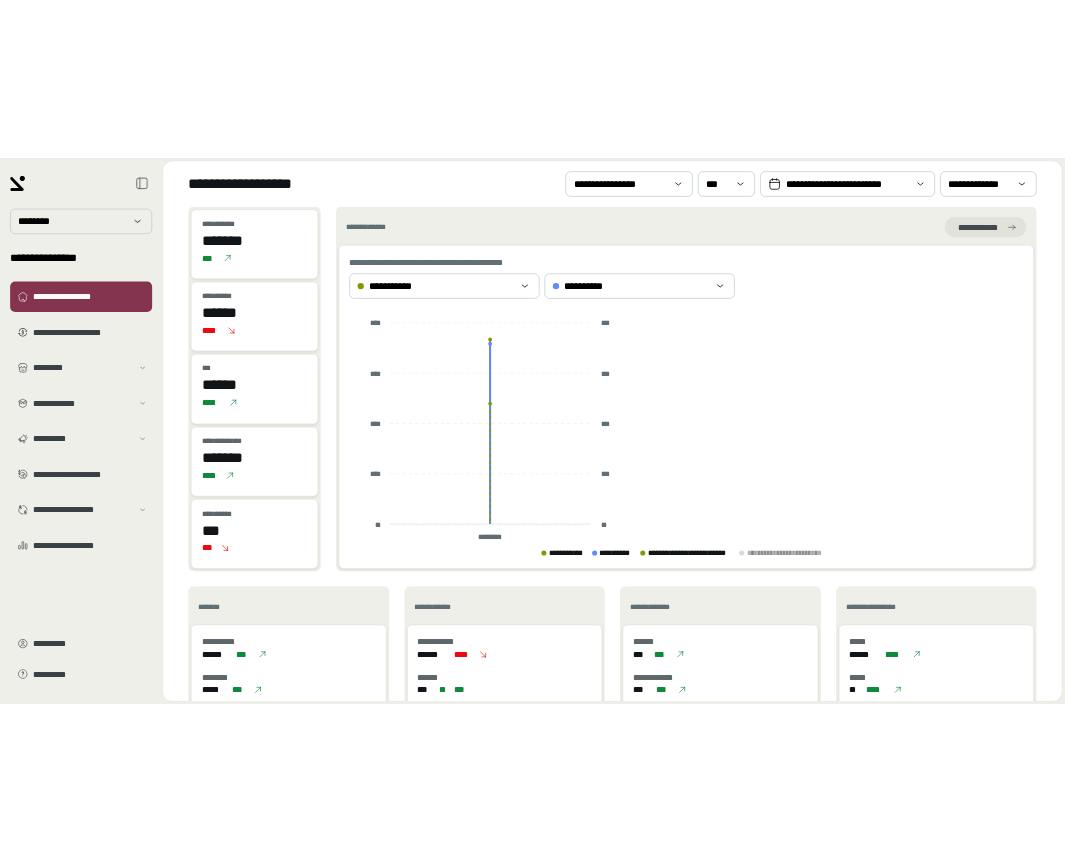 scroll, scrollTop: 0, scrollLeft: 0, axis: both 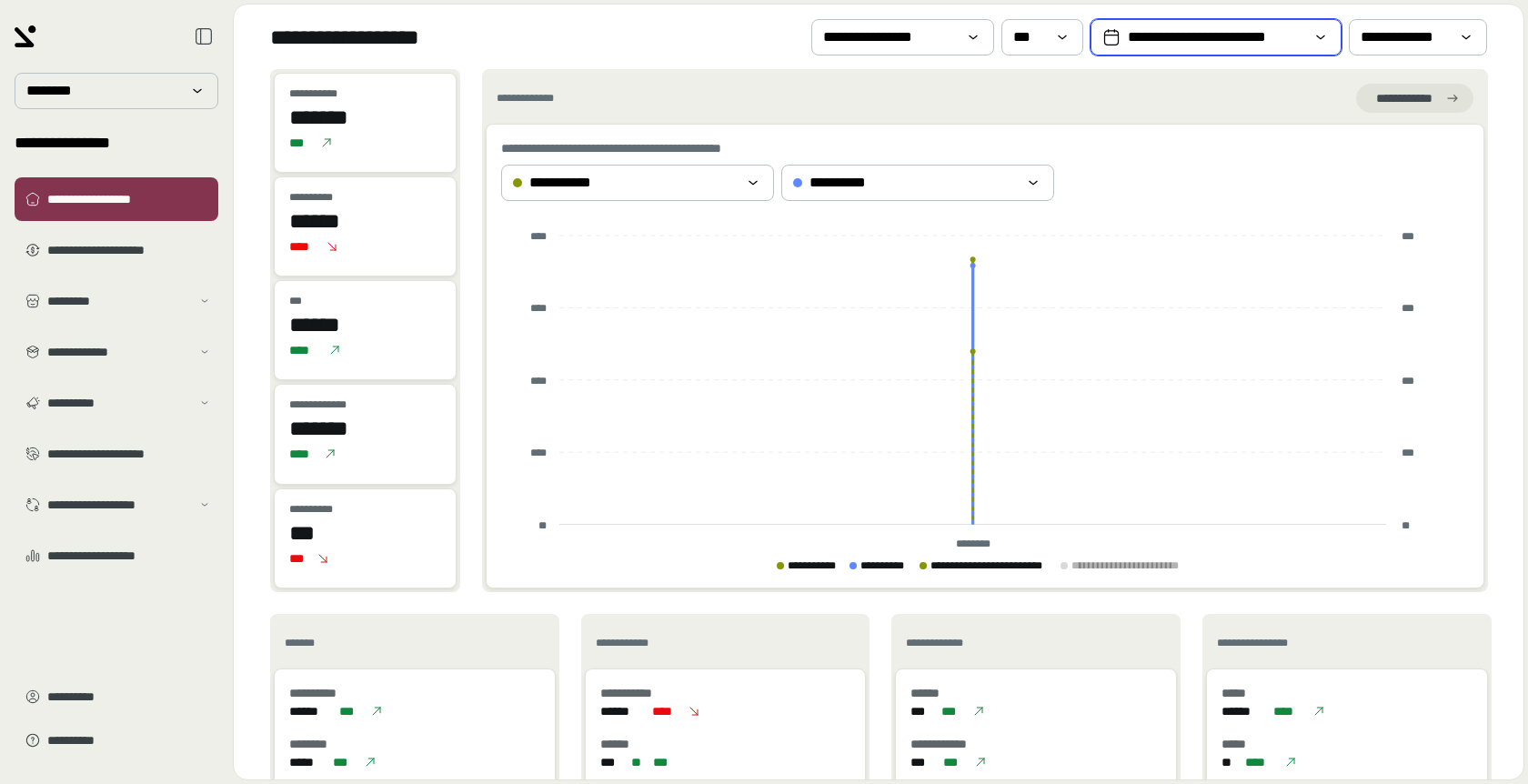 click on "**********" at bounding box center [1216, 37] 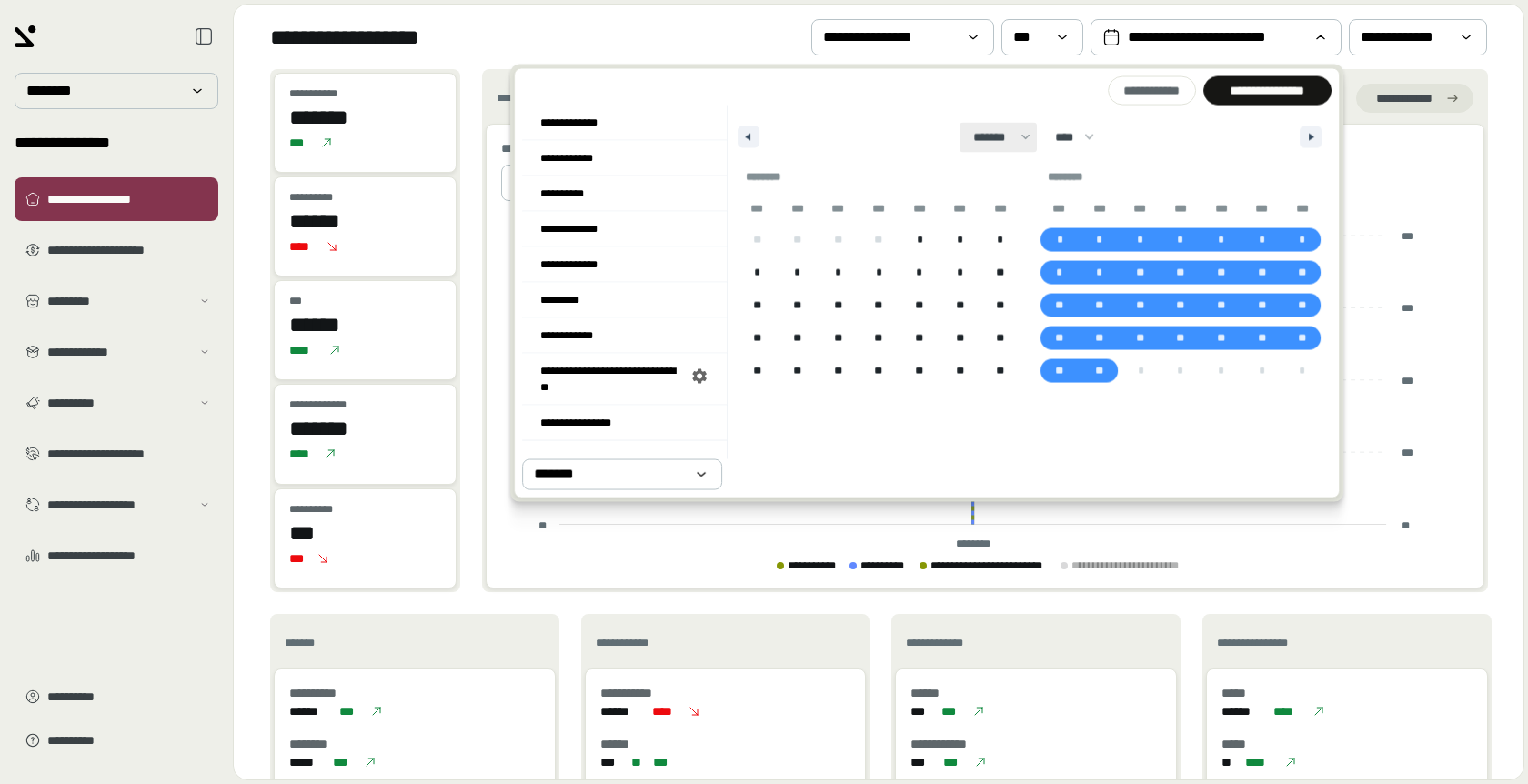 click on "******* ******** ***** ***** *** **** **** ****** ********* ******* ******** ********" at bounding box center (998, 136) 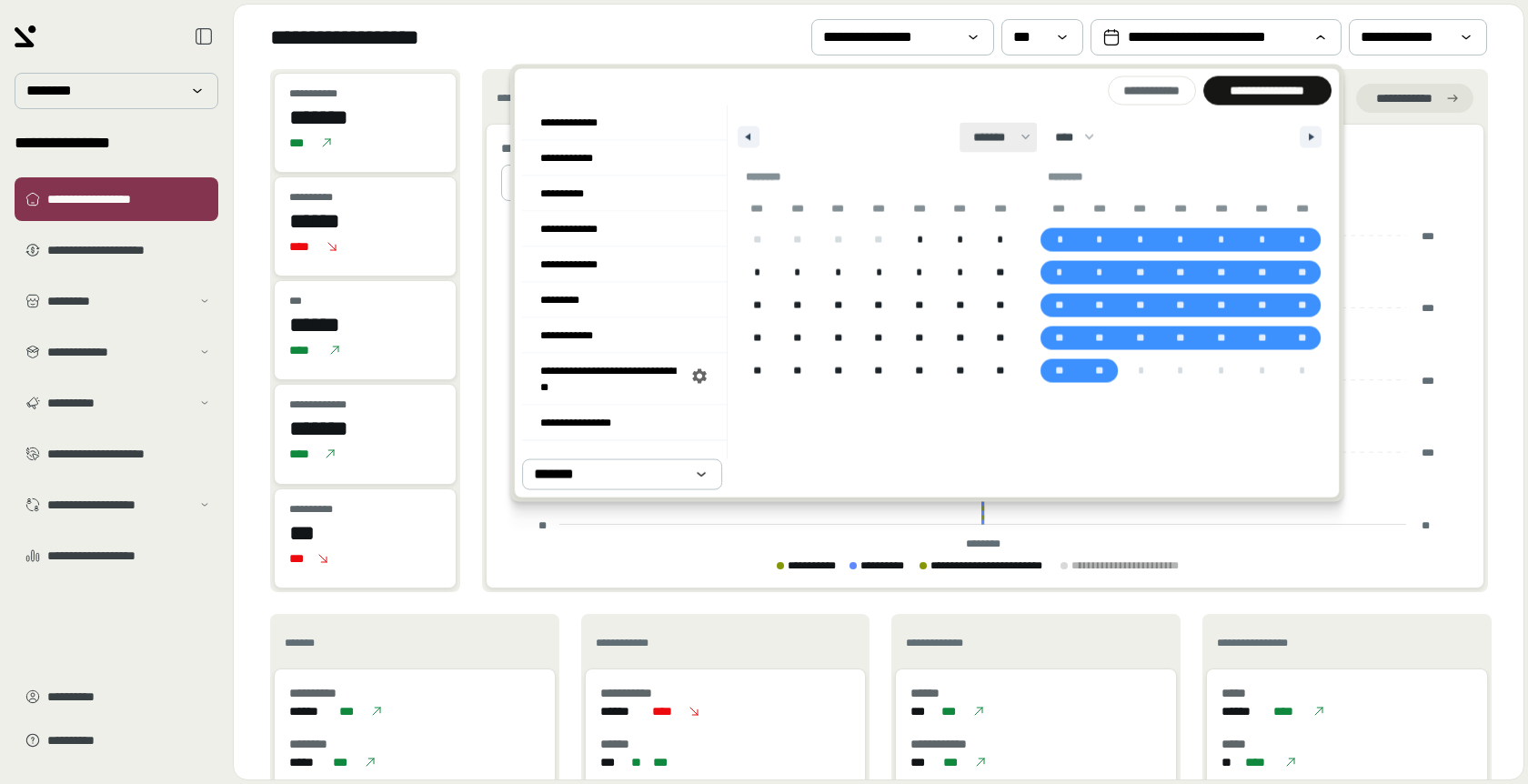 click on "******* ******** ***** ***** *** **** **** ****** ********* ******* ******** ********" at bounding box center [998, 136] 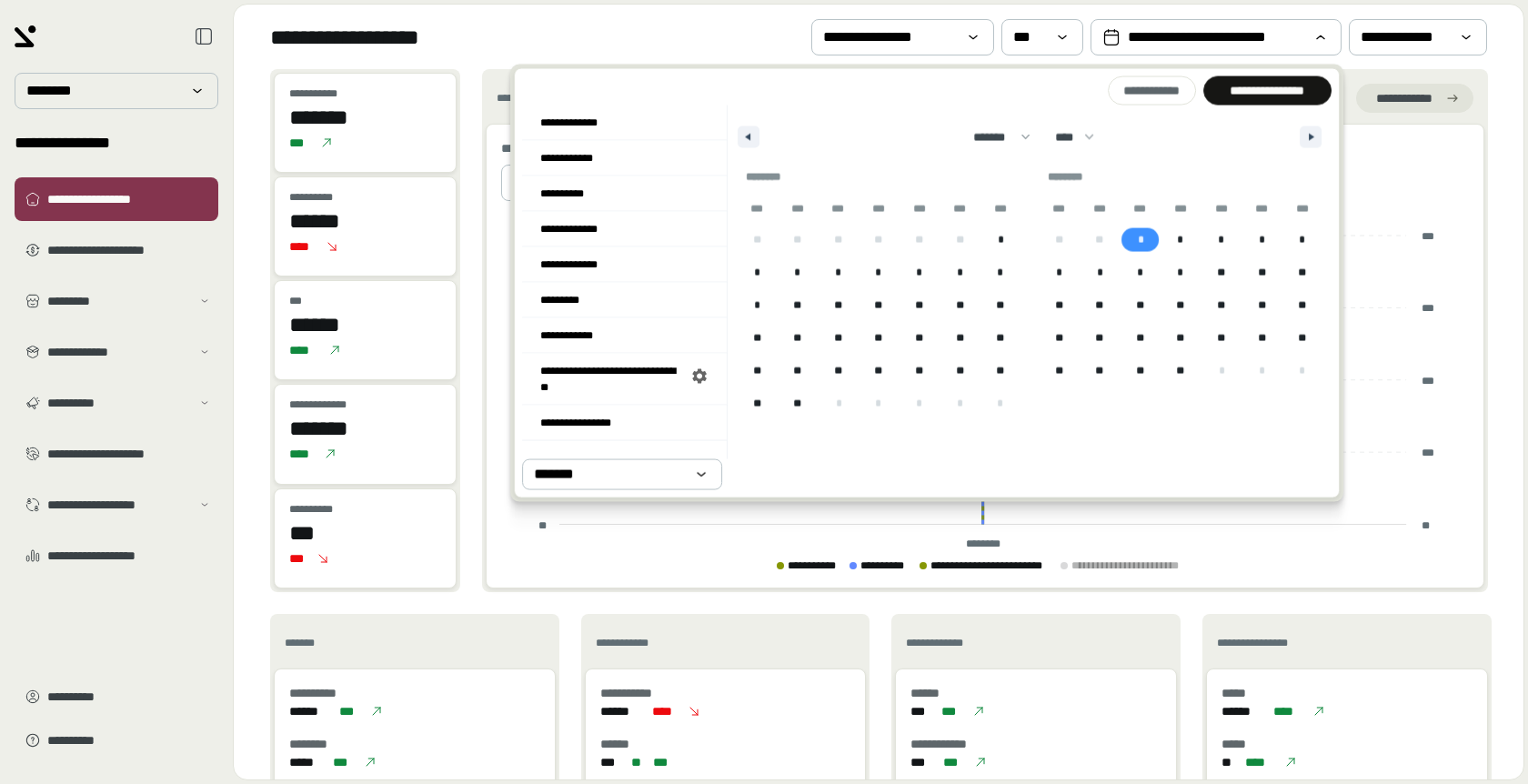 click on "*" at bounding box center (1140, 240) 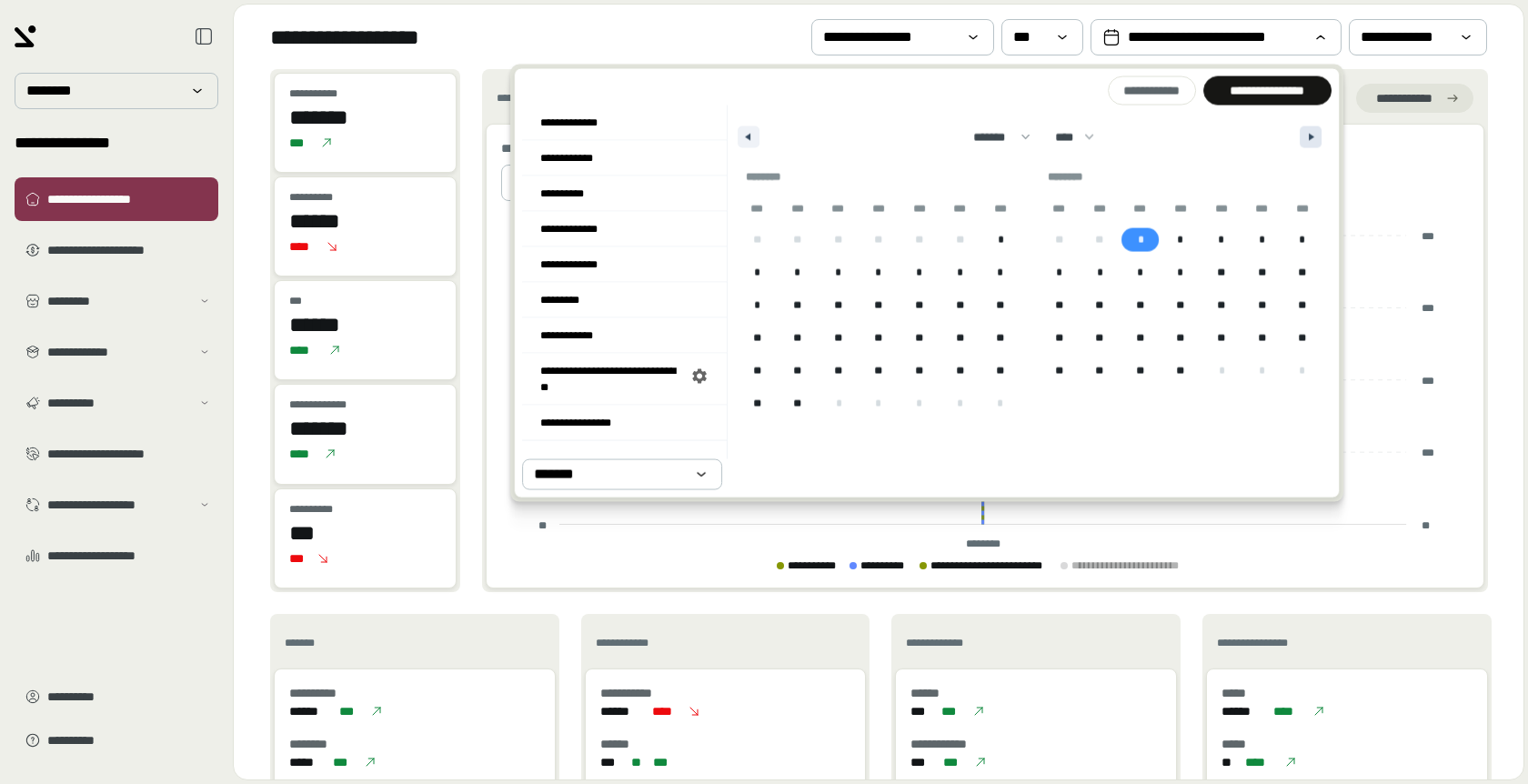 click at bounding box center (1311, 137) 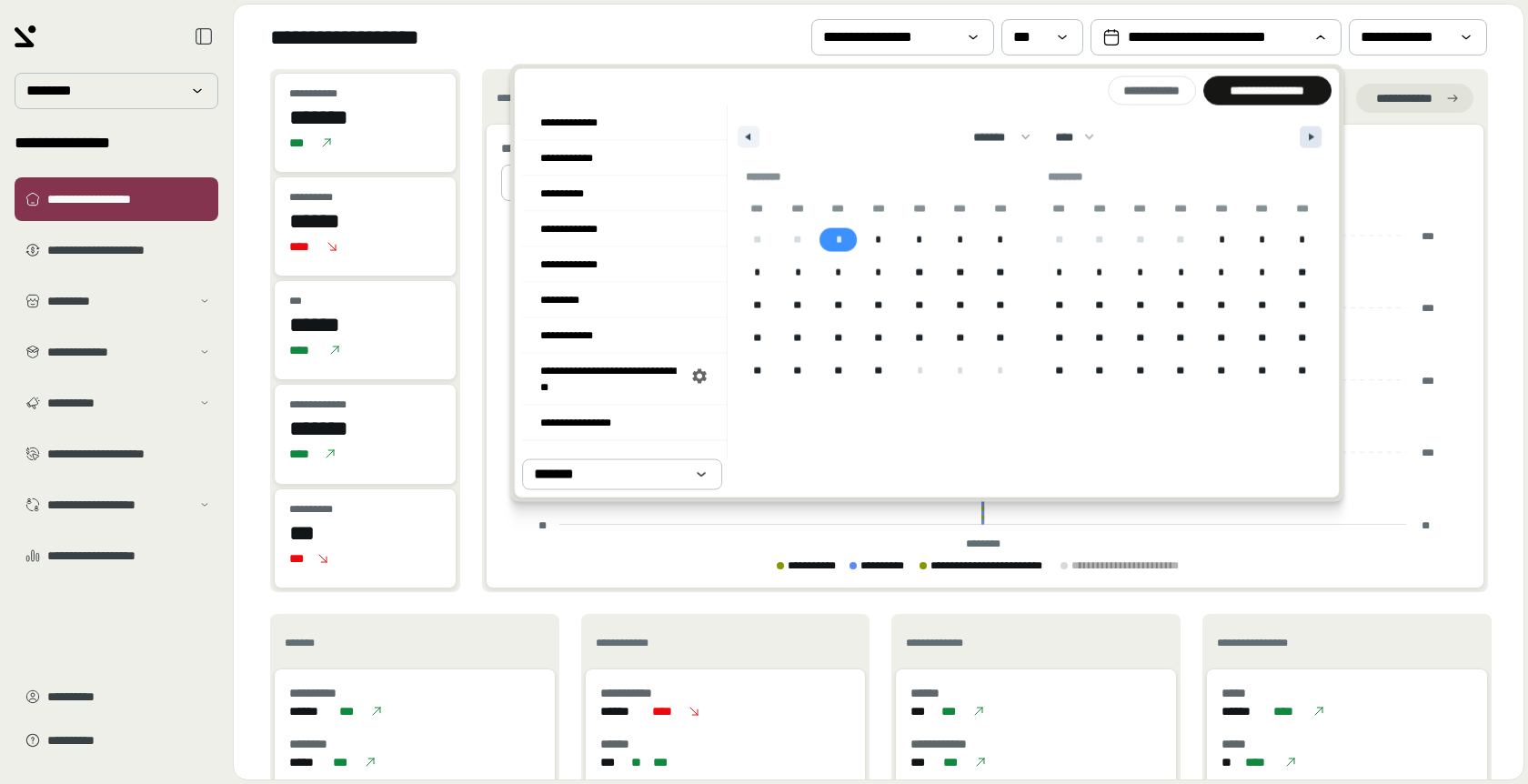 click at bounding box center [1311, 137] 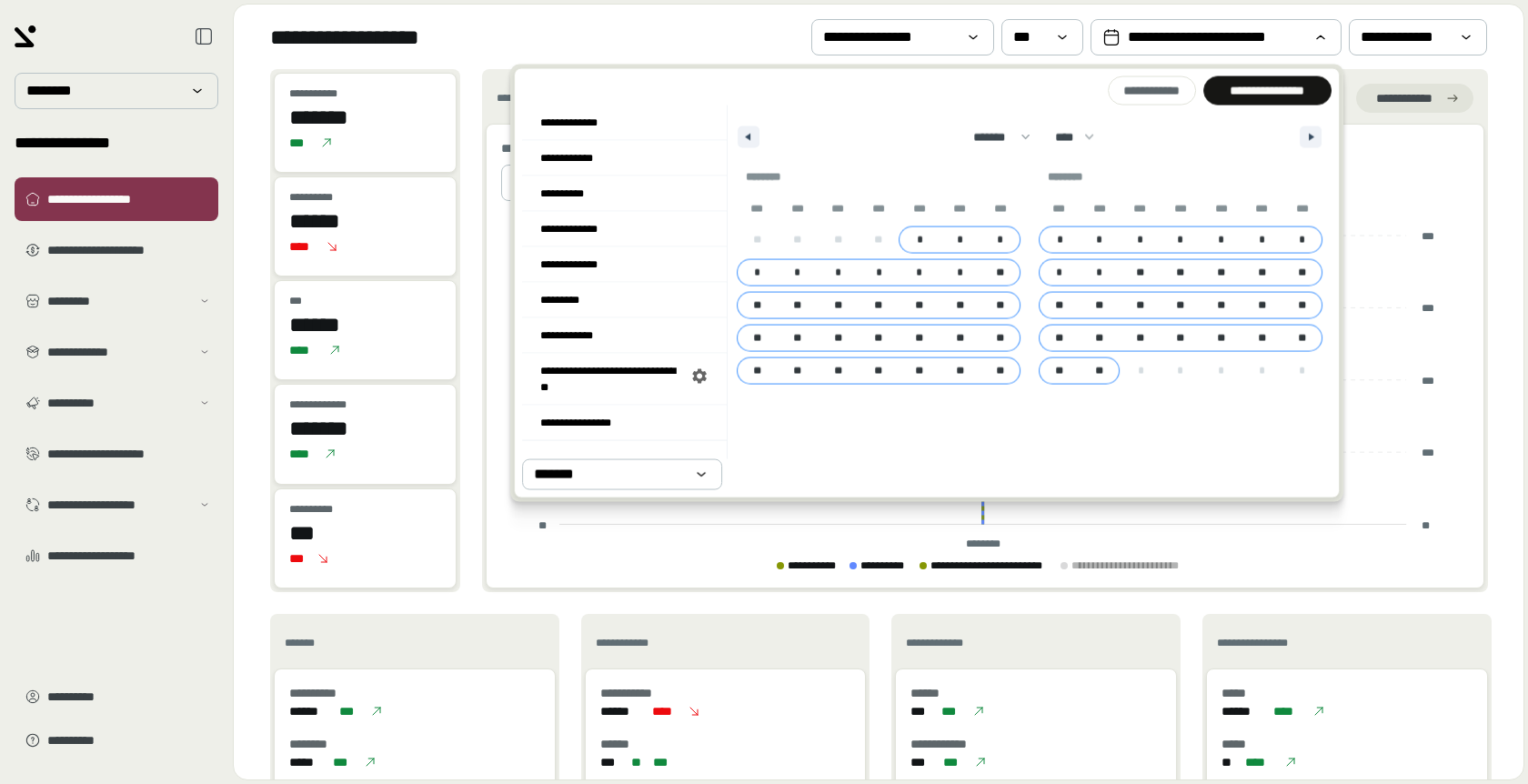 click on "**" at bounding box center [1100, 371] 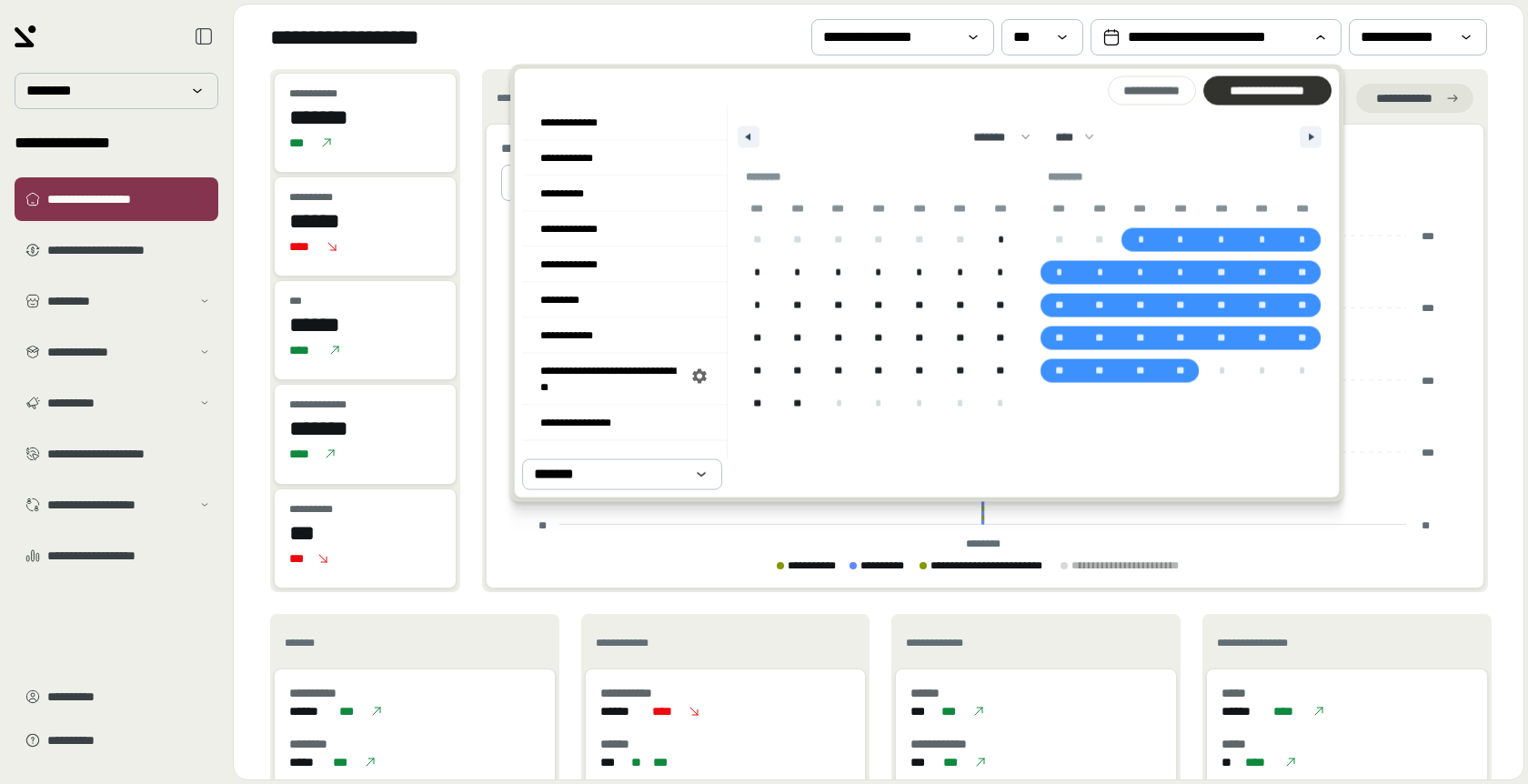click on "**********" at bounding box center (1267, 91) 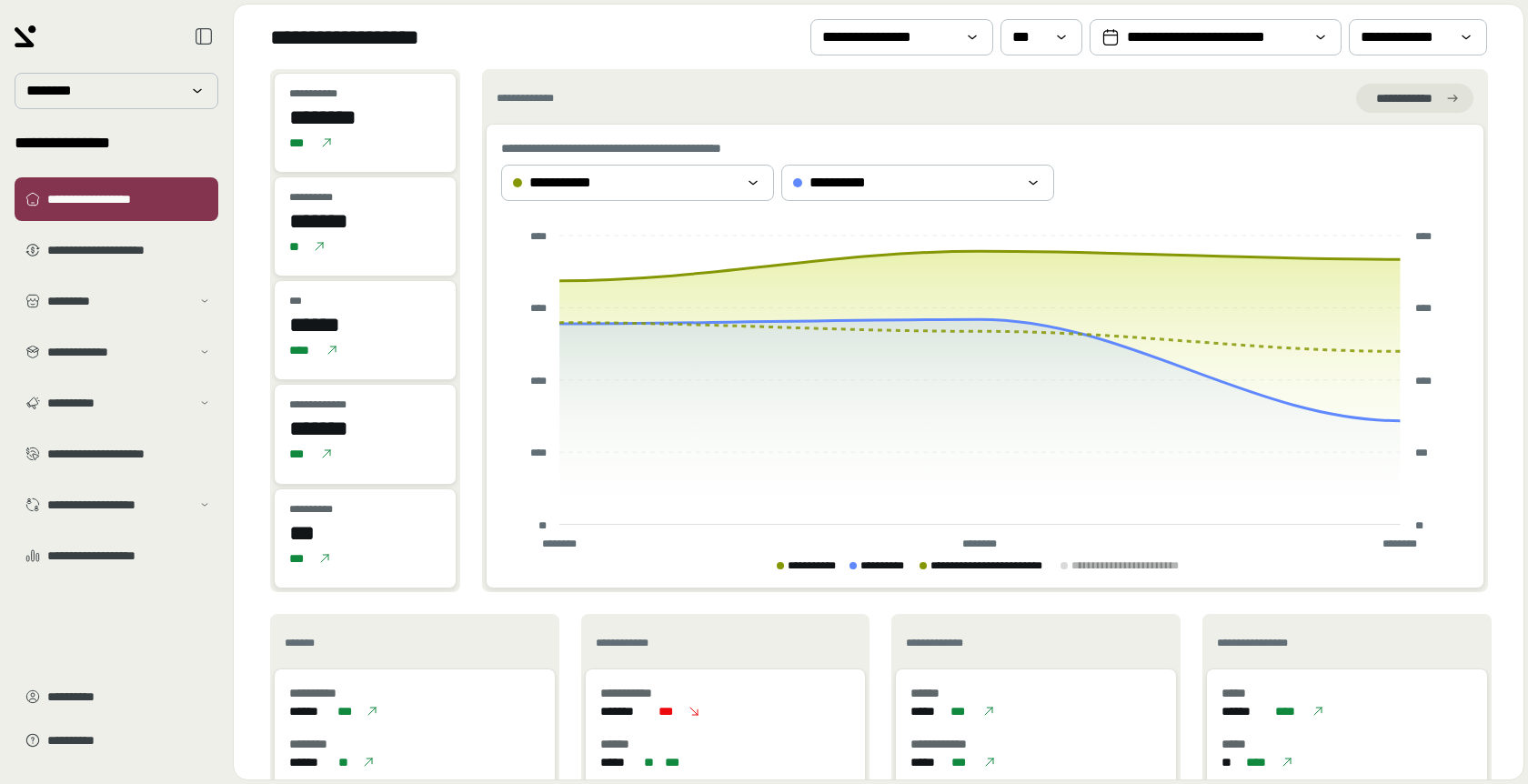 click on "**********" at bounding box center [985, 98] 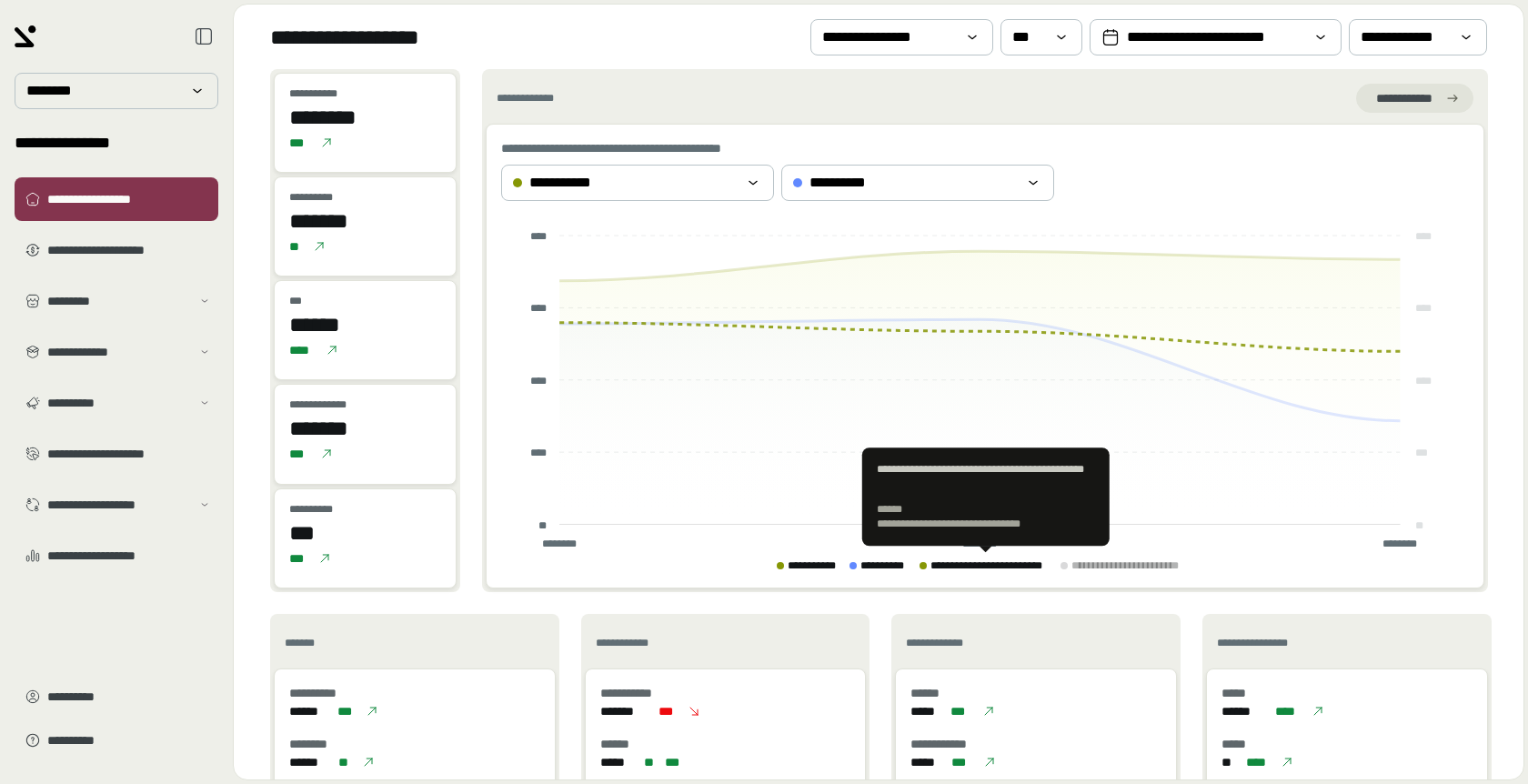 click on "**********" at bounding box center (992, 566) 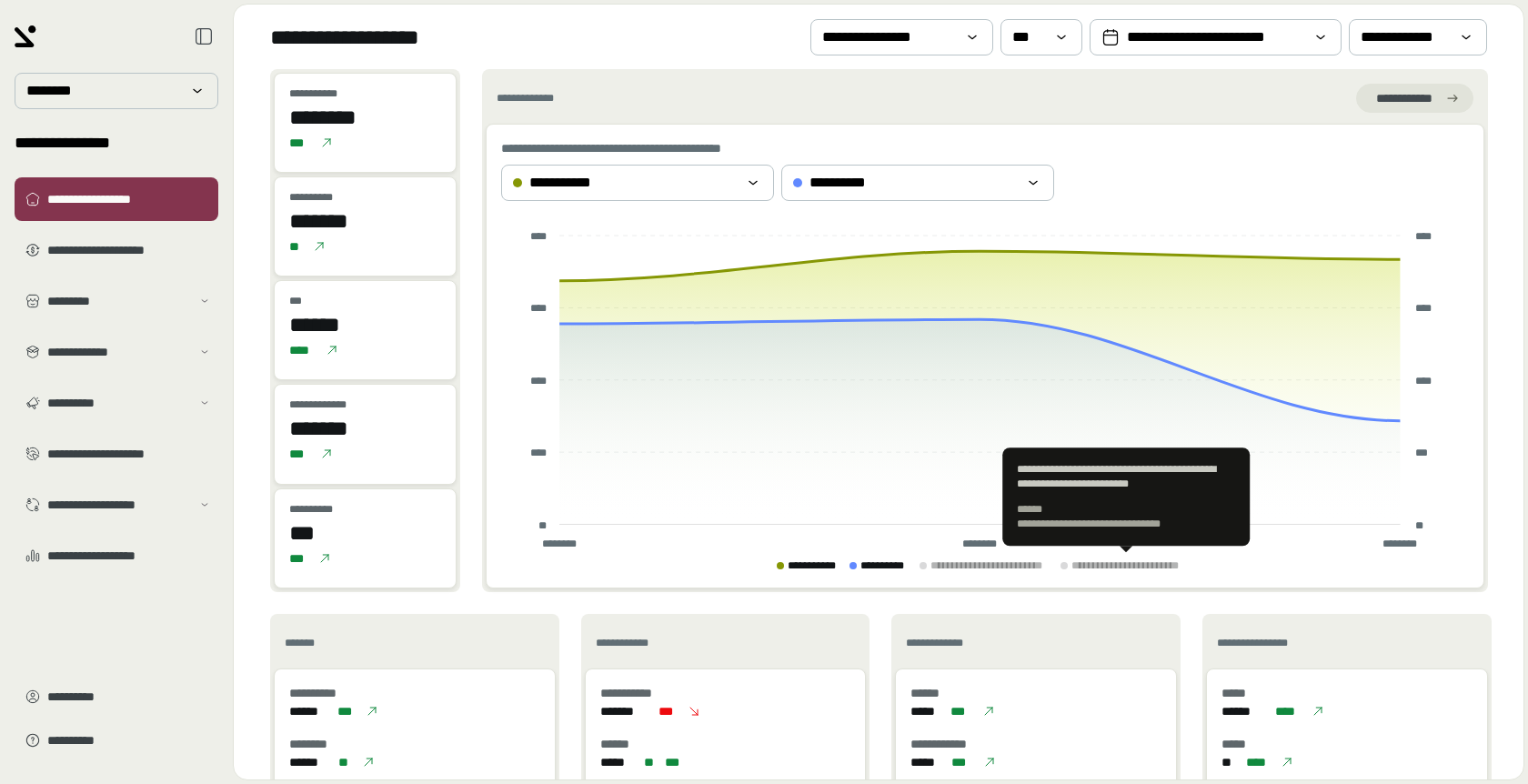 click on "**********" at bounding box center (1131, 566) 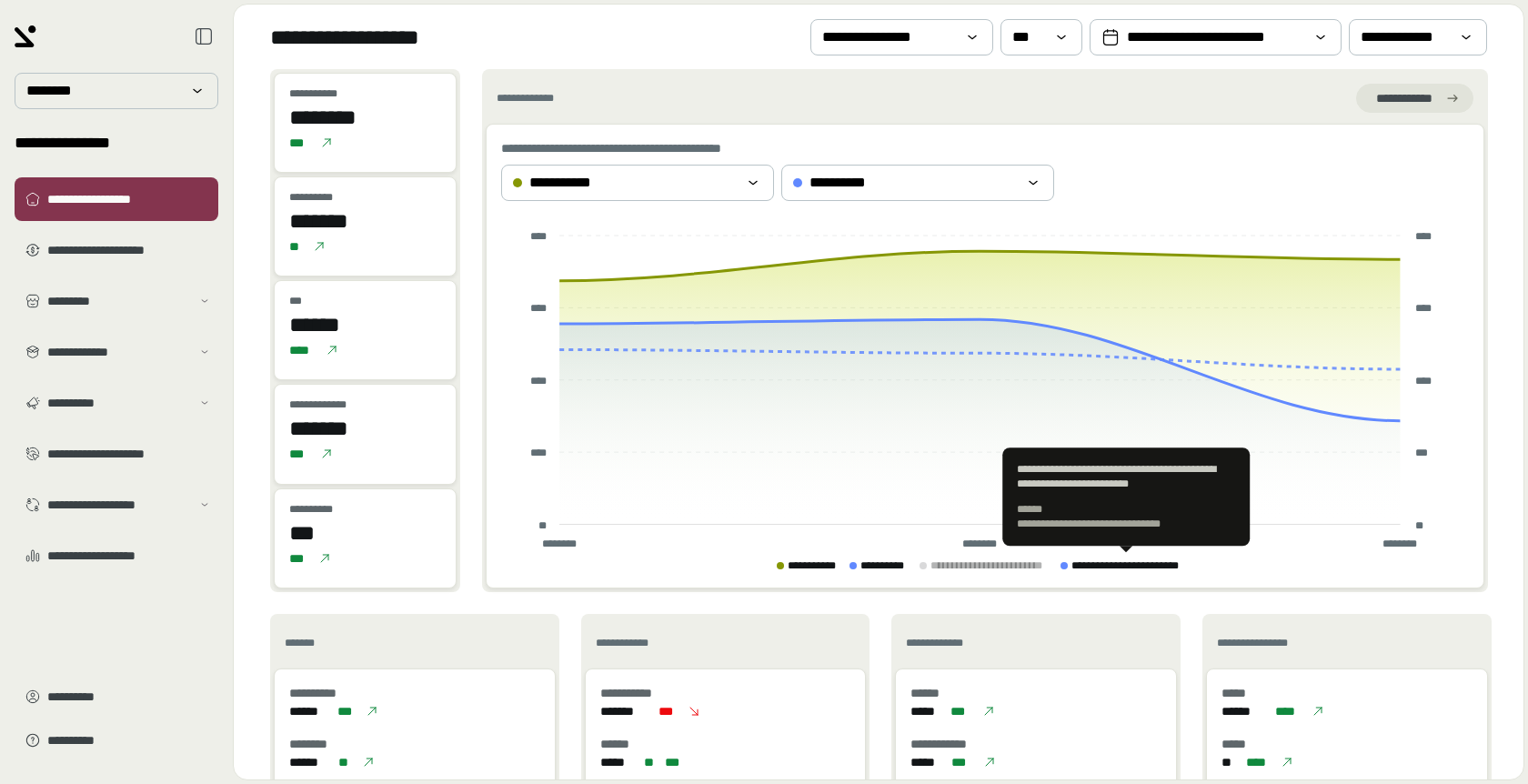 click on "**********" at bounding box center (1131, 566) 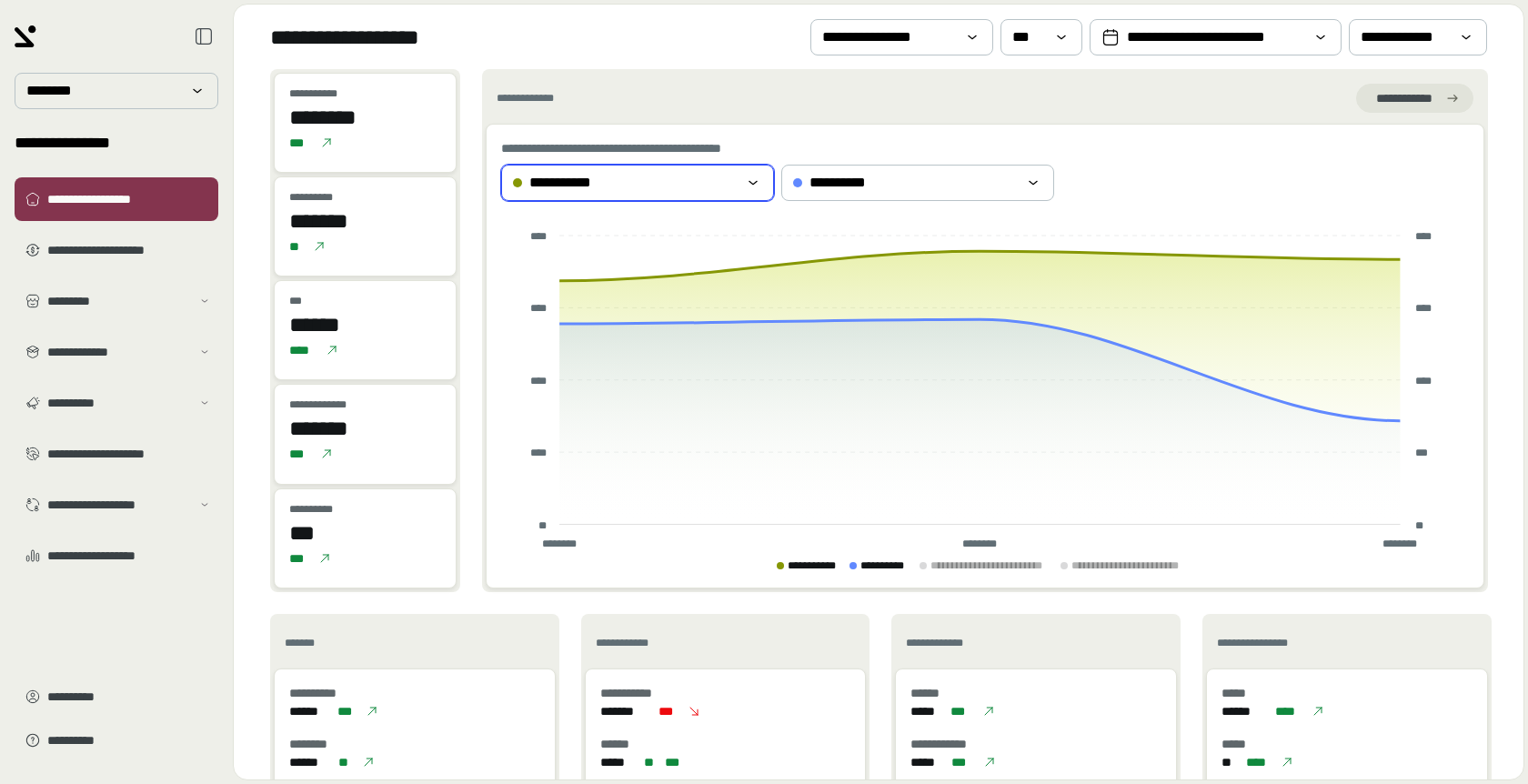 click on "**********" at bounding box center [625, 183] 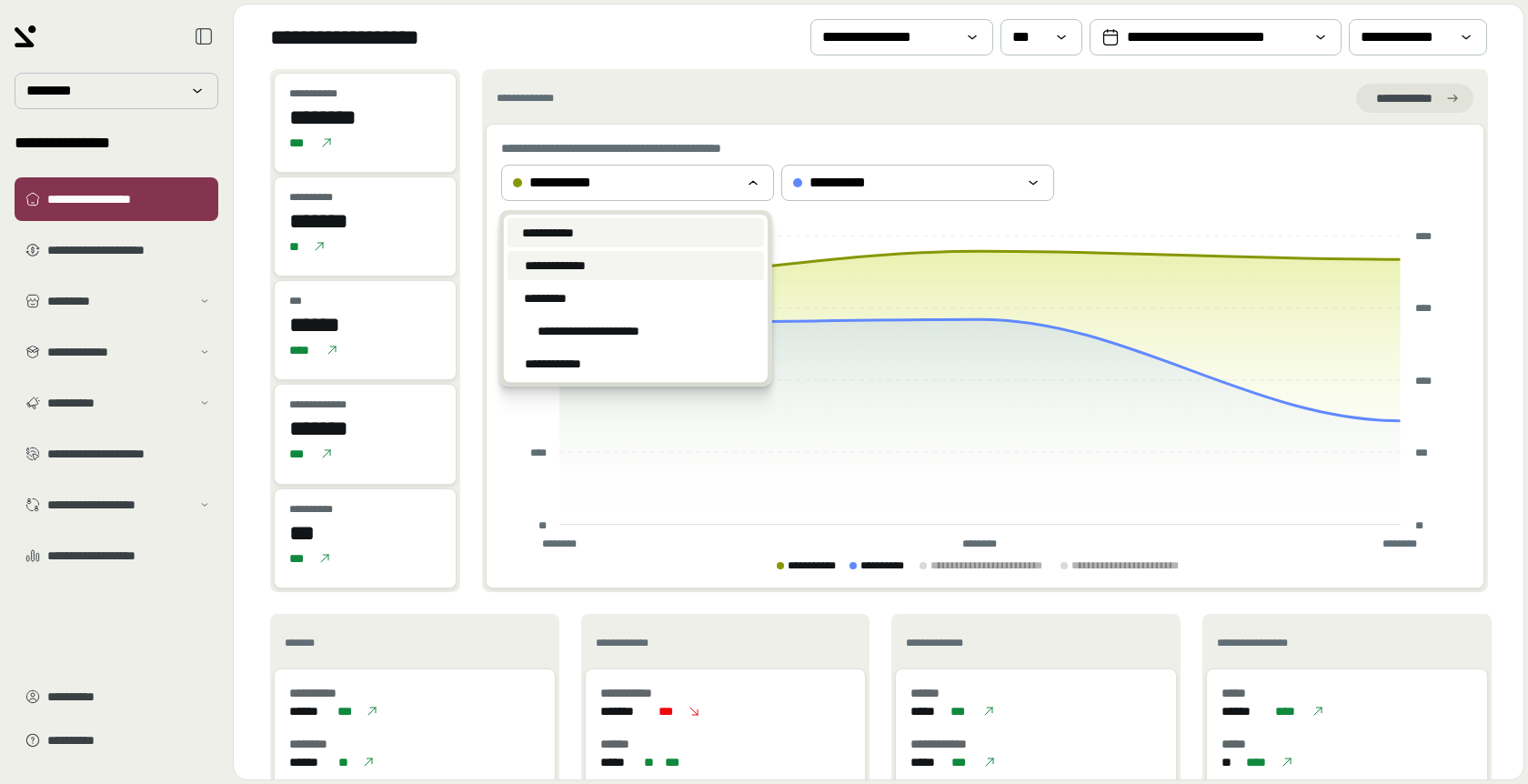 click on "**********" at bounding box center [636, 266] 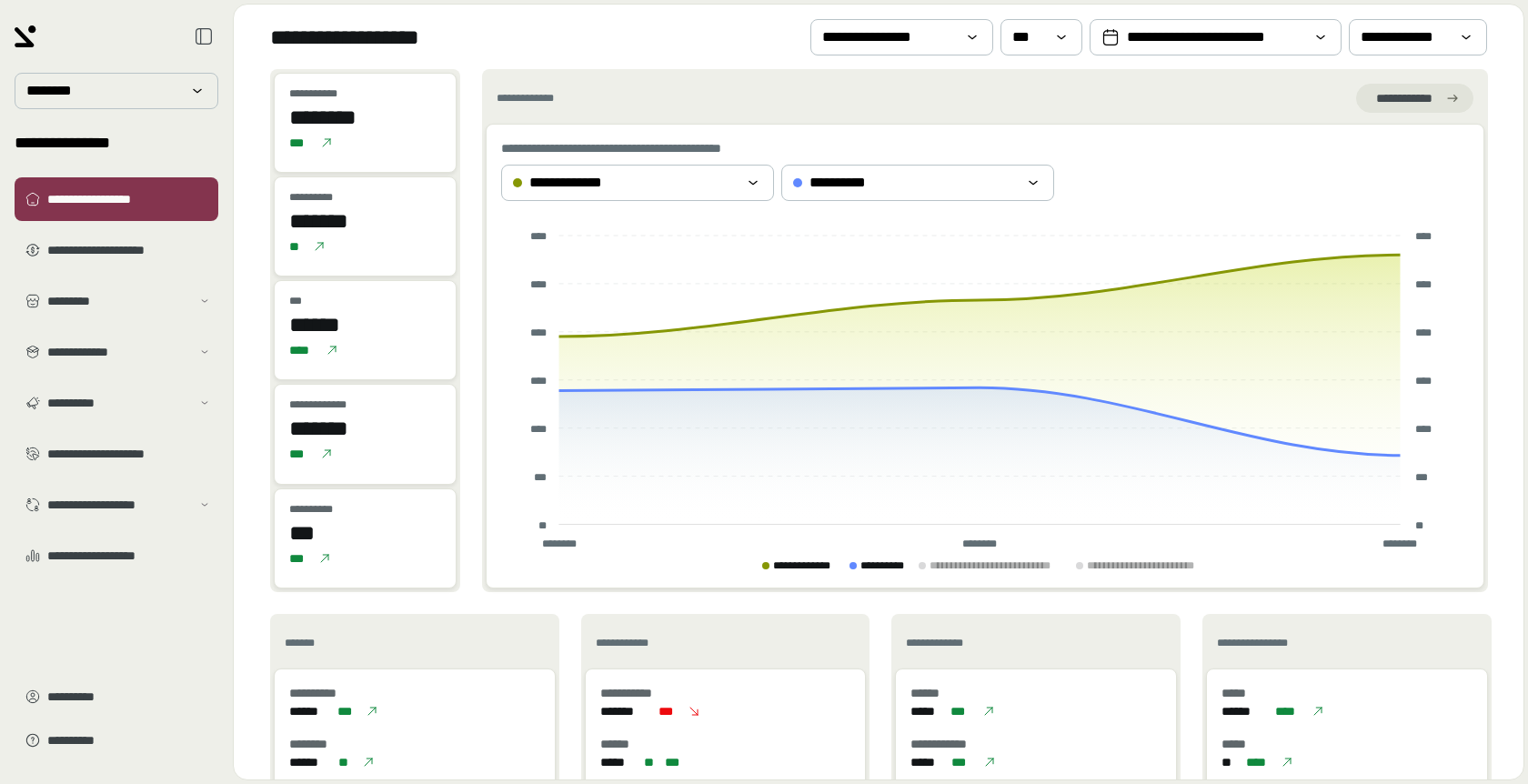 click on "[STREET] [CITY]" at bounding box center [985, 183] 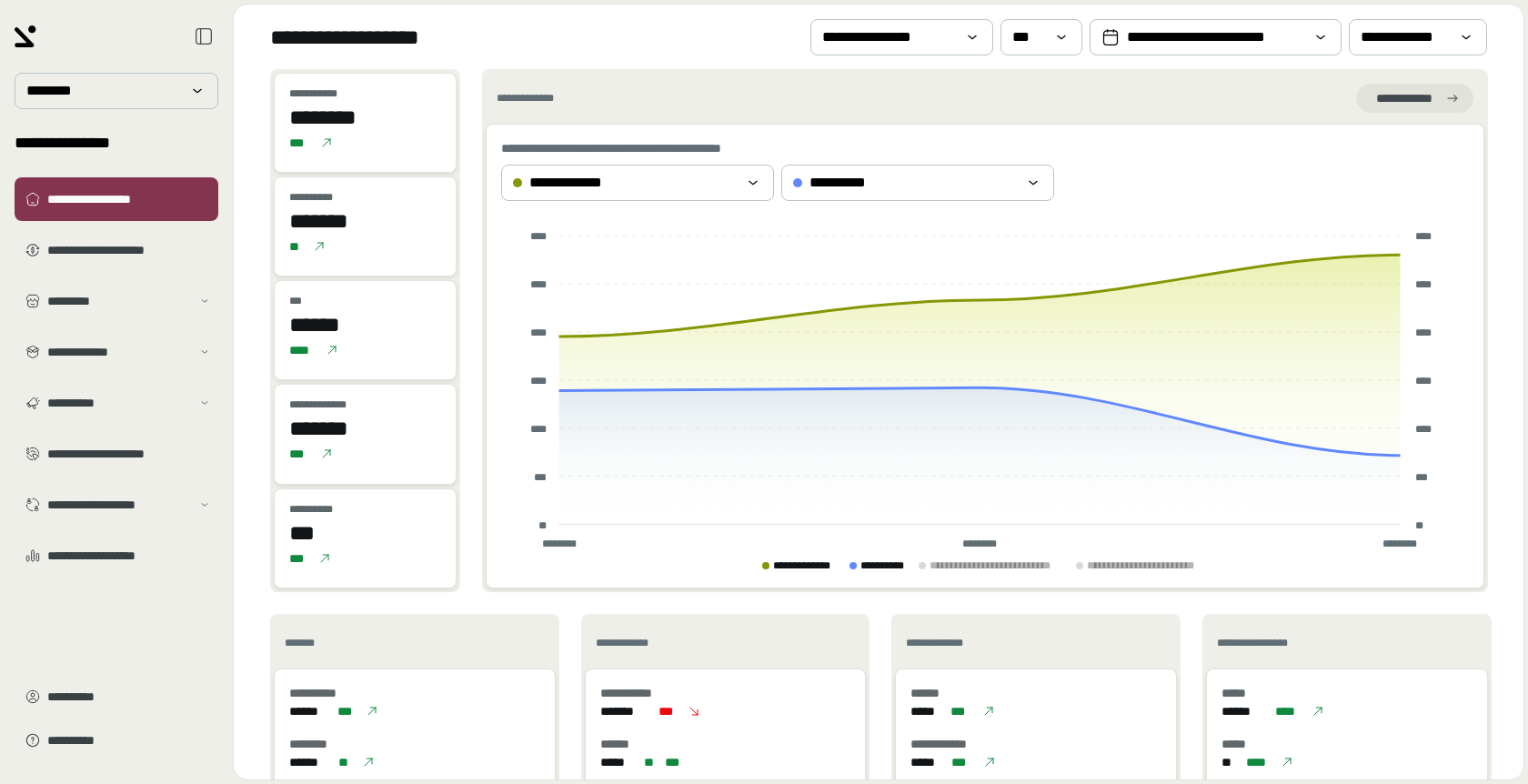 click on "[NAME]" at bounding box center (999, 566) 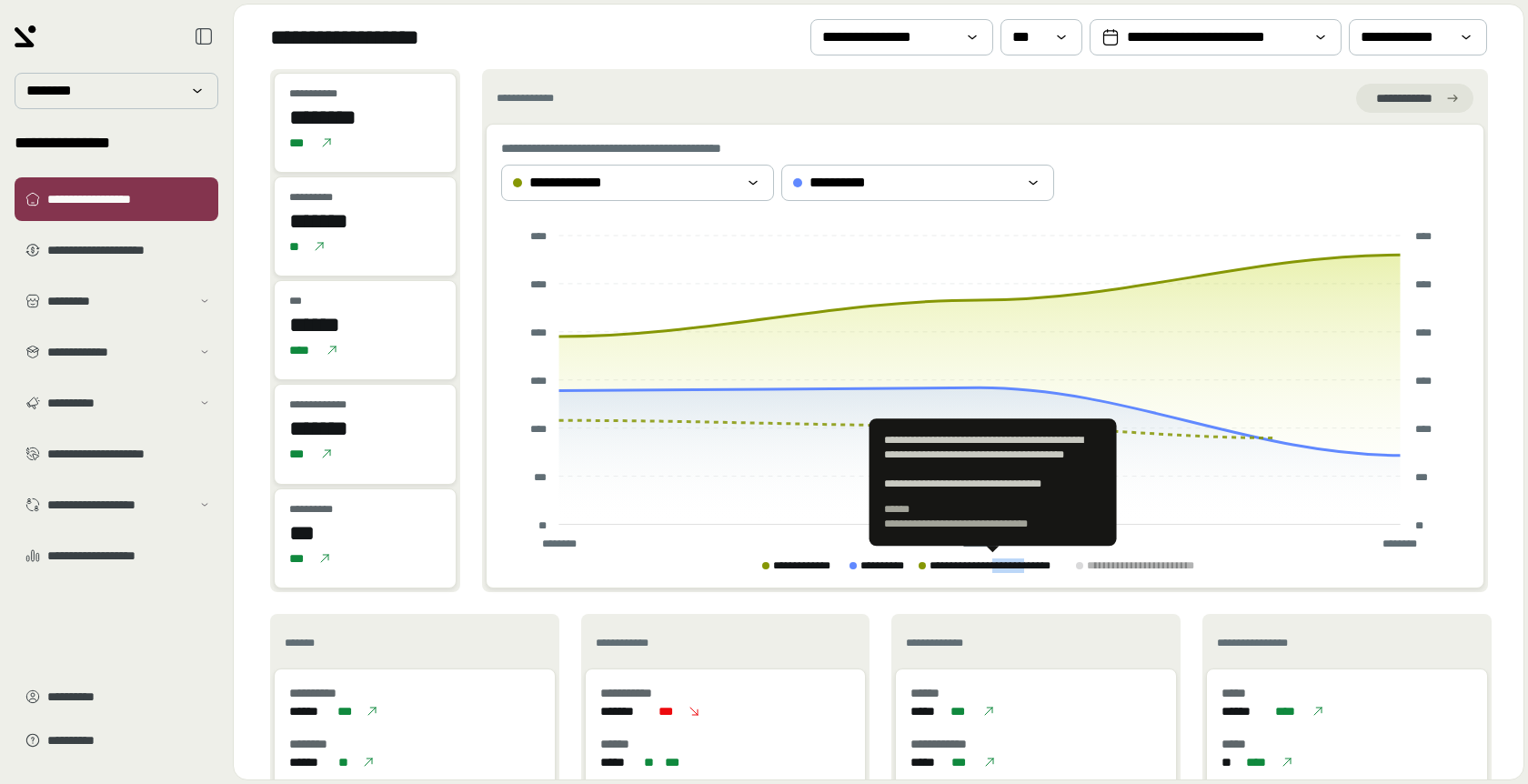 click on "[NAME]" at bounding box center [999, 566] 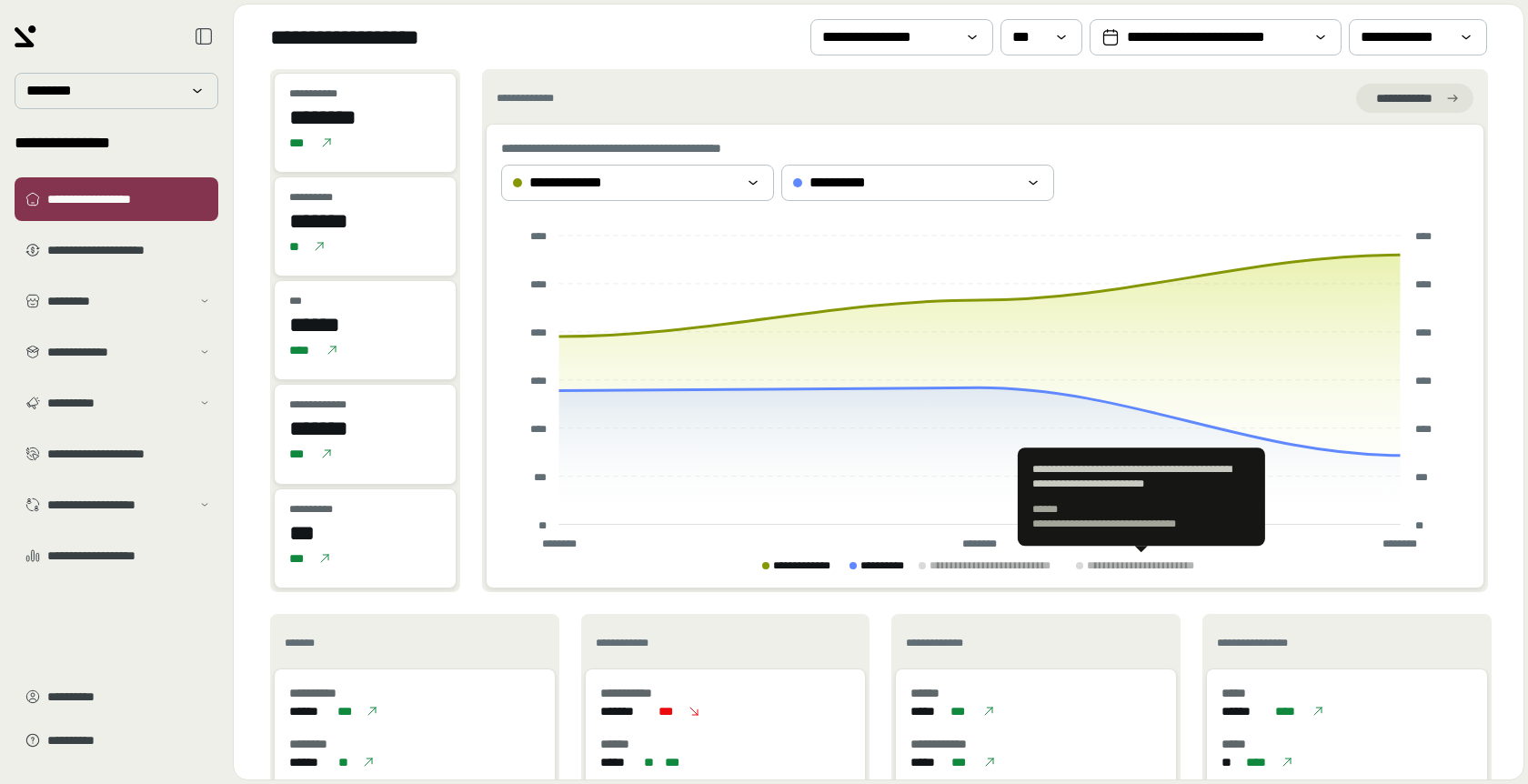 click on "**********" at bounding box center (1147, 566) 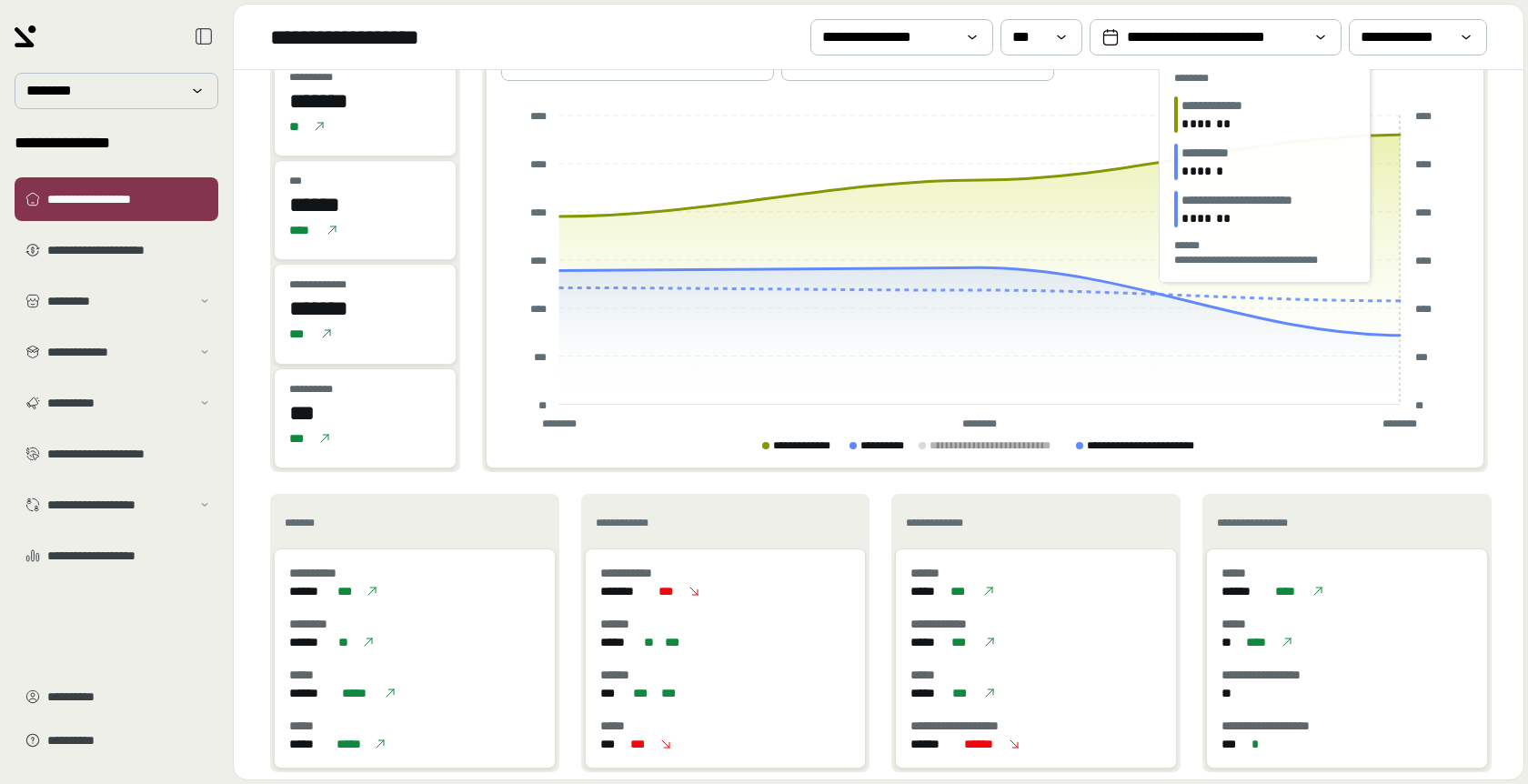 scroll, scrollTop: 122, scrollLeft: 0, axis: vertical 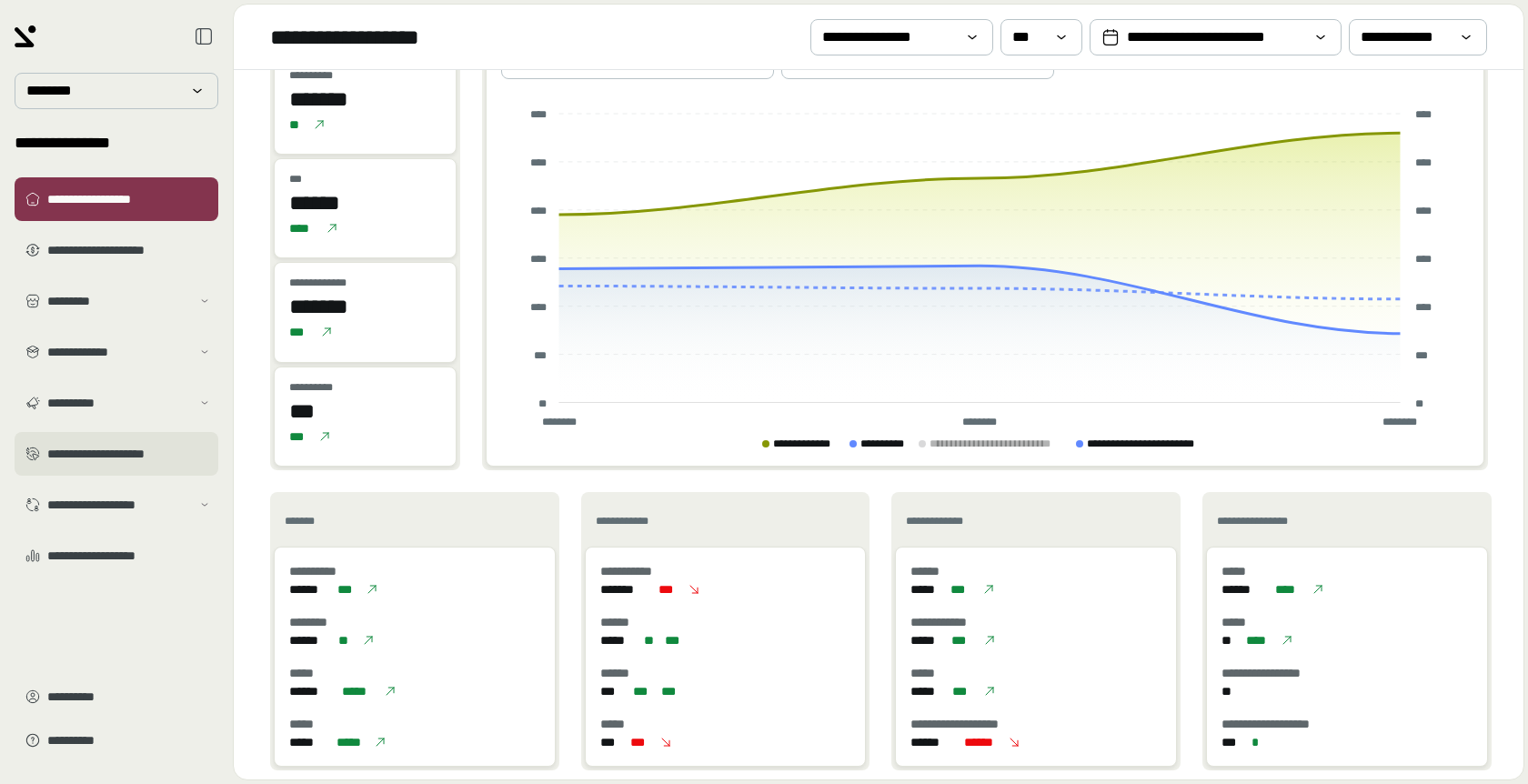 click on "**********" at bounding box center [116, 454] 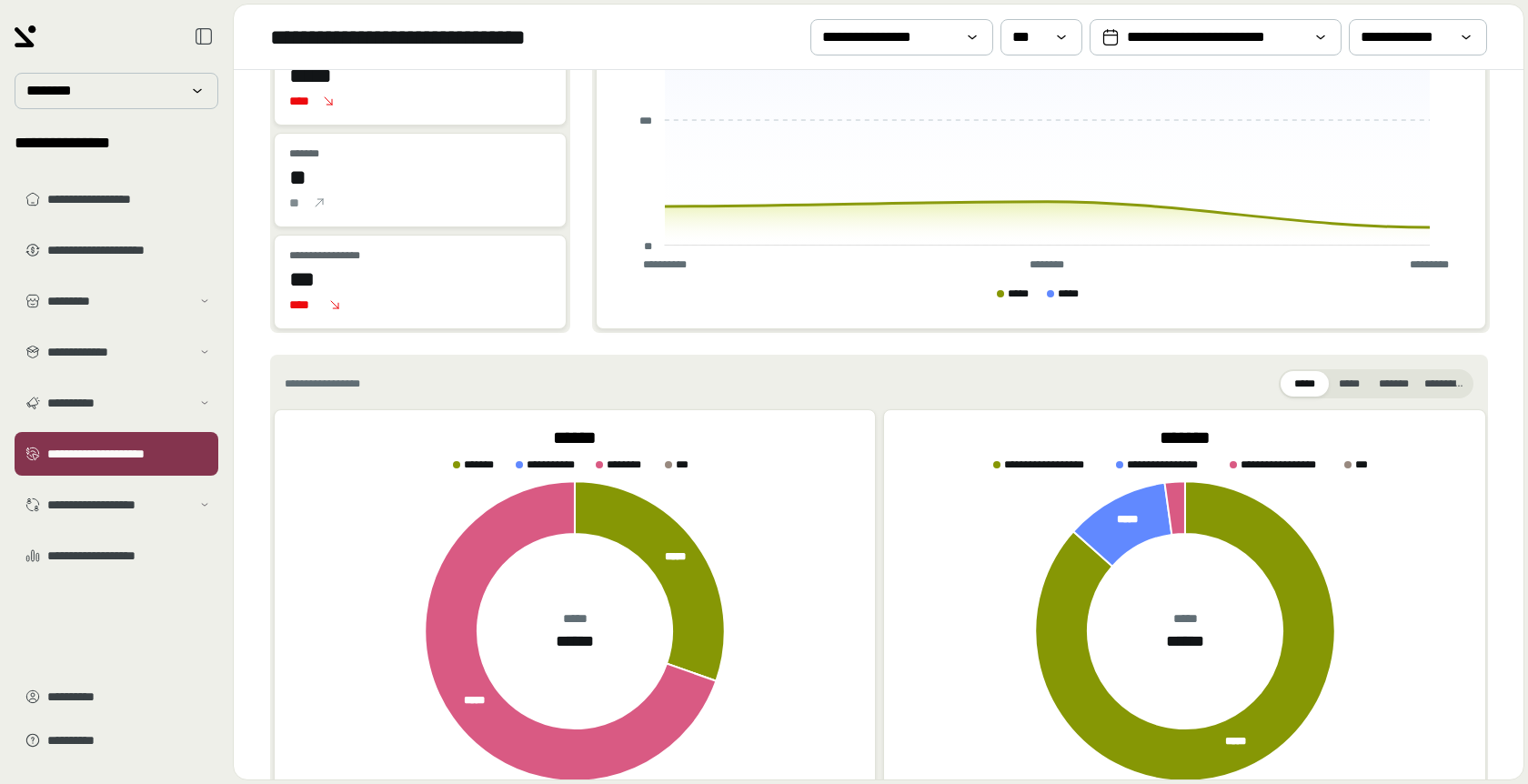 scroll, scrollTop: 384, scrollLeft: 0, axis: vertical 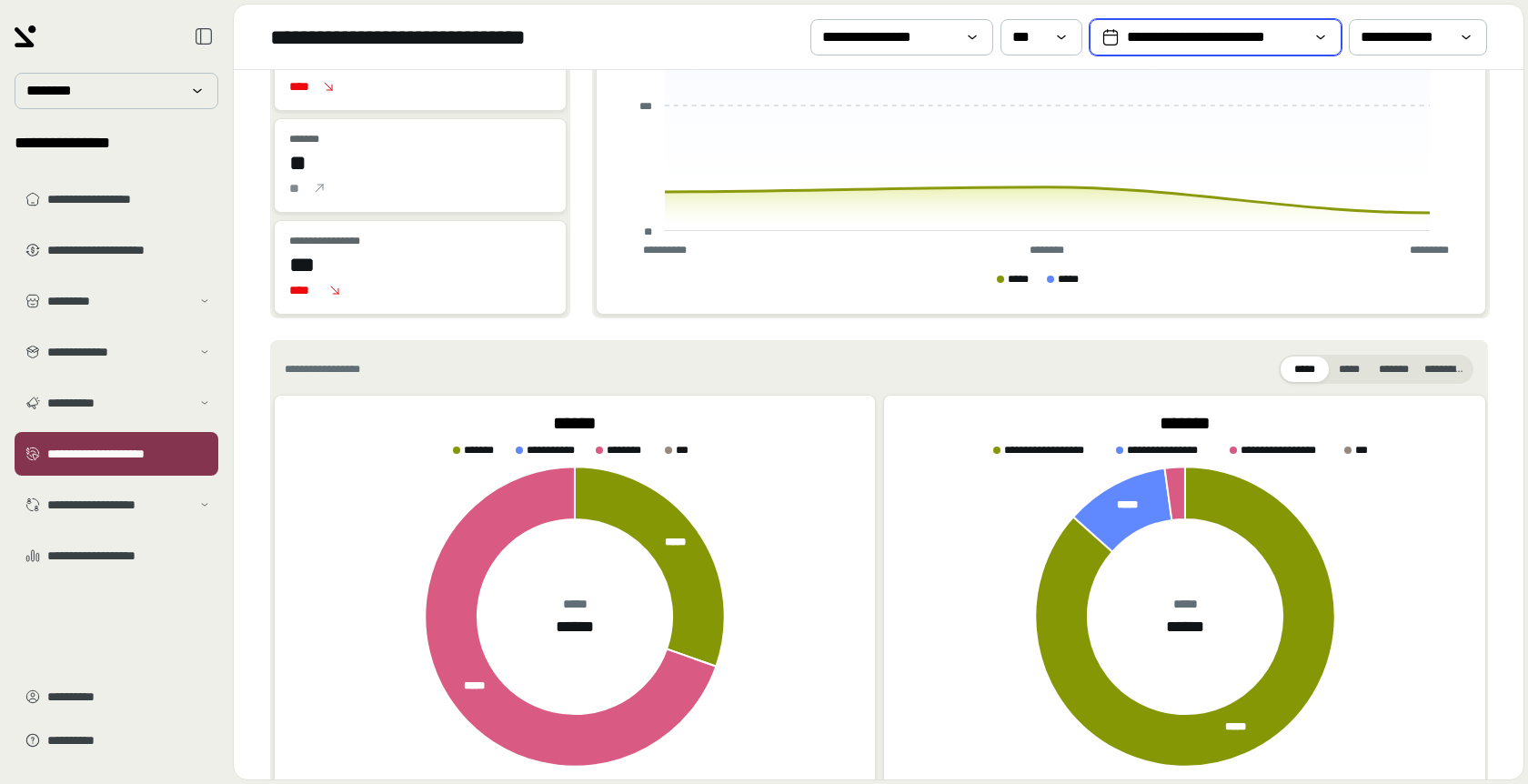 click on "**********" at bounding box center [1215, 37] 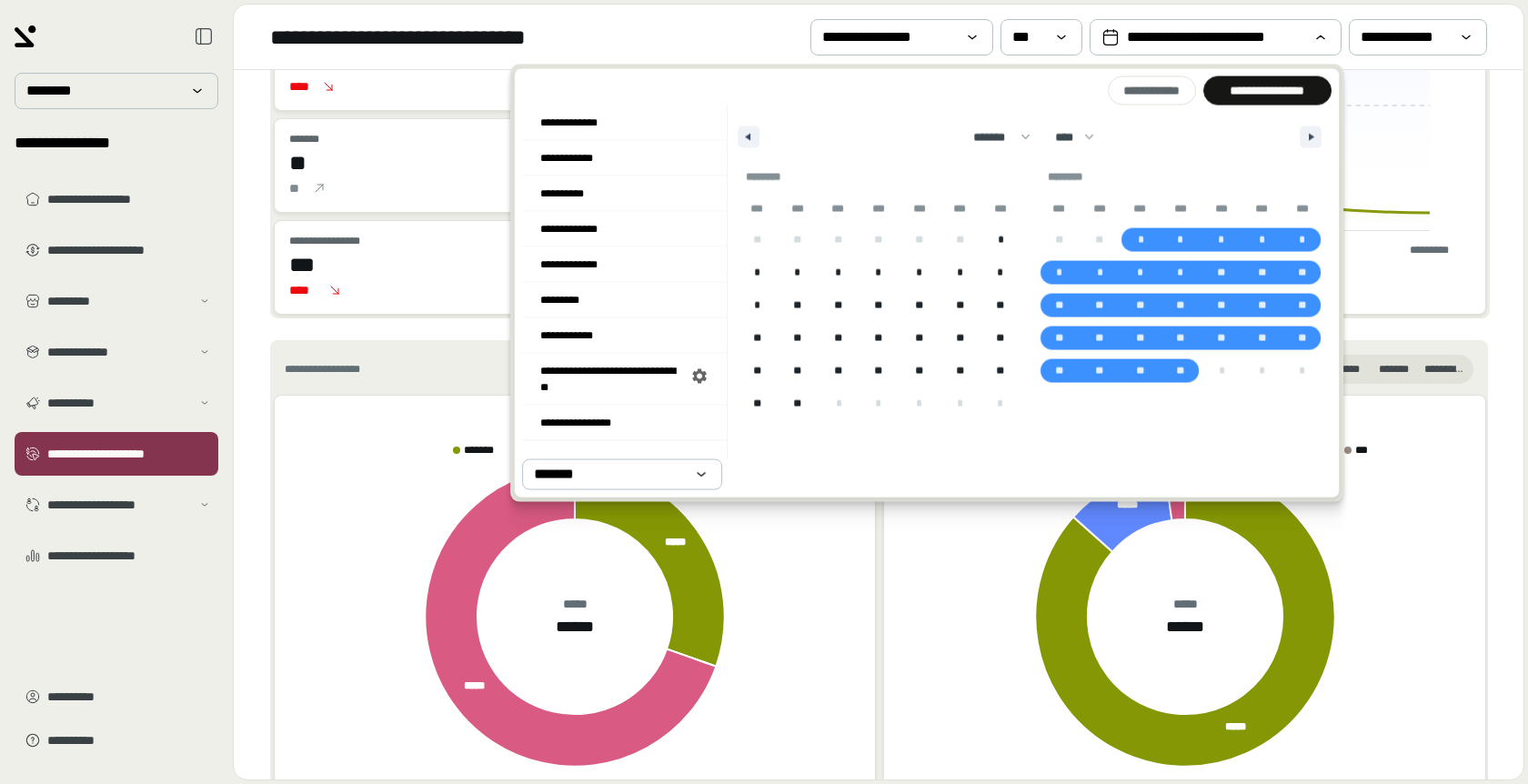 click on "**********" at bounding box center (352, 369) 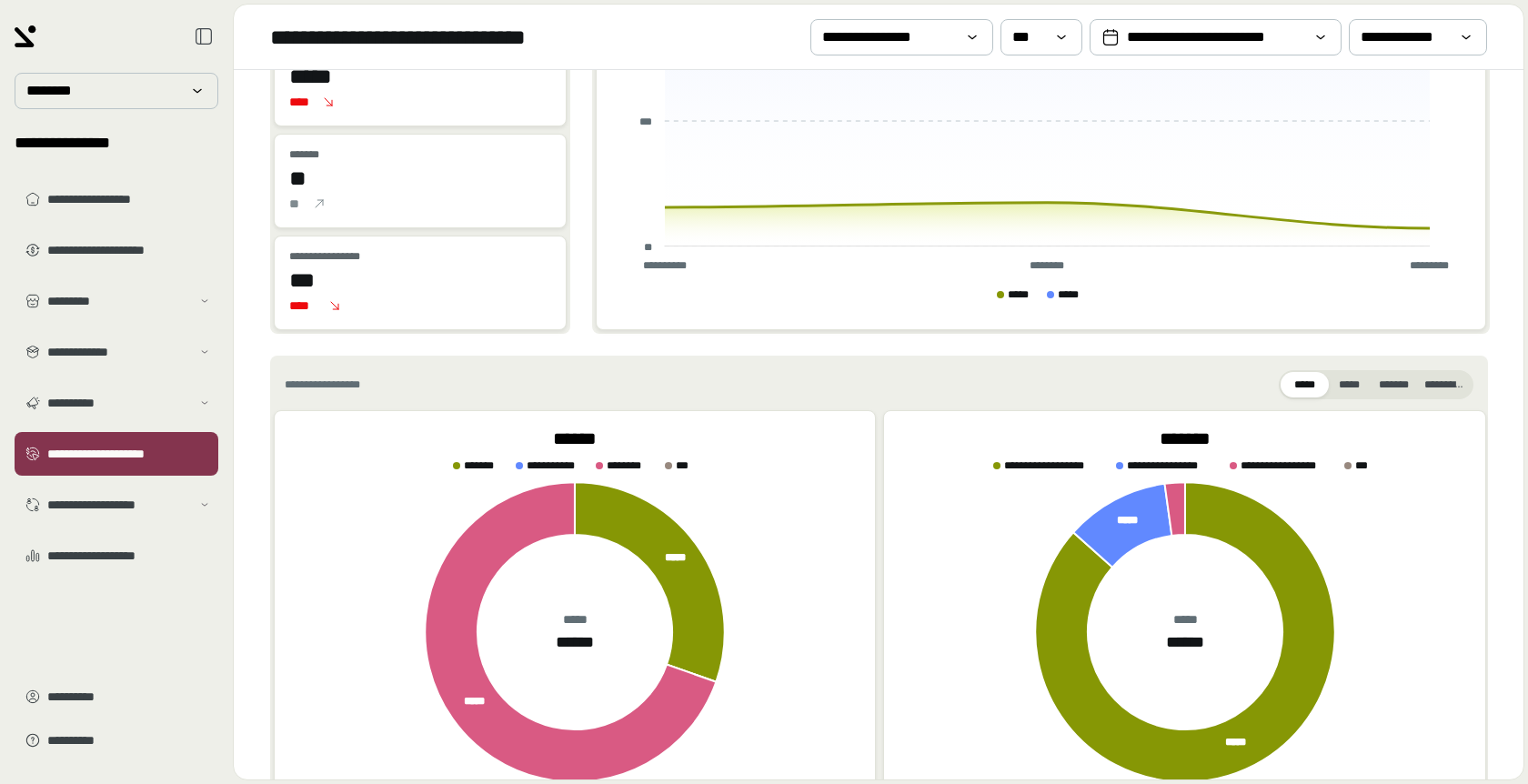scroll, scrollTop: 0, scrollLeft: 0, axis: both 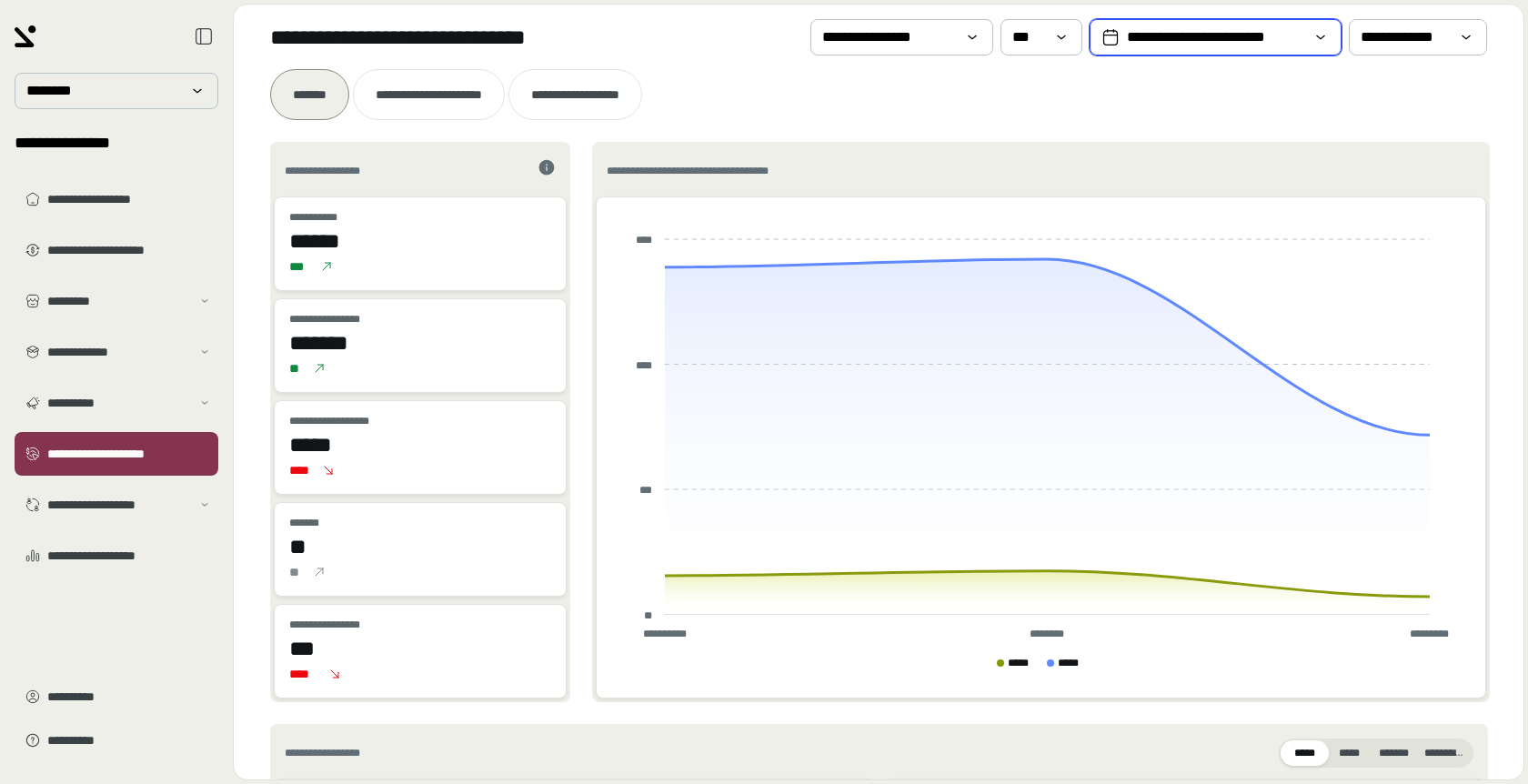click on "**********" at bounding box center [1215, 37] 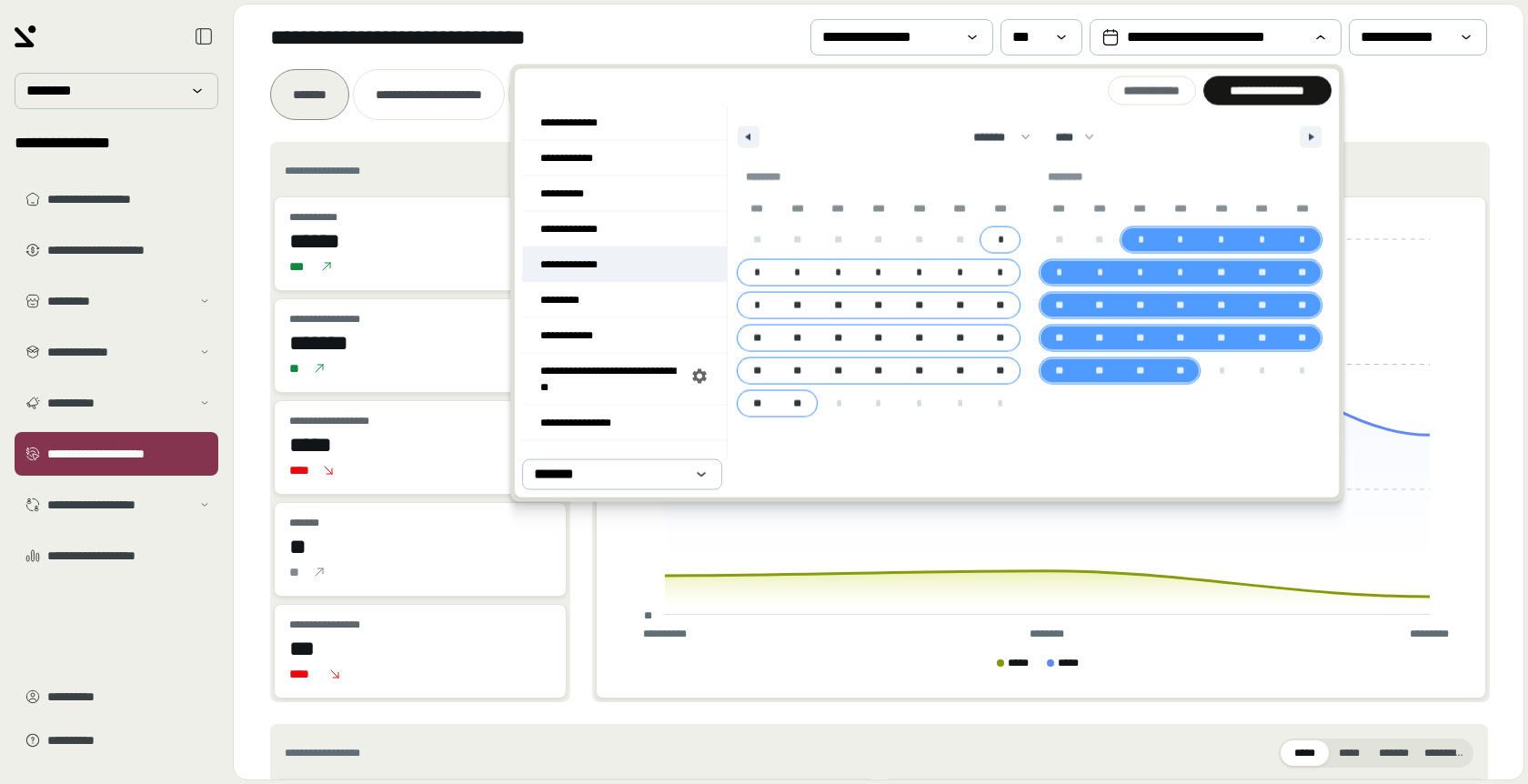 click on "**********" at bounding box center [624, 265] 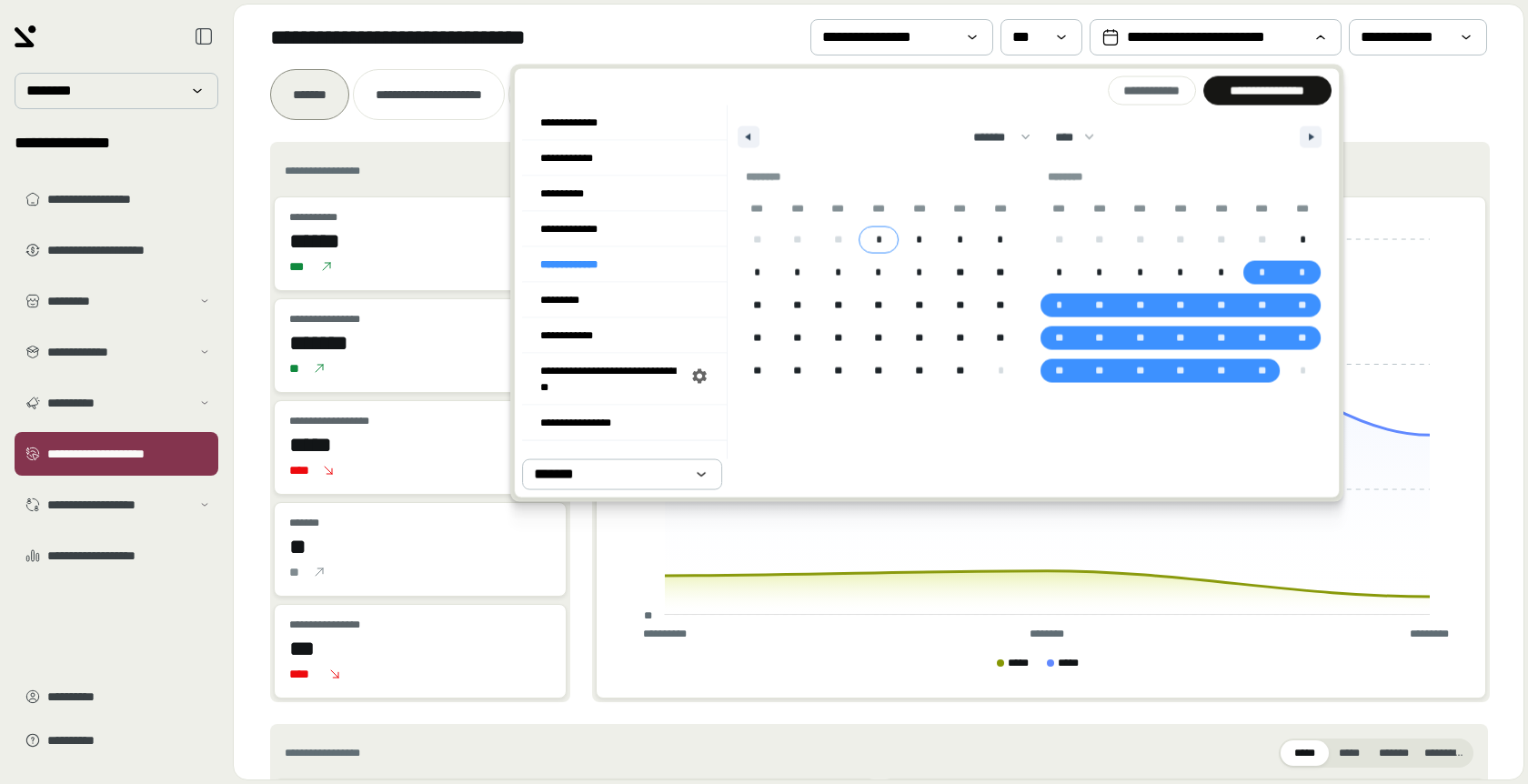 click on "*" at bounding box center (879, 240) 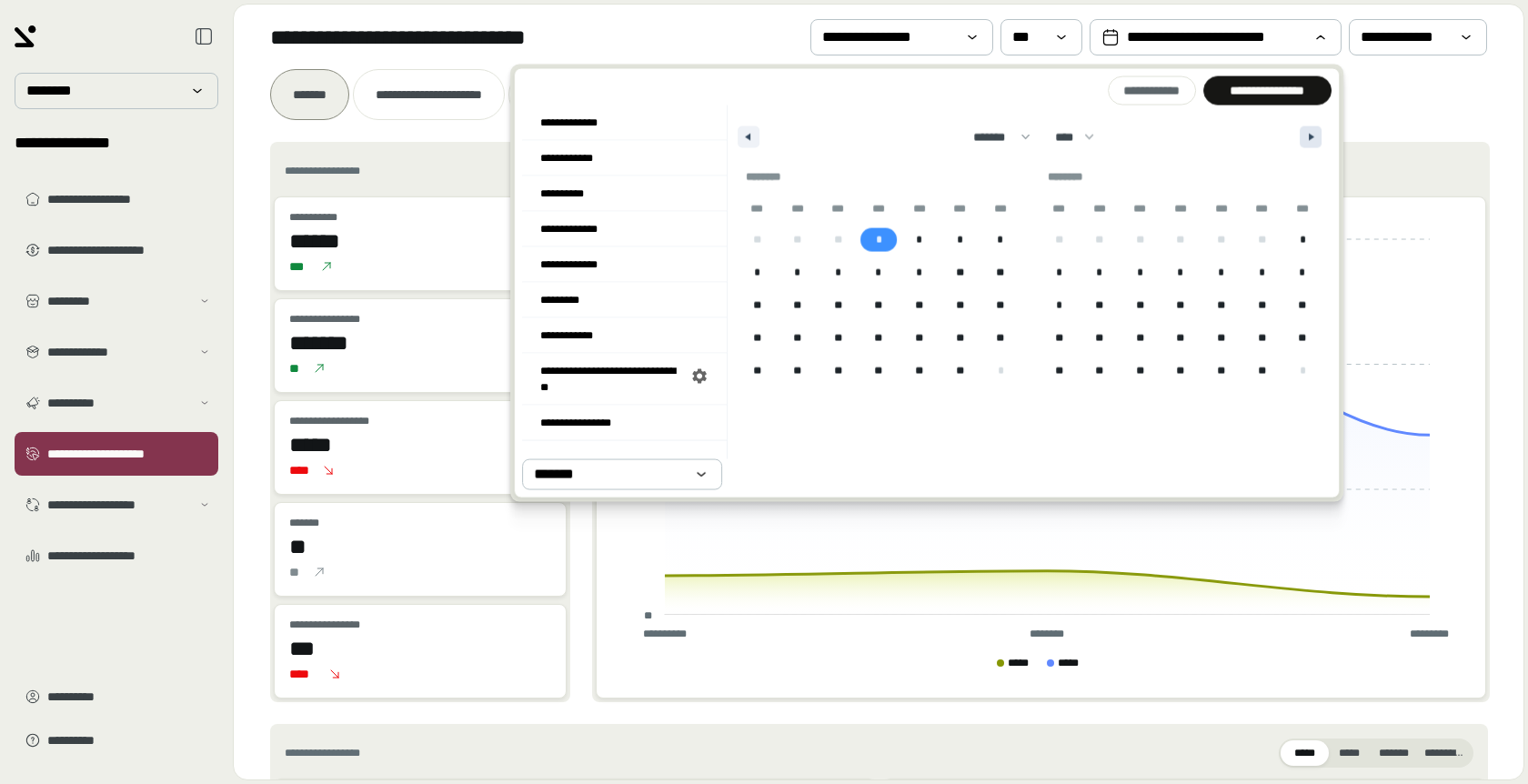 click at bounding box center (1313, 137) 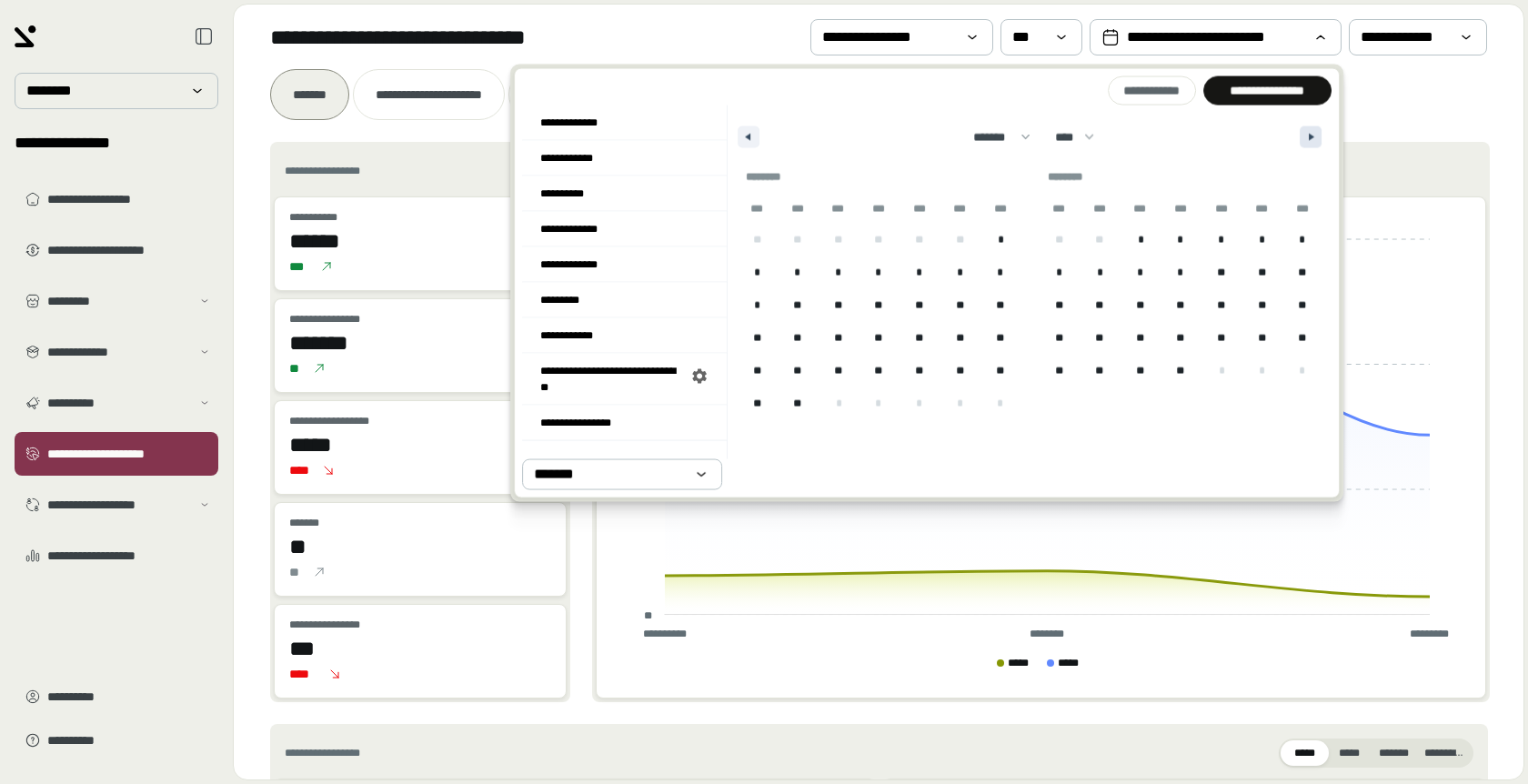 click at bounding box center (1313, 137) 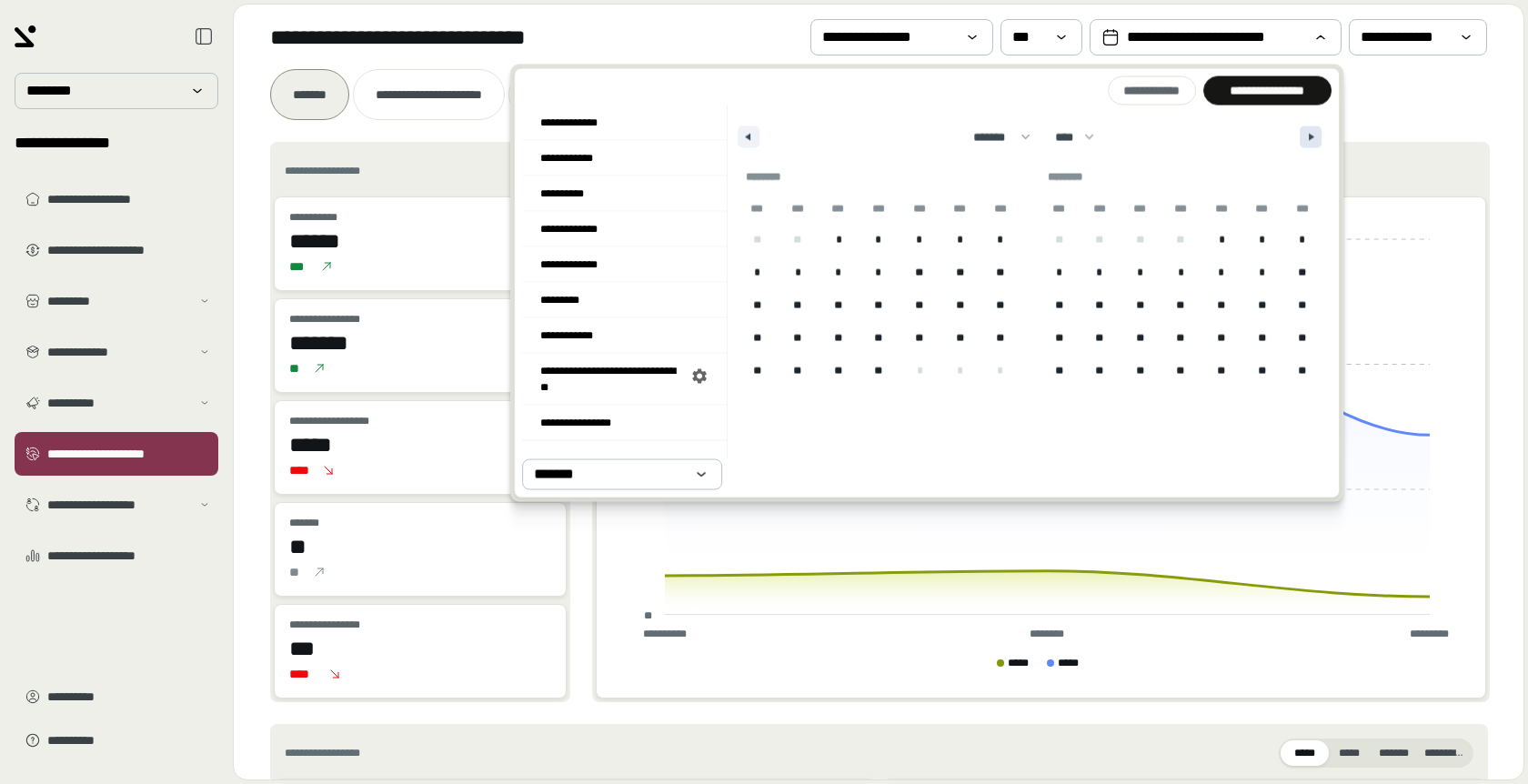 click at bounding box center [1313, 137] 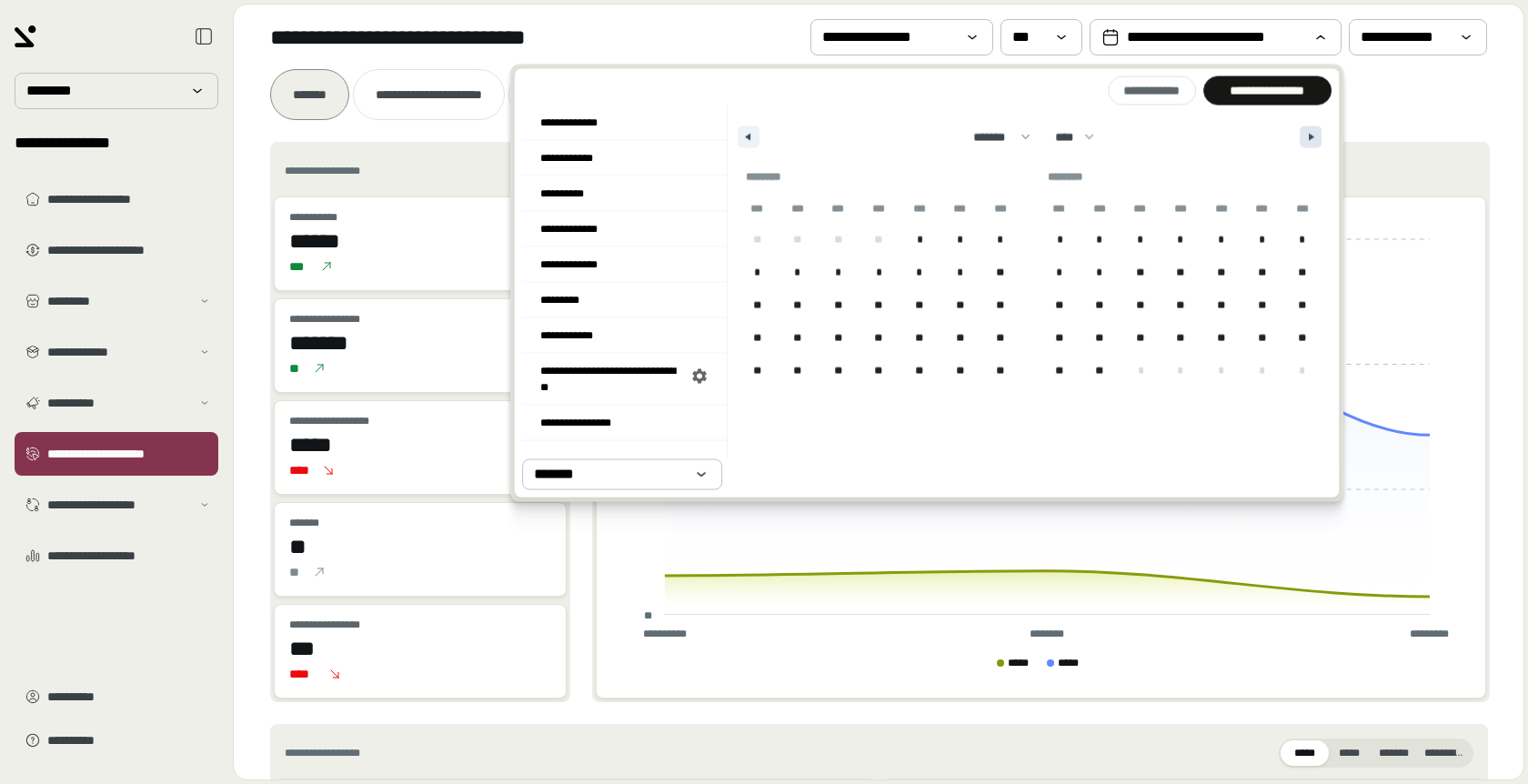 click at bounding box center [1313, 137] 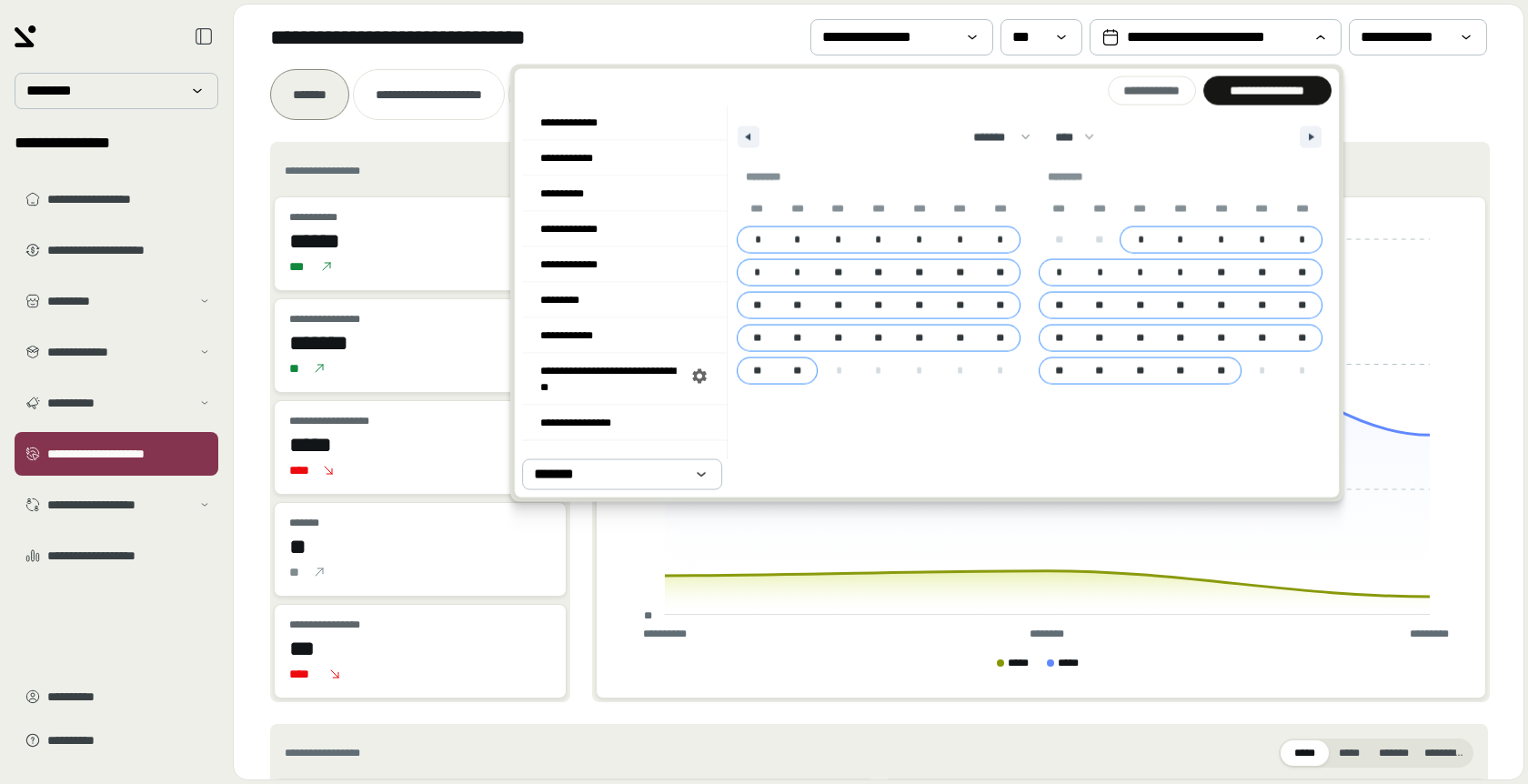 click on "**" at bounding box center [1221, 371] 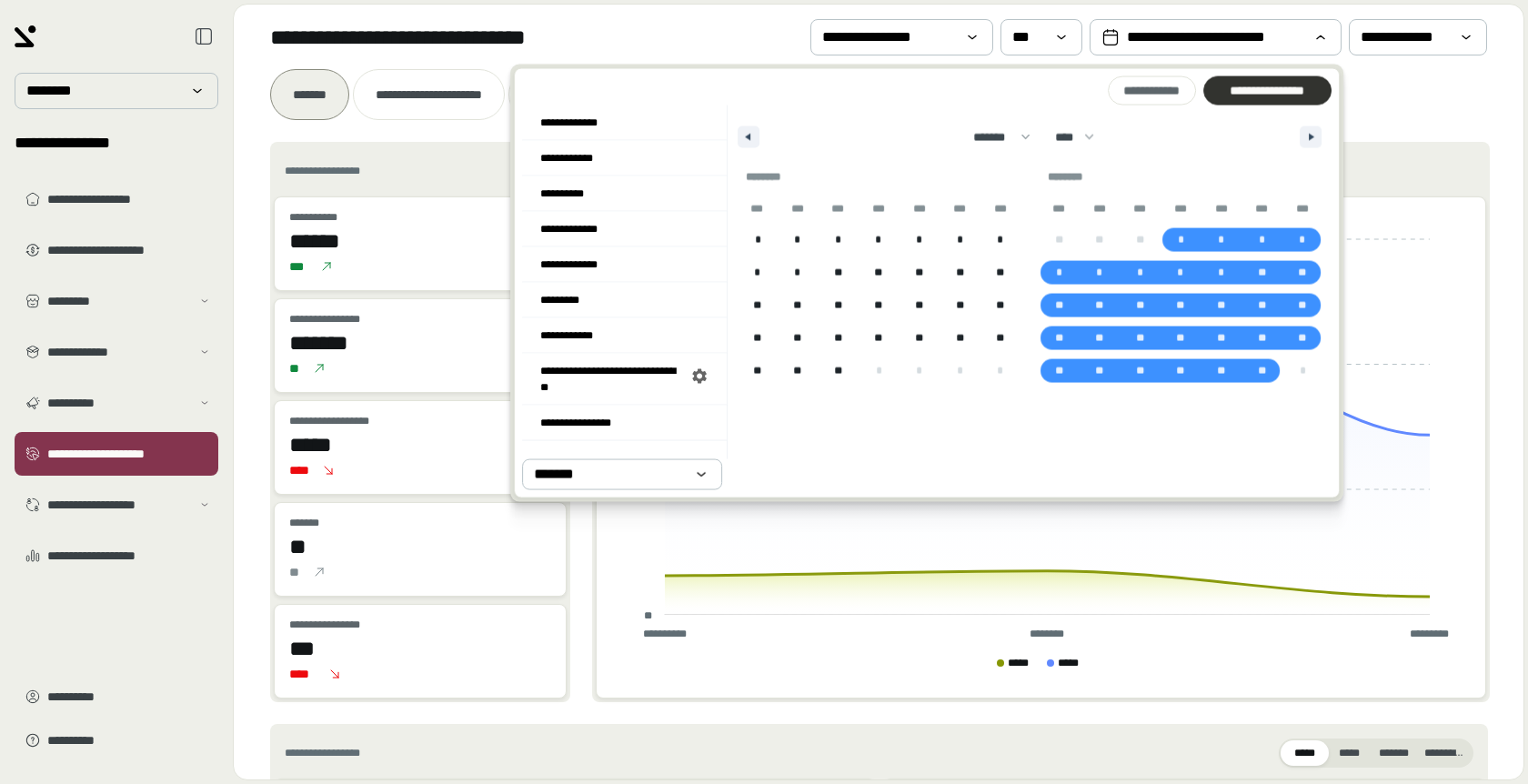 click on "**********" at bounding box center [1267, 91] 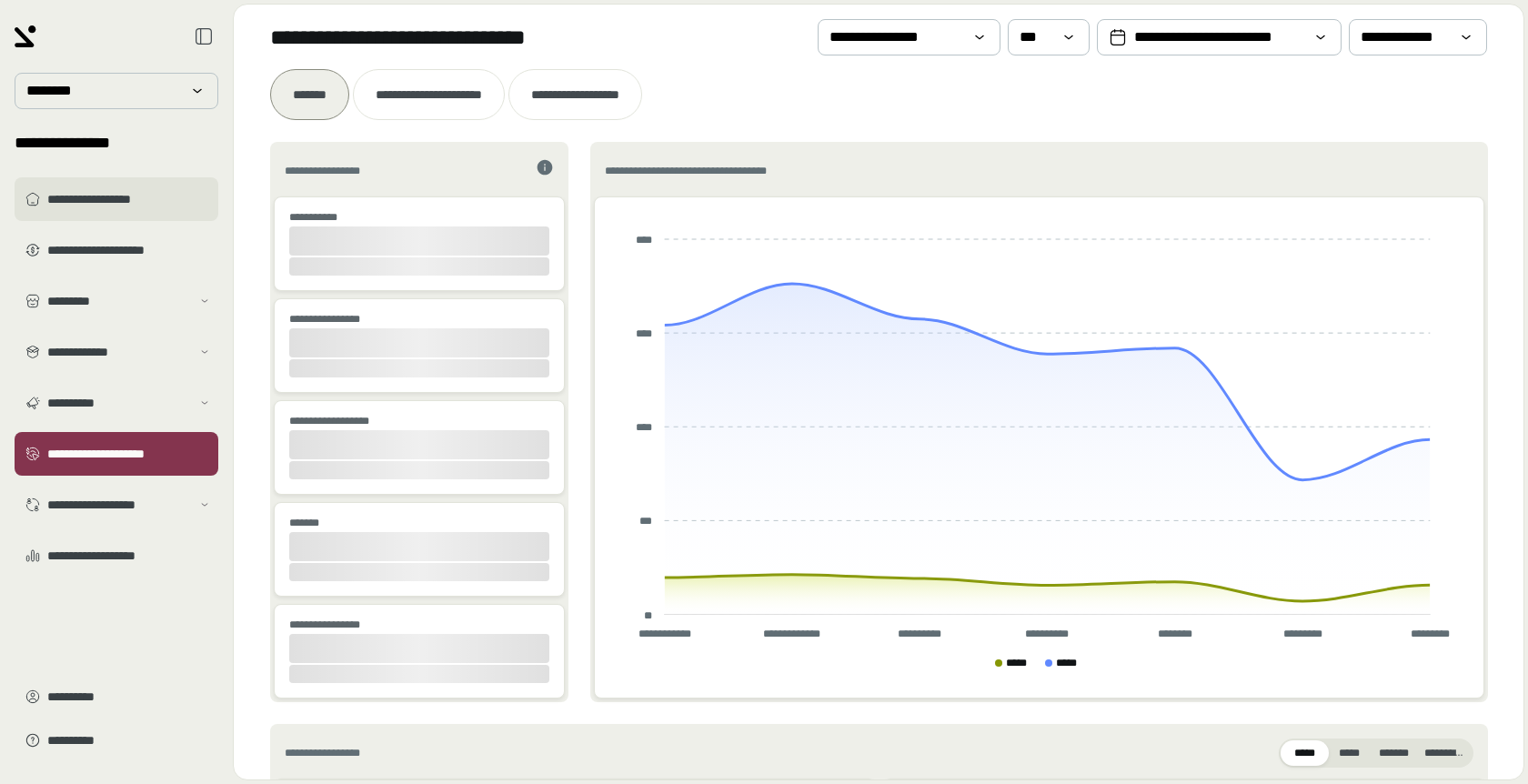 click on "**********" at bounding box center (129, 199) 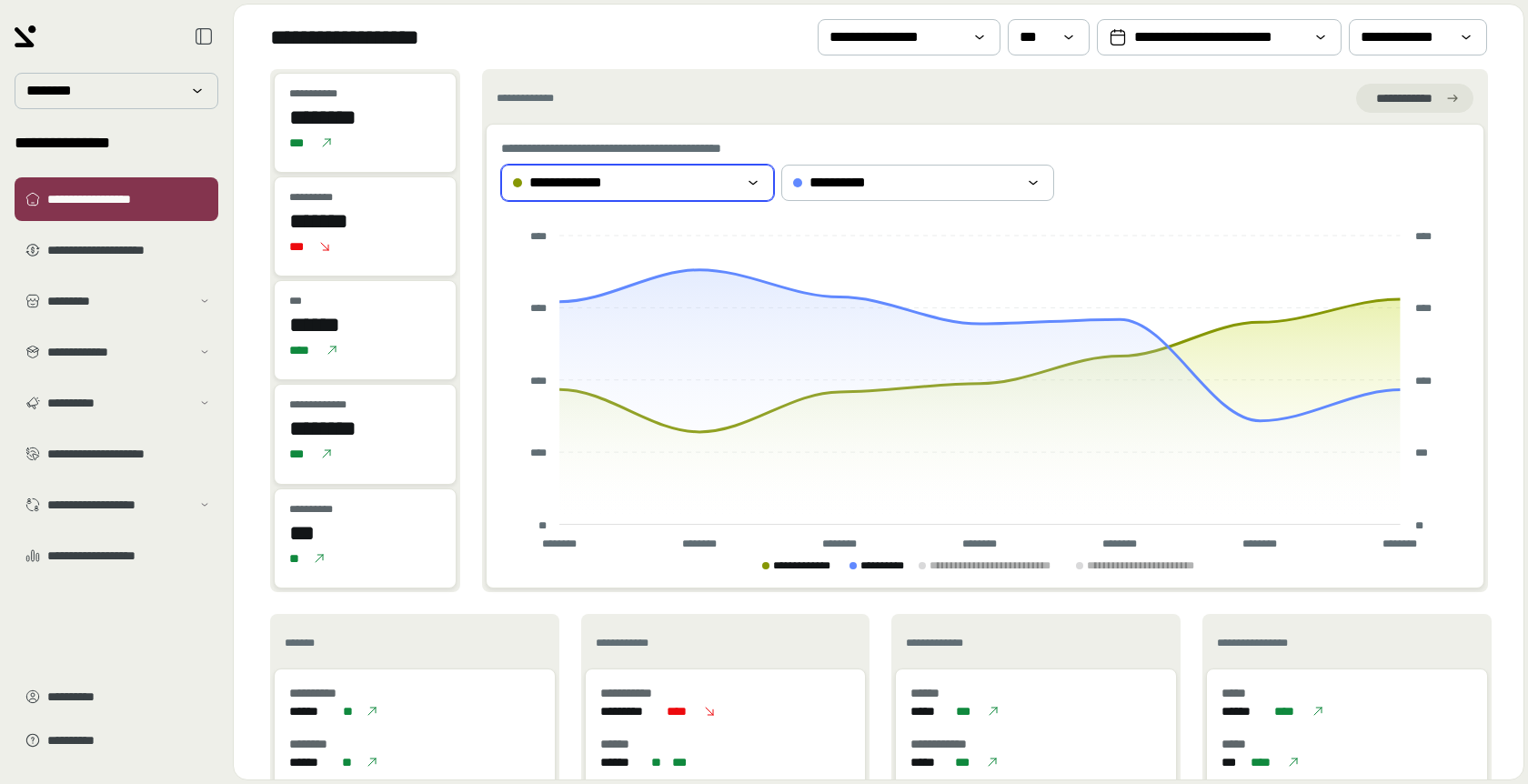 click on "**********" at bounding box center (625, 183) 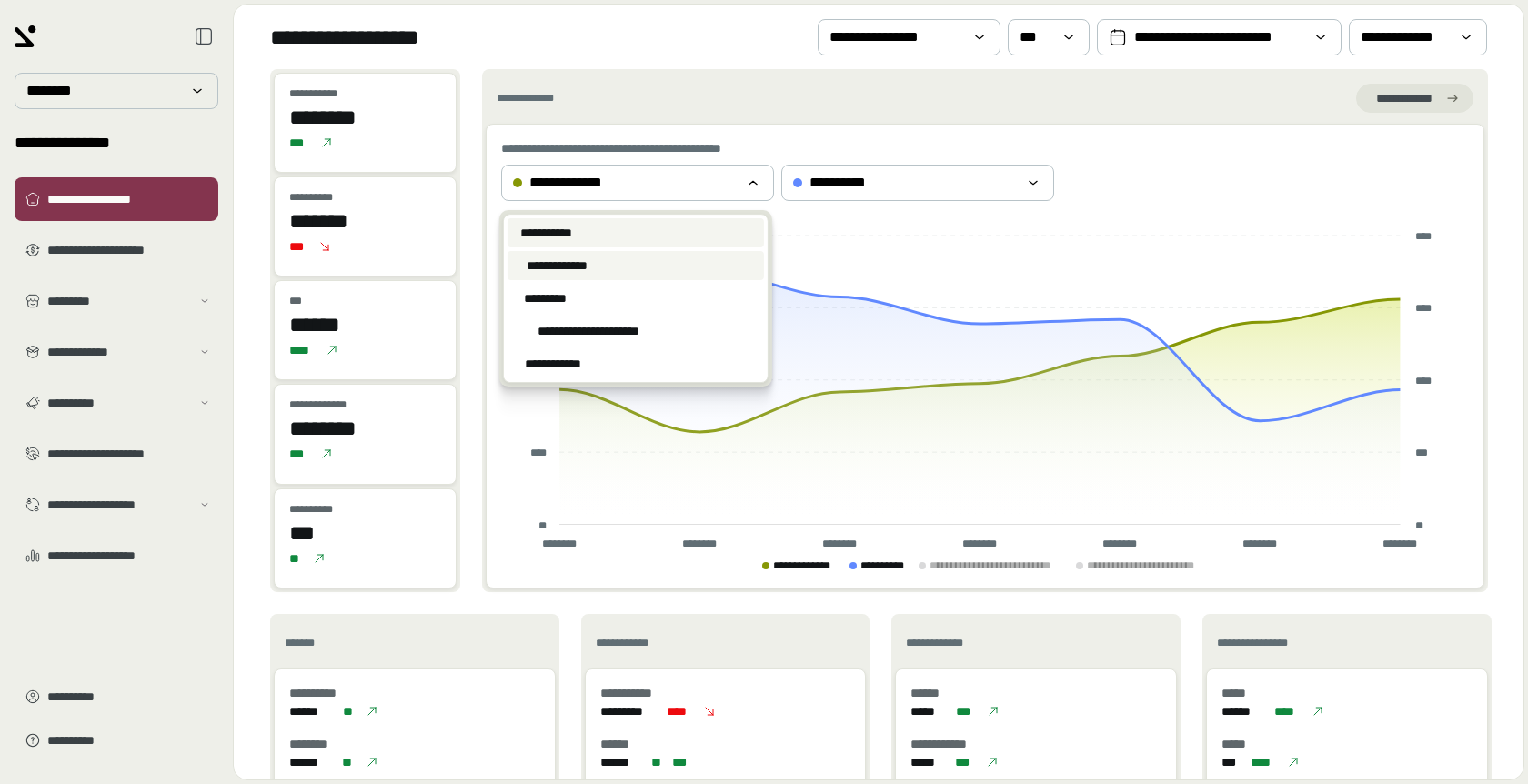click on "**********" at bounding box center [636, 233] 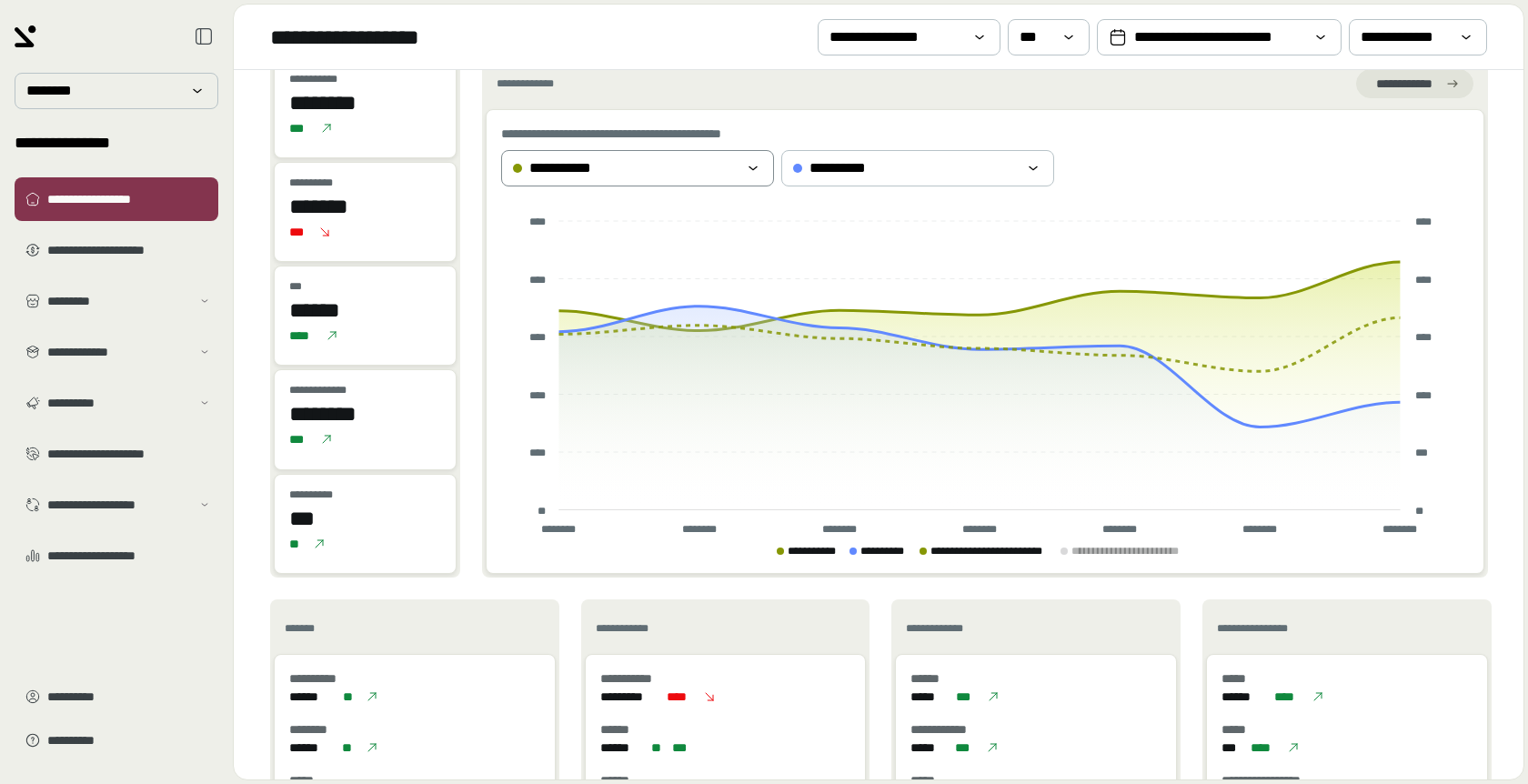 scroll, scrollTop: 0, scrollLeft: 0, axis: both 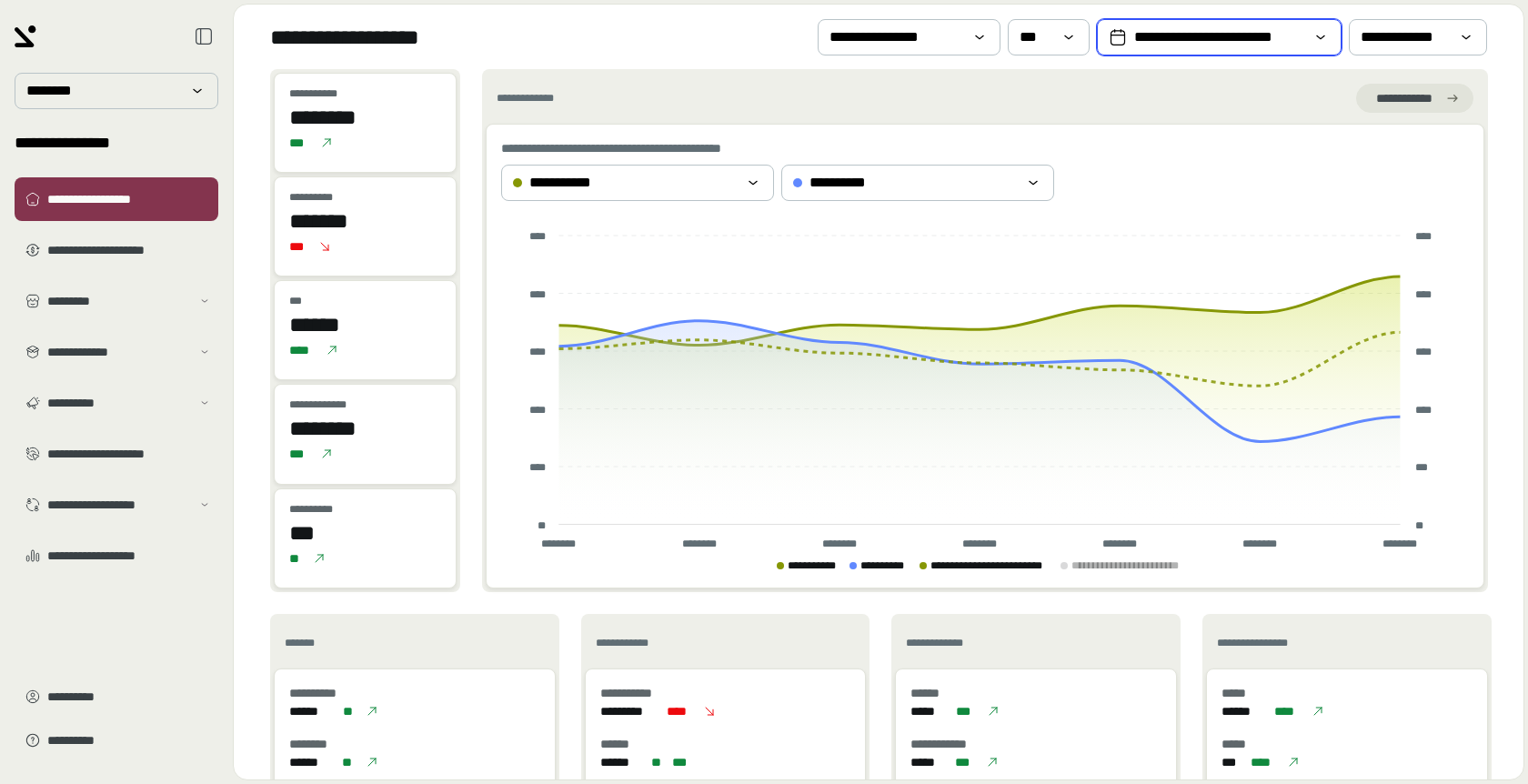 click 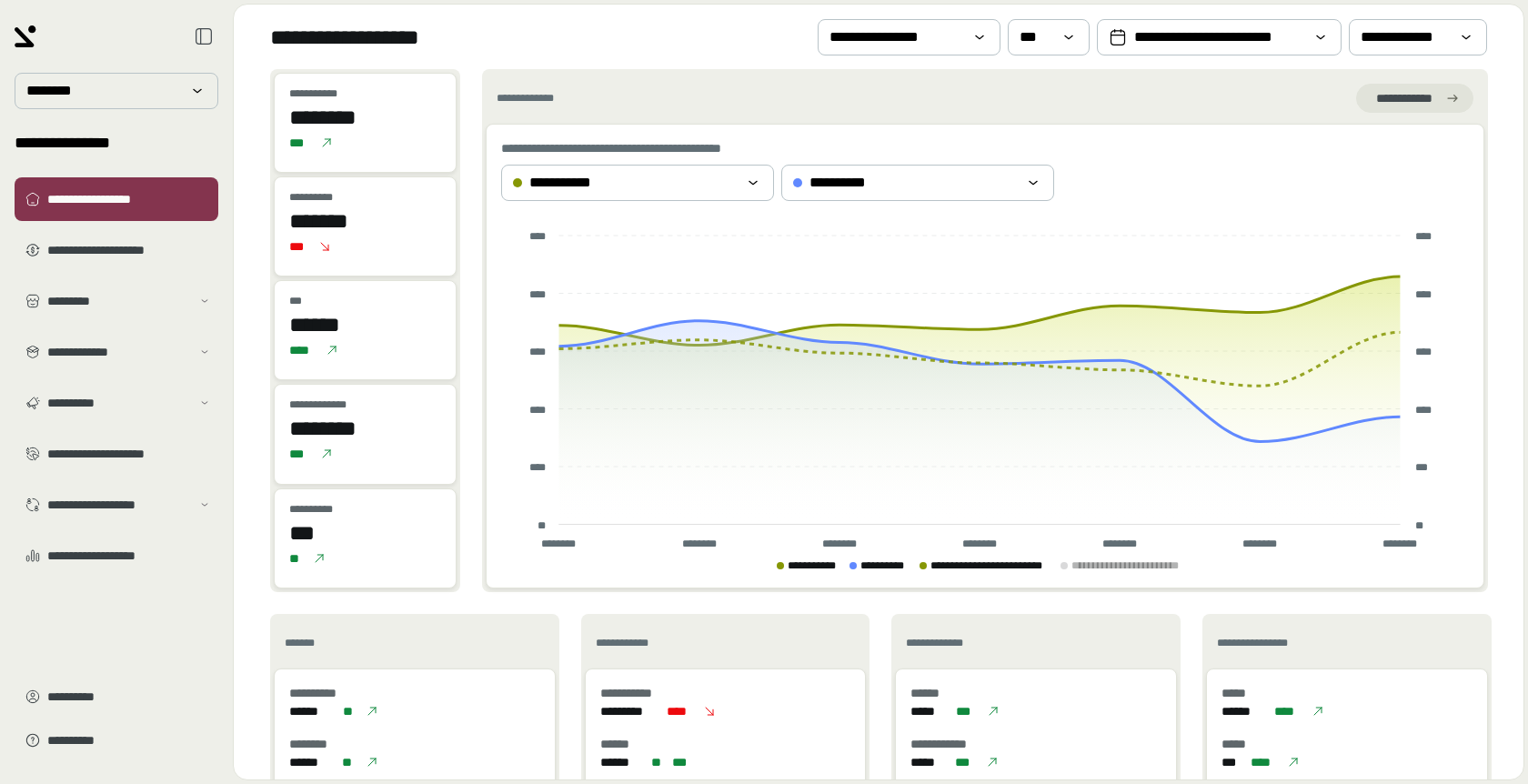 click on "**********" at bounding box center [879, 36] 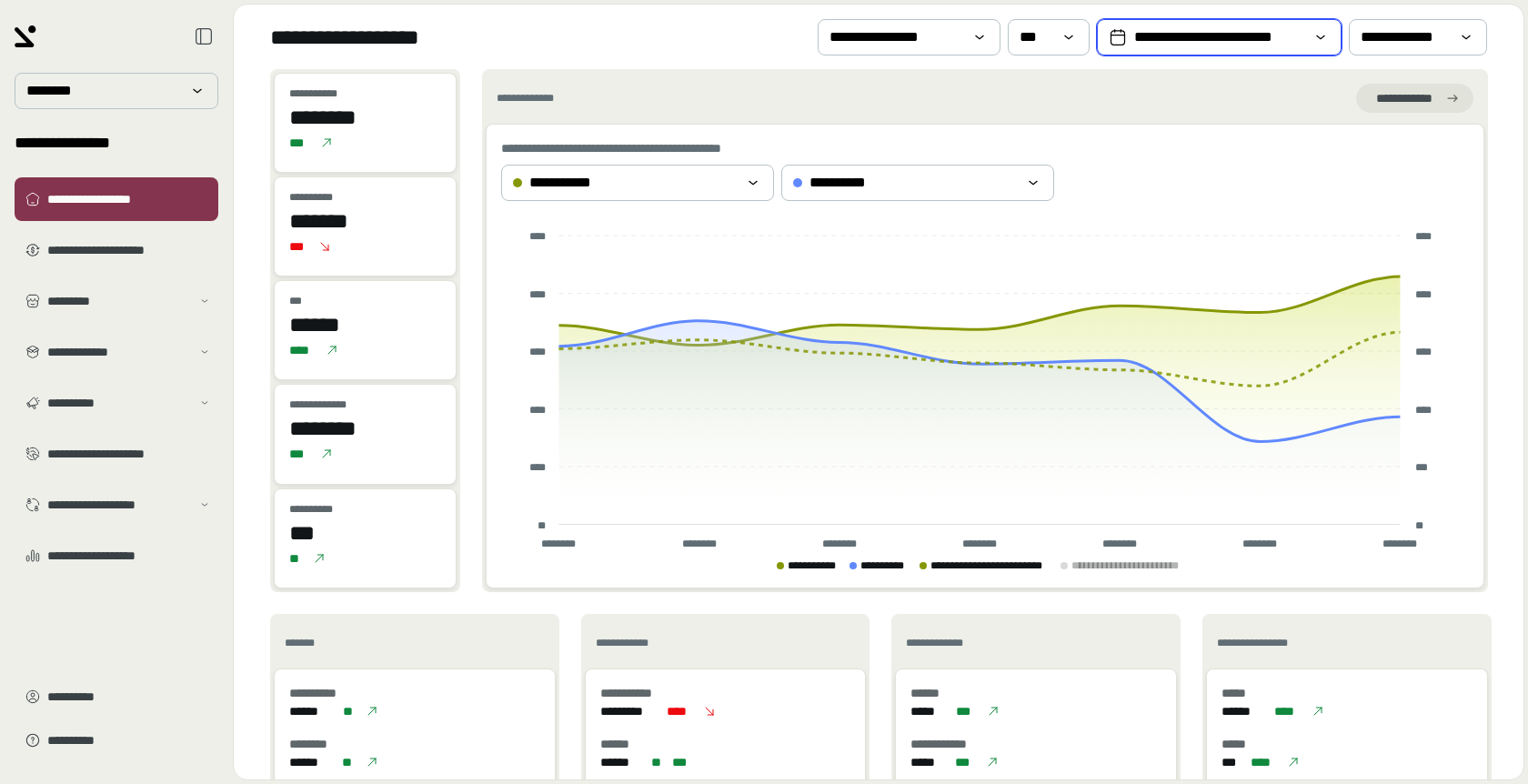 click on "**********" at bounding box center [1219, 37] 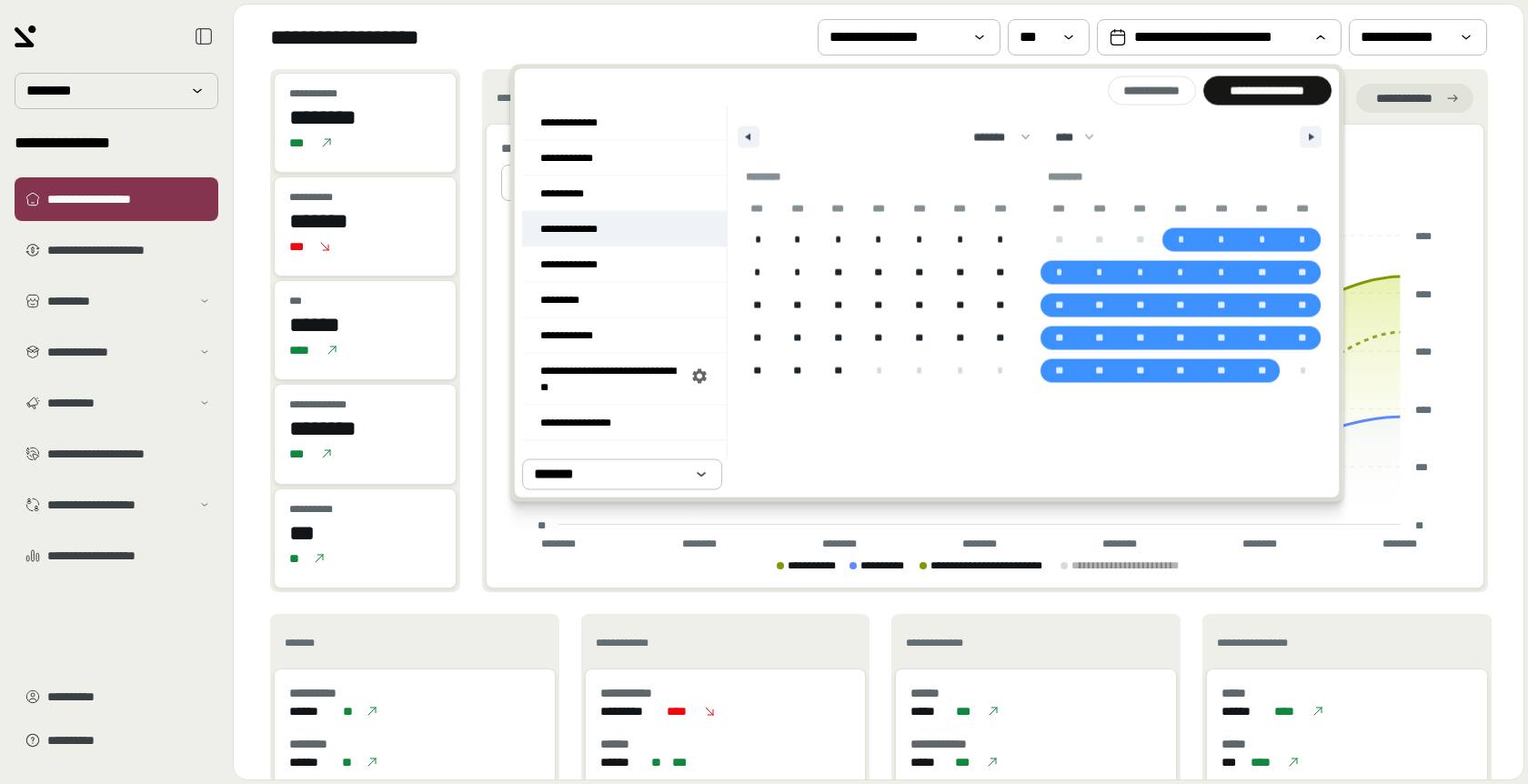 click on "**********" at bounding box center (624, 229) 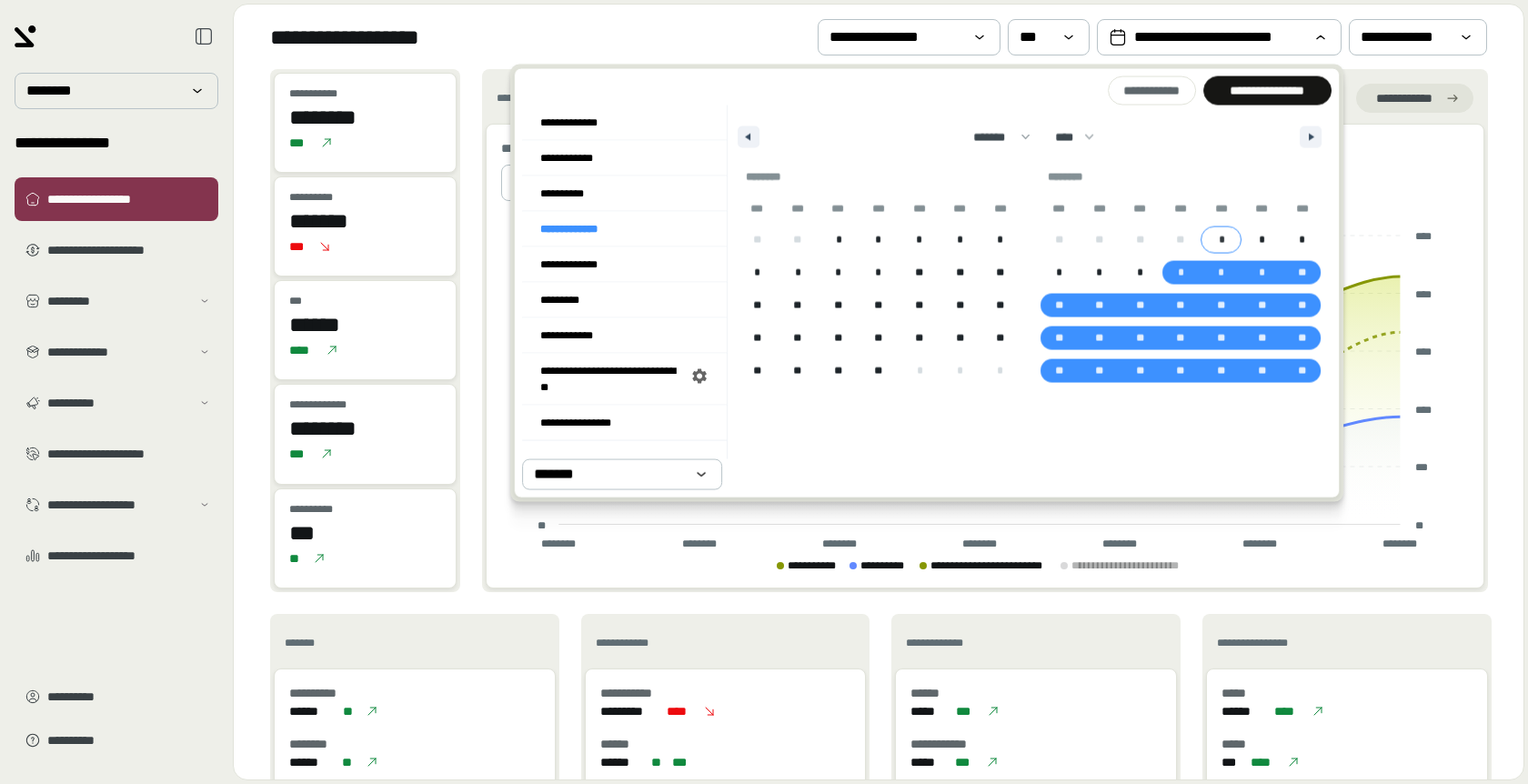 click on "[PHONE] [EMAIL]" at bounding box center [1181, 306] 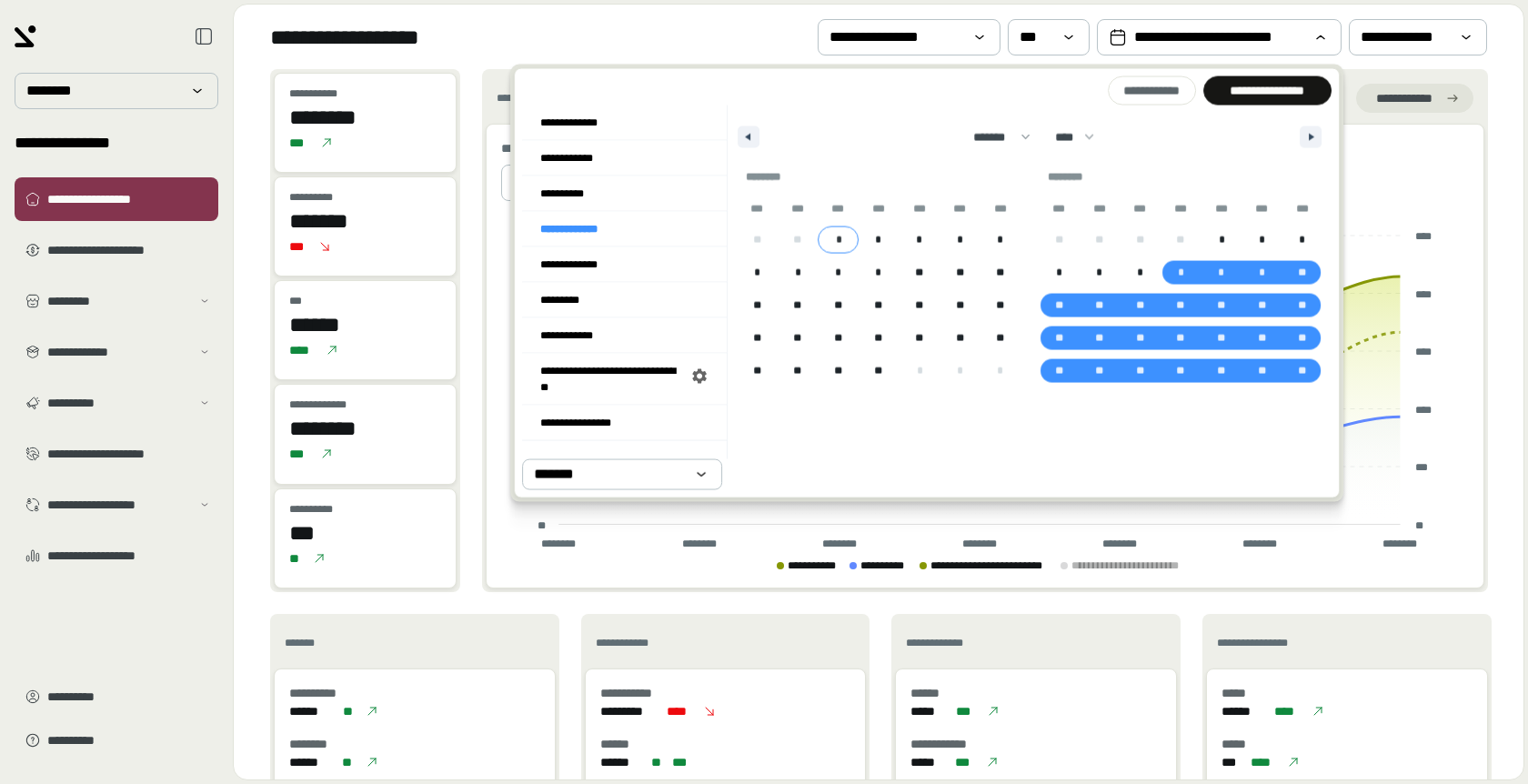 click on "*" at bounding box center (838, 240) 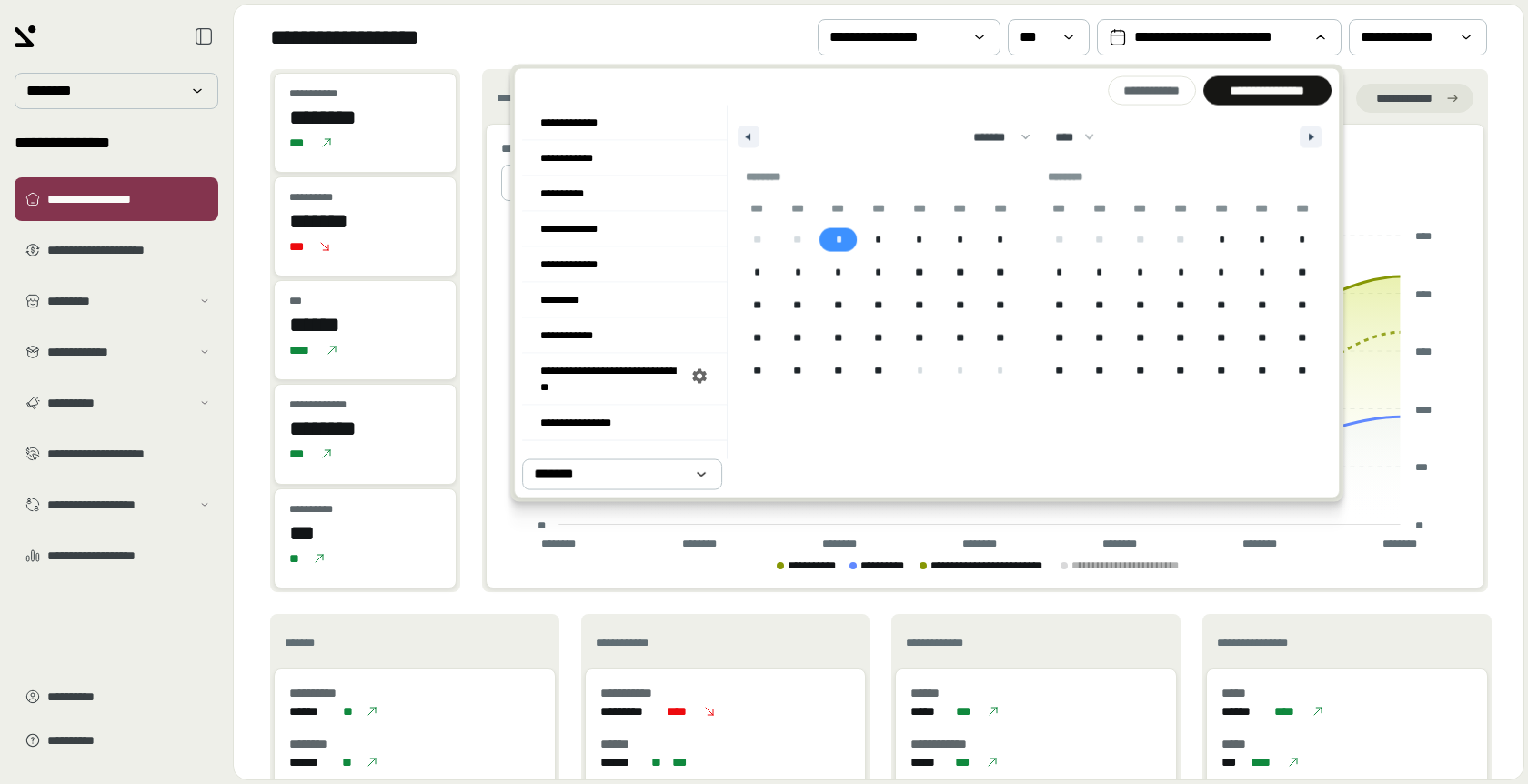 click on "******* ******** ***** ***** *** **** **** ****** ********* ******* ******** ******** **** **** **** **** **** **** **** **** **** **** **** **** **** **** **** **** **** **** **** **** **** **** **** **** **** **** **** **** **** **** **** **** **** **** **** **** **** **** **** **** **** **** **** **** **** **** **** **** **** **** **** **** **** **** **** **** **** **** **** **** **** **** **** **** **** **** **** **** **** **** **** **** **** **** **** **** **** **** **** **** **** **** **** **** **** **** **** **** **** **** **** **** **** **** **** **** **** **** **** **** ****" at bounding box center [1030, 133] 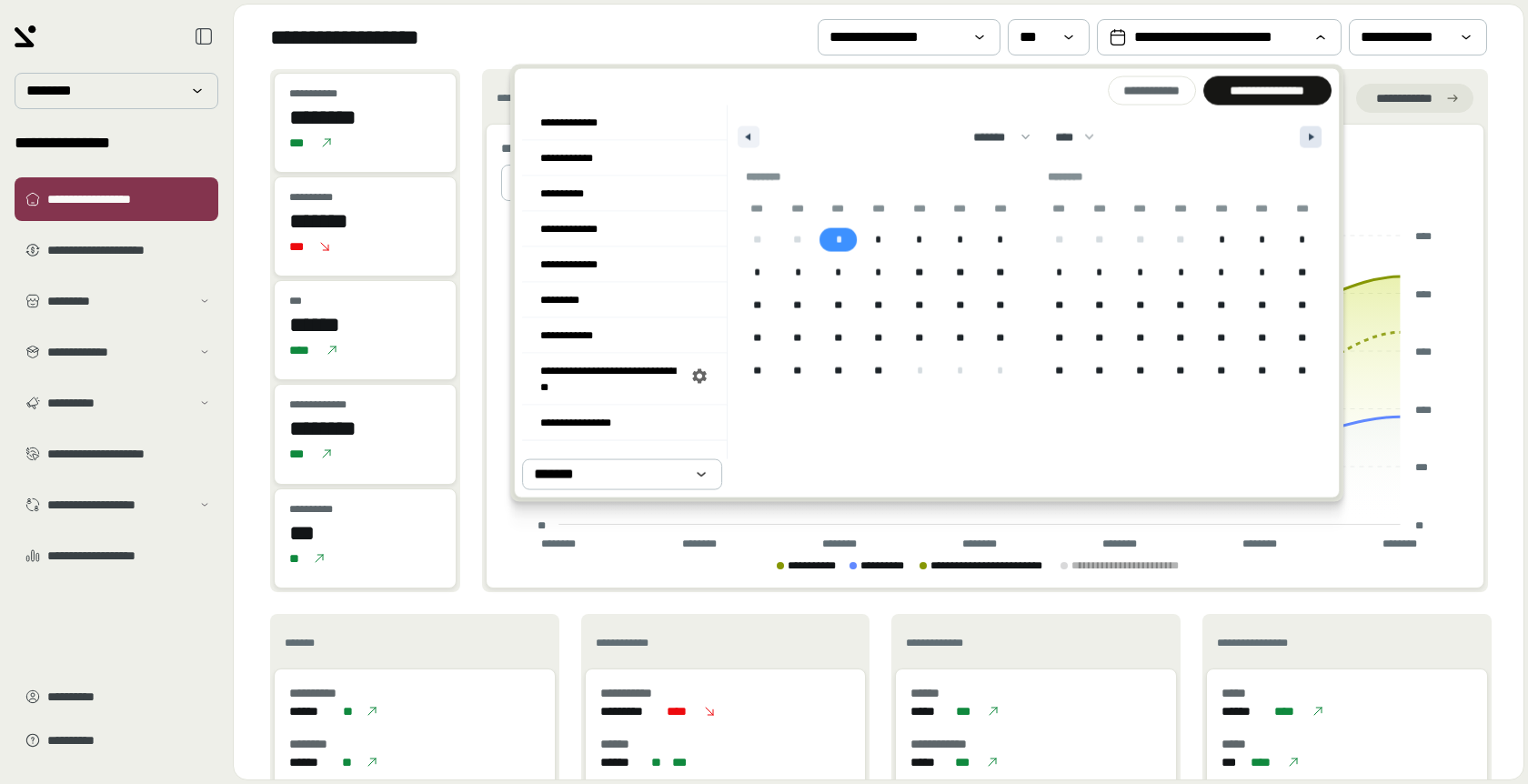 click at bounding box center (1313, 137) 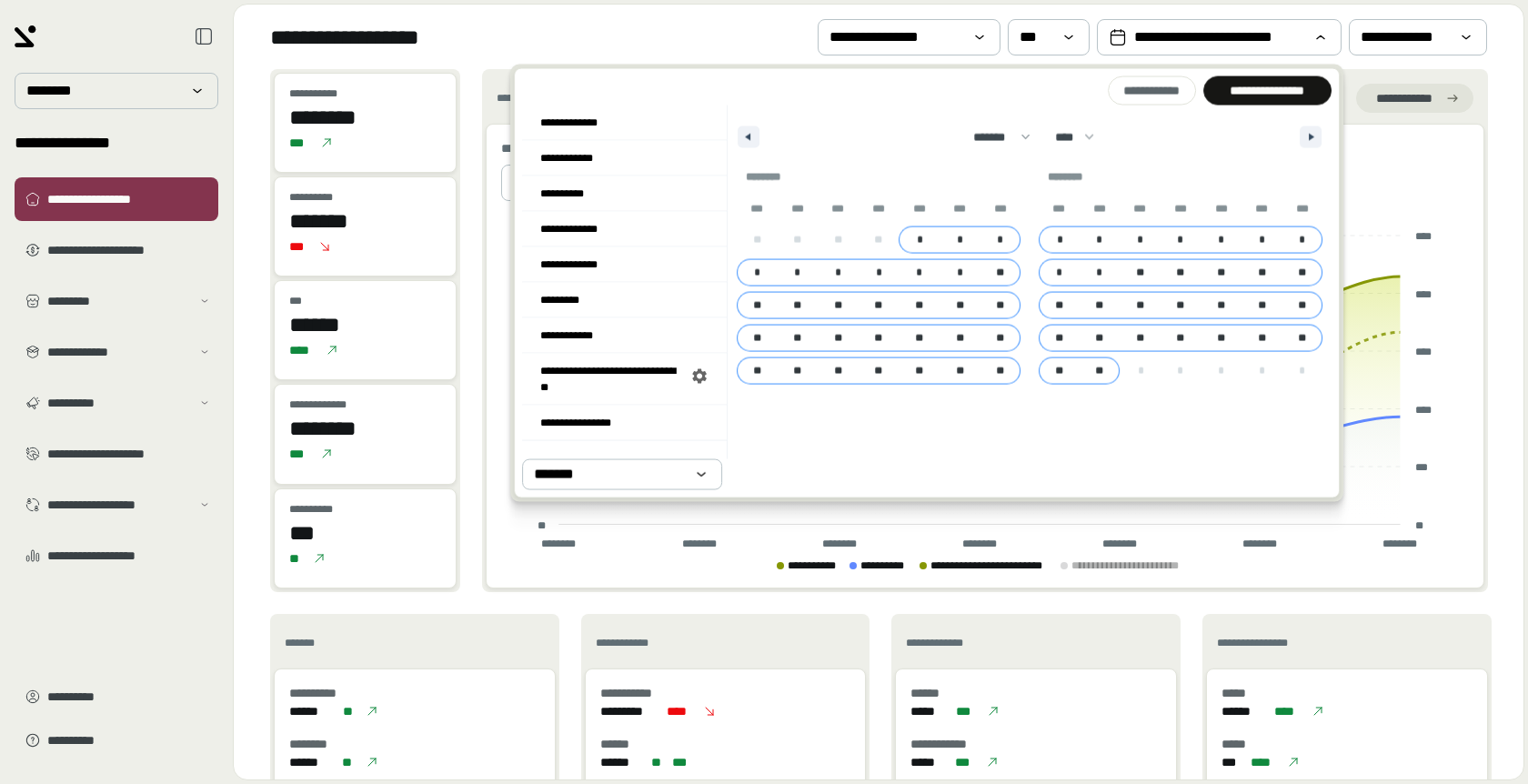 click on "**" at bounding box center [1100, 371] 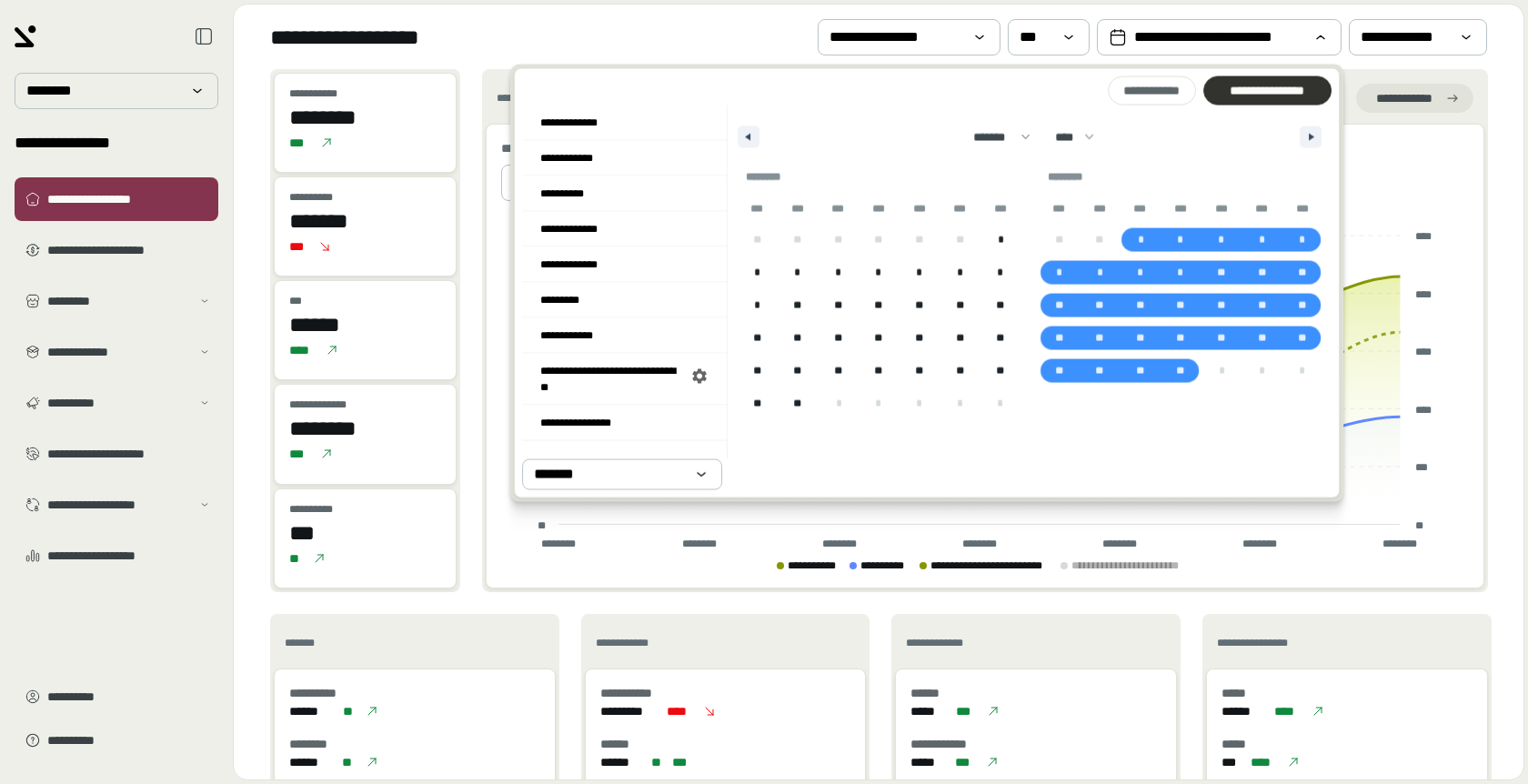 click at bounding box center (1267, 91) 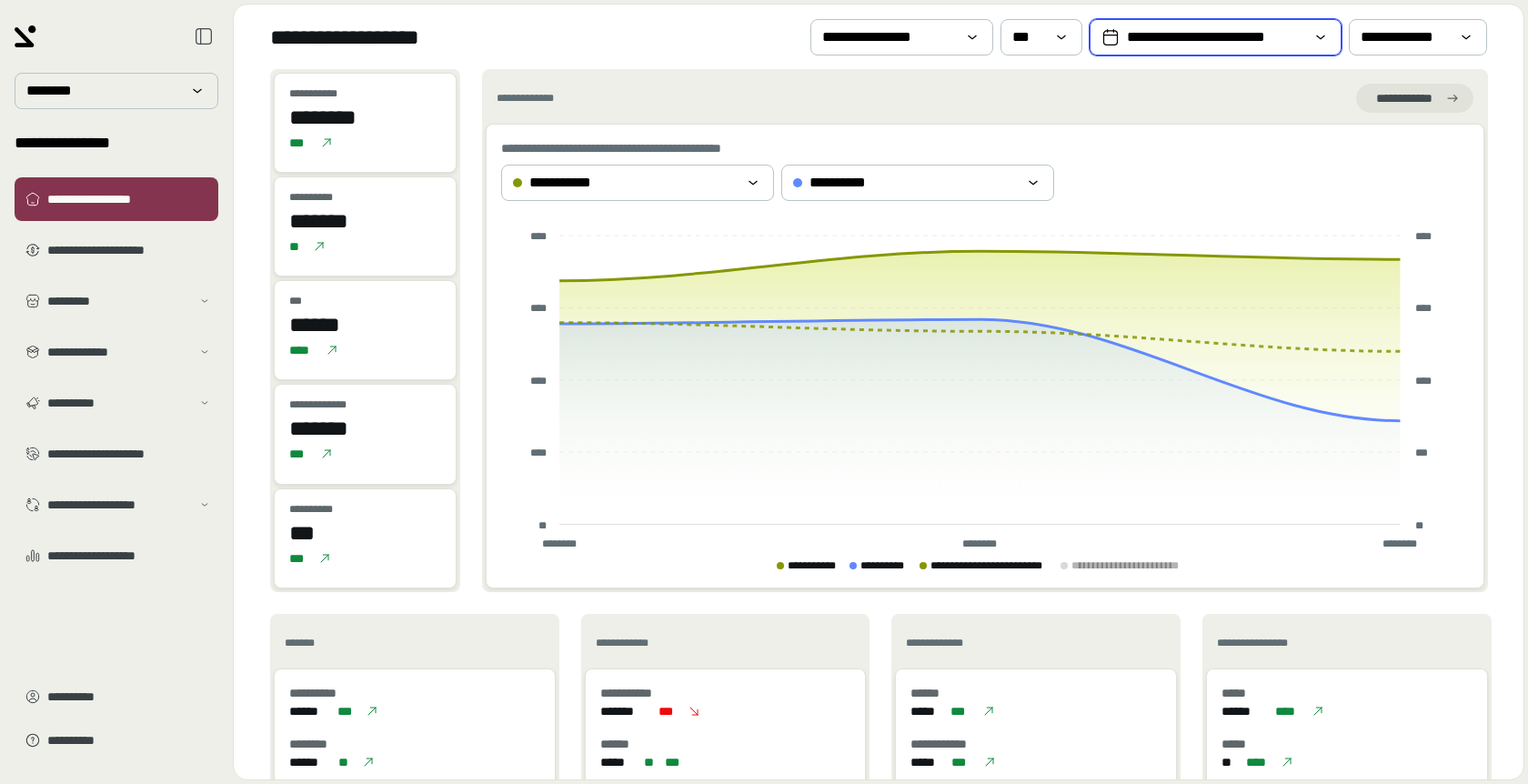 click on "**********" at bounding box center (1215, 37) 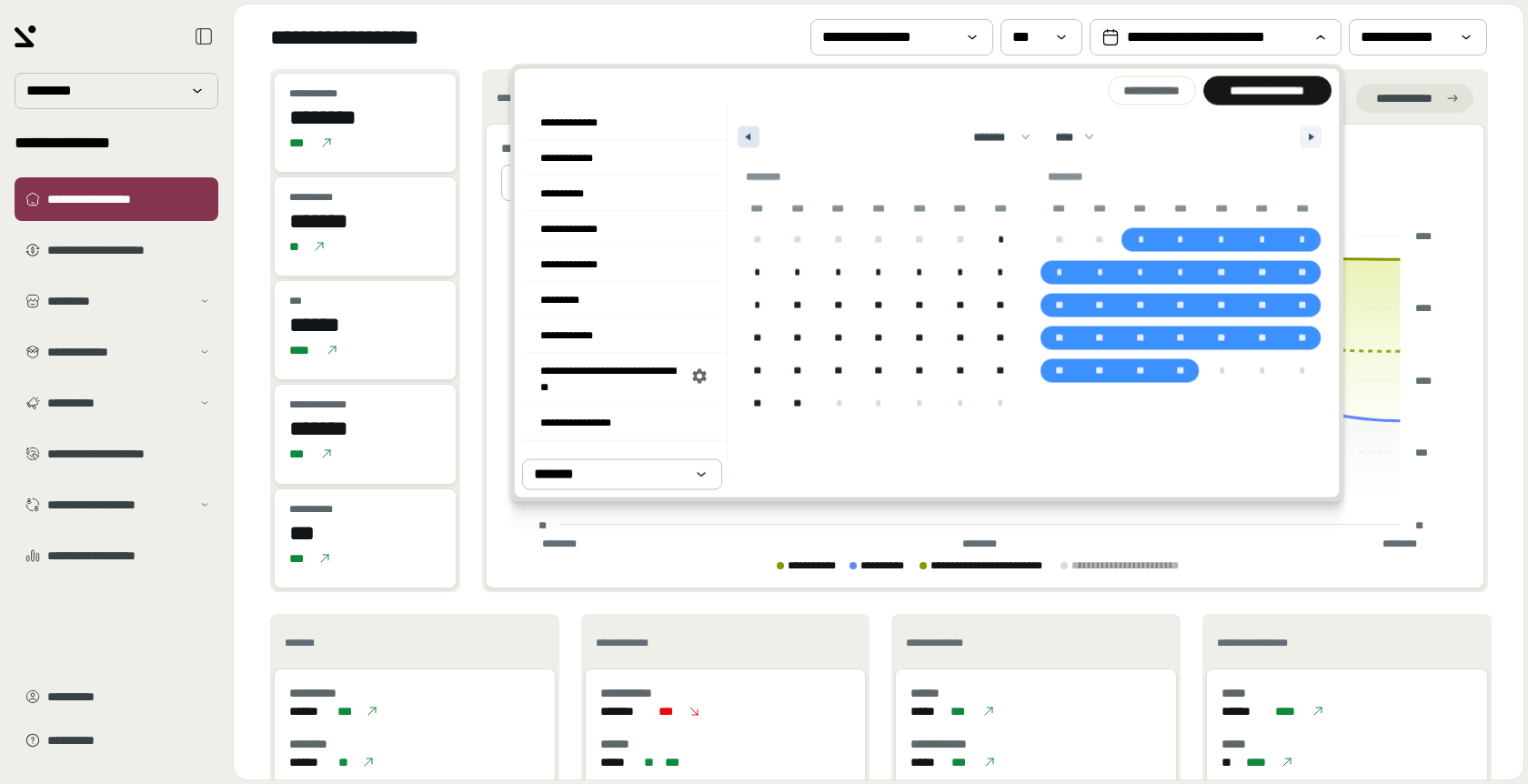 click at bounding box center [749, 137] 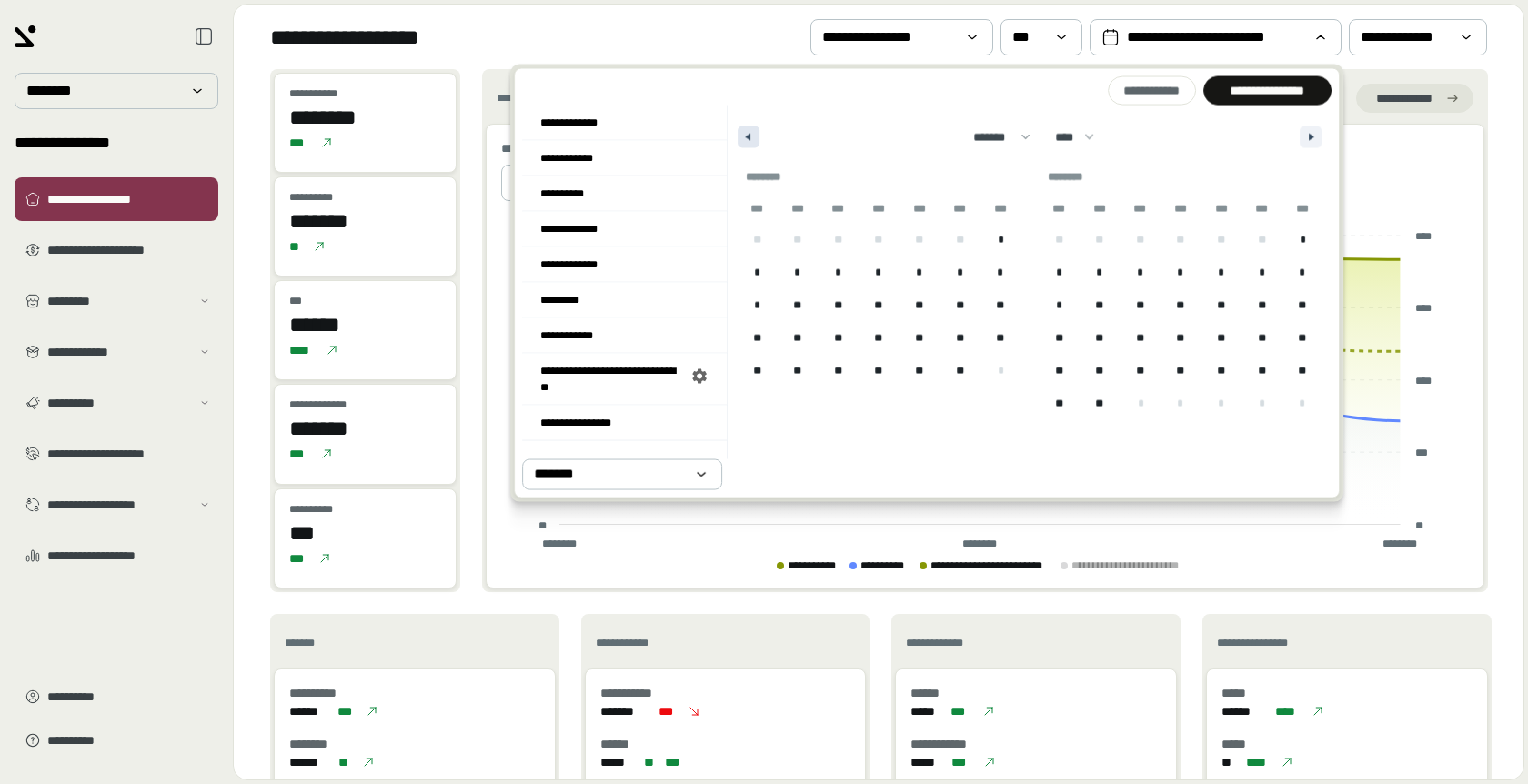 click at bounding box center [749, 137] 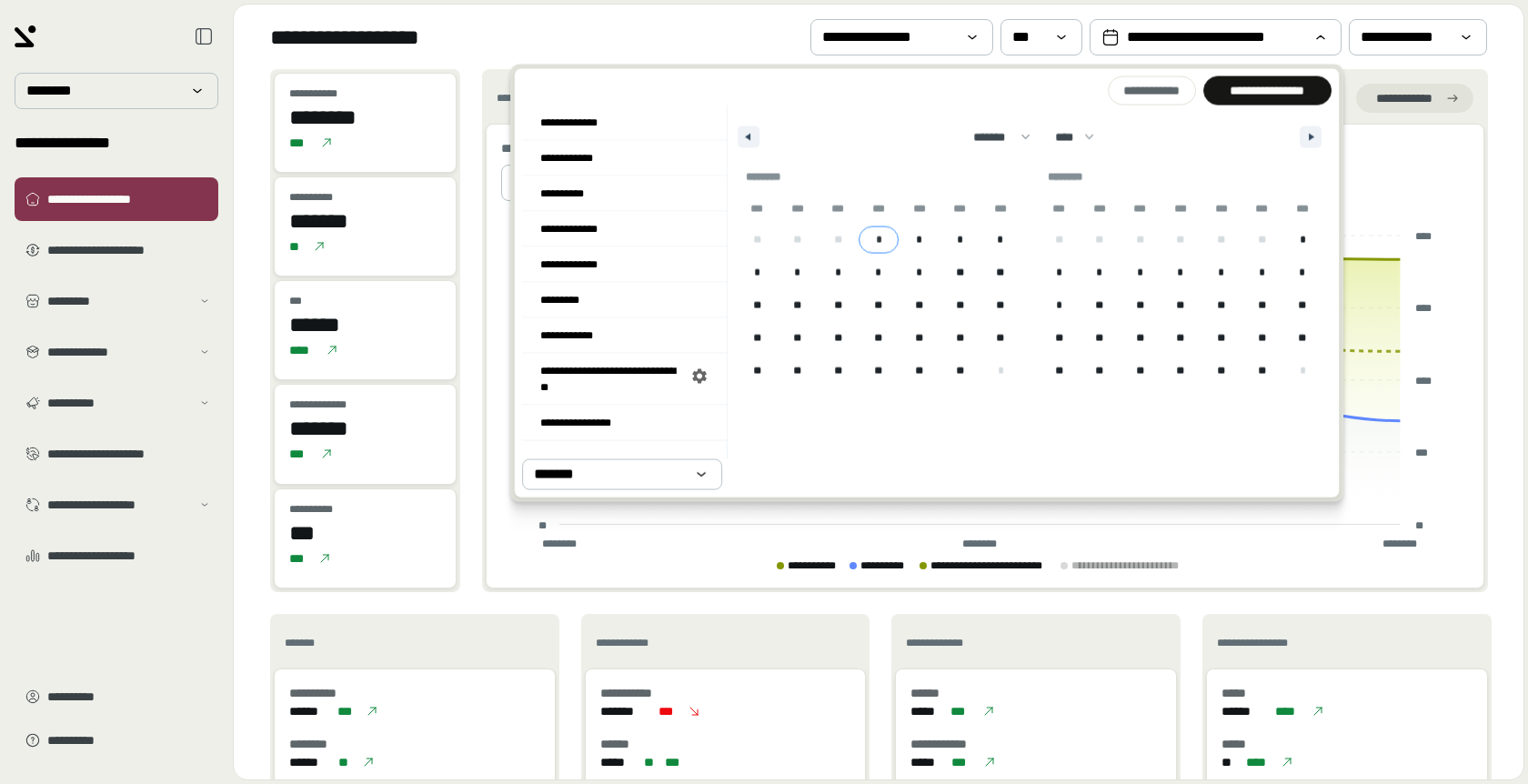 click on "*" at bounding box center (879, 240) 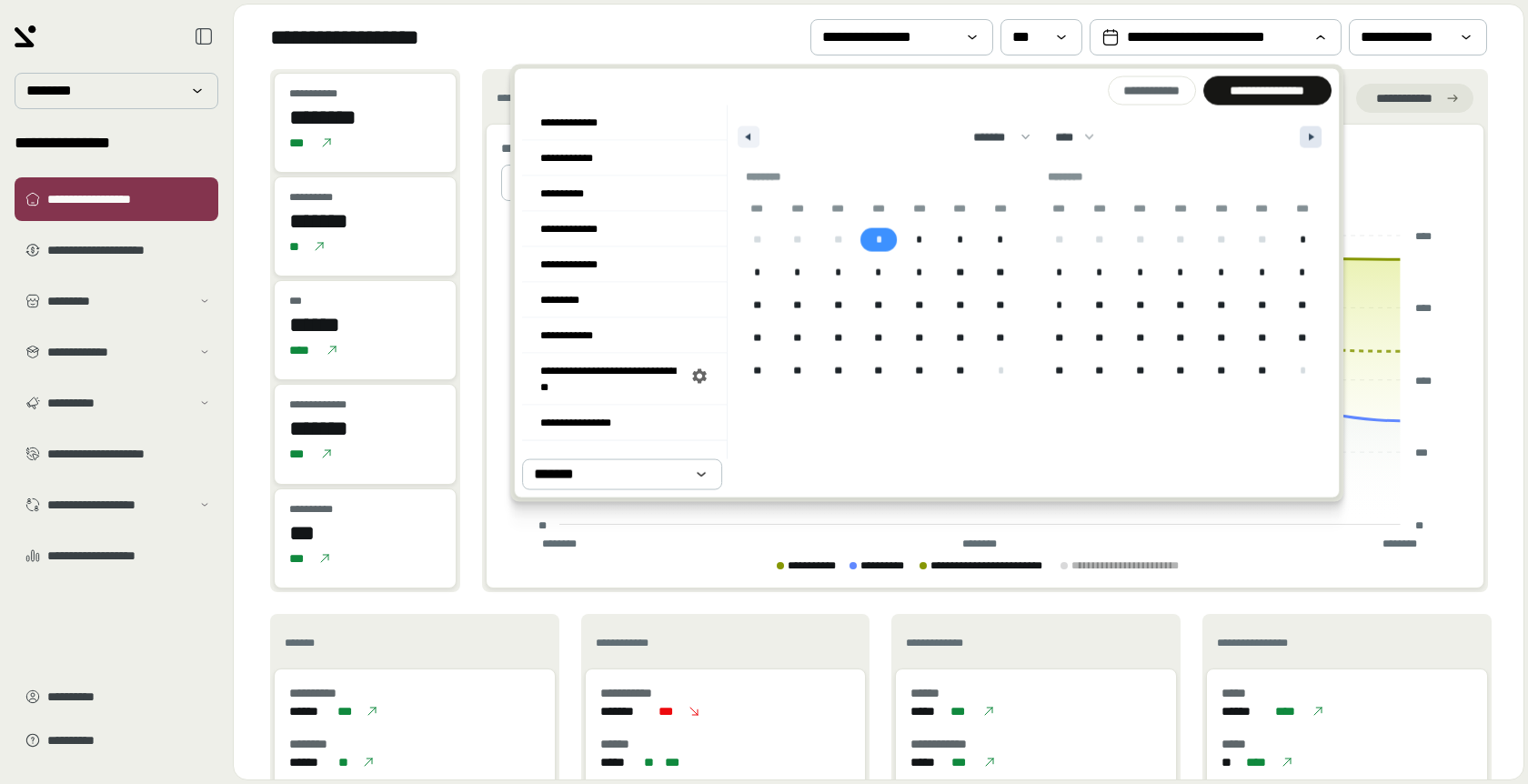click at bounding box center [1311, 137] 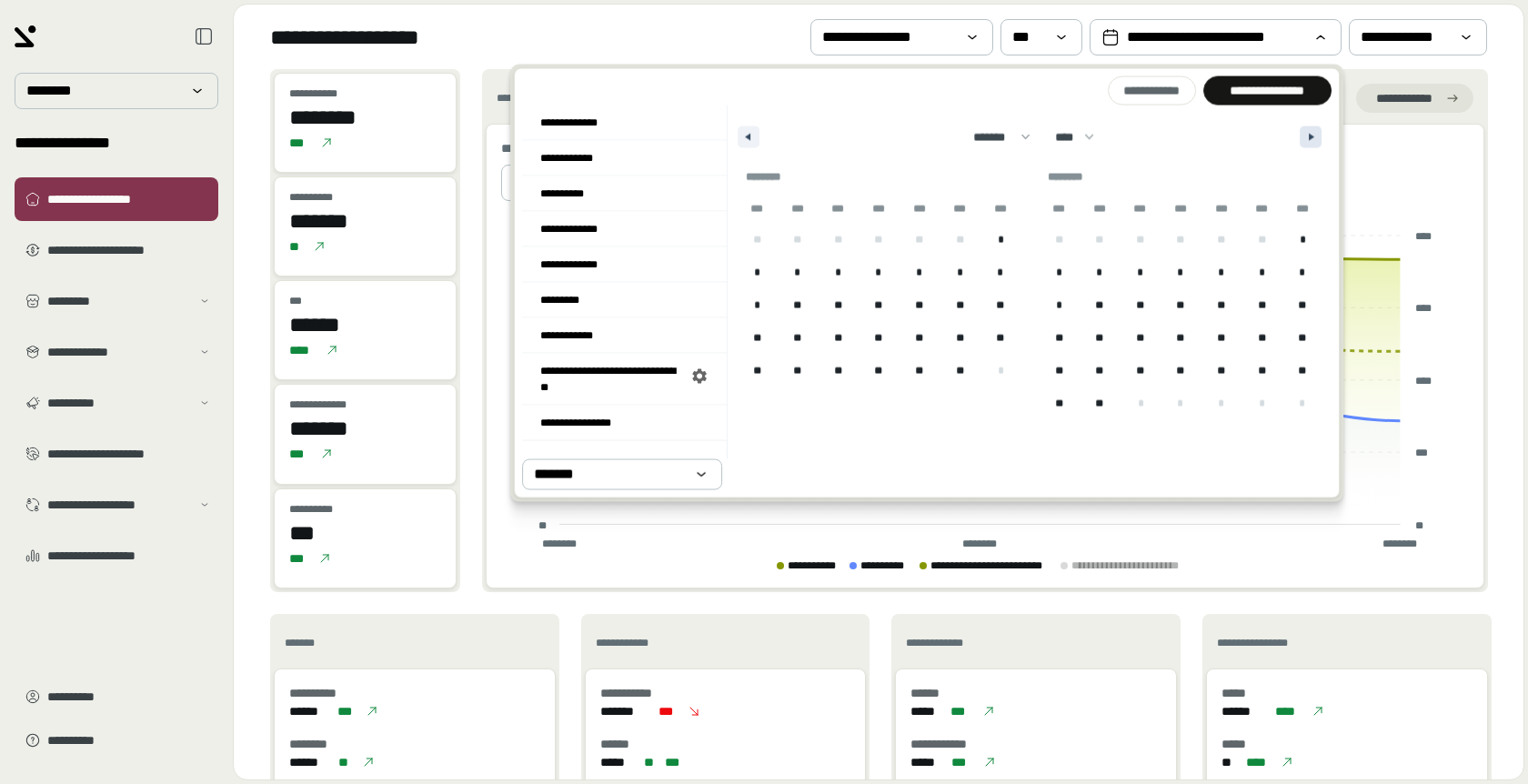 click at bounding box center (1311, 137) 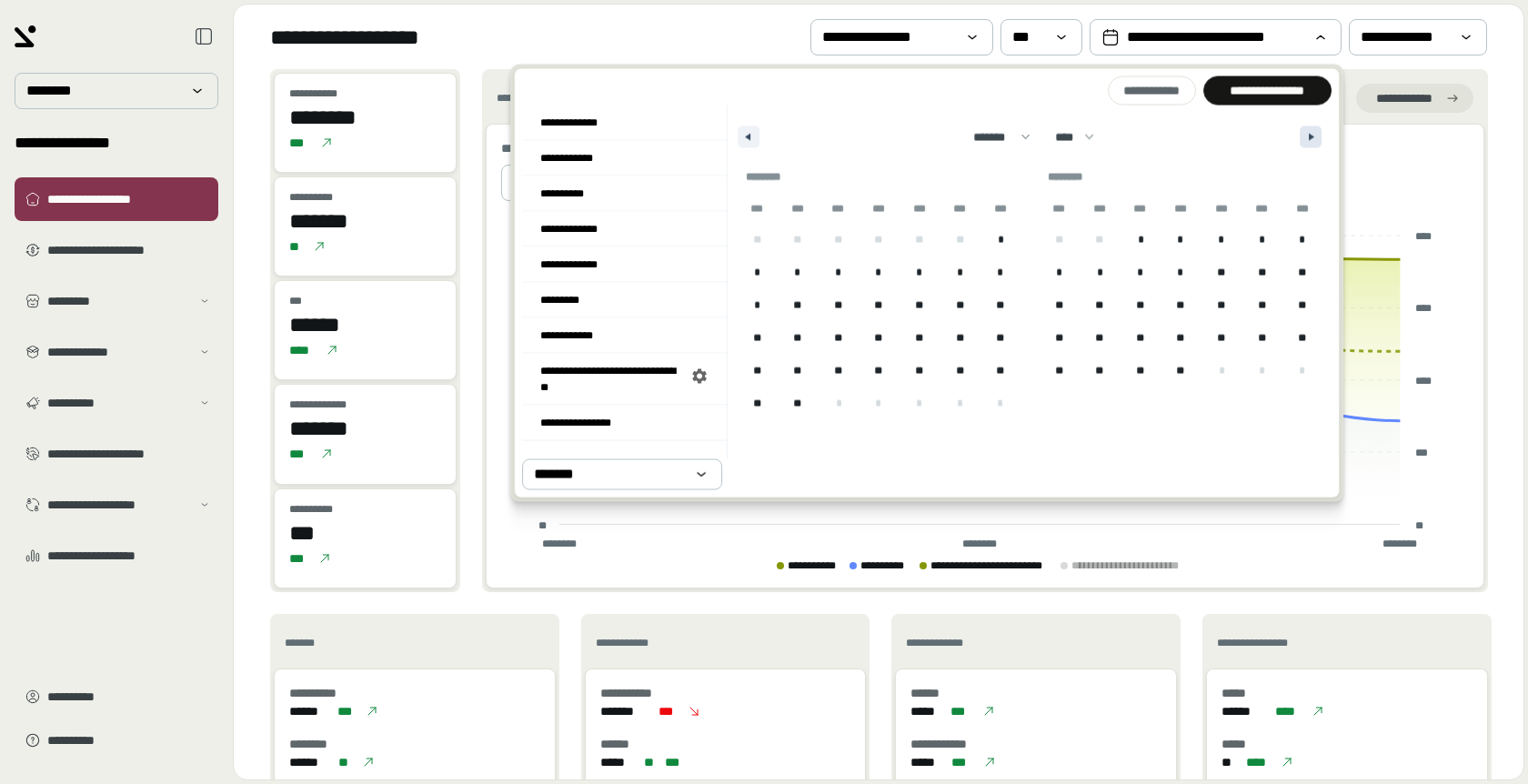 click at bounding box center [1311, 137] 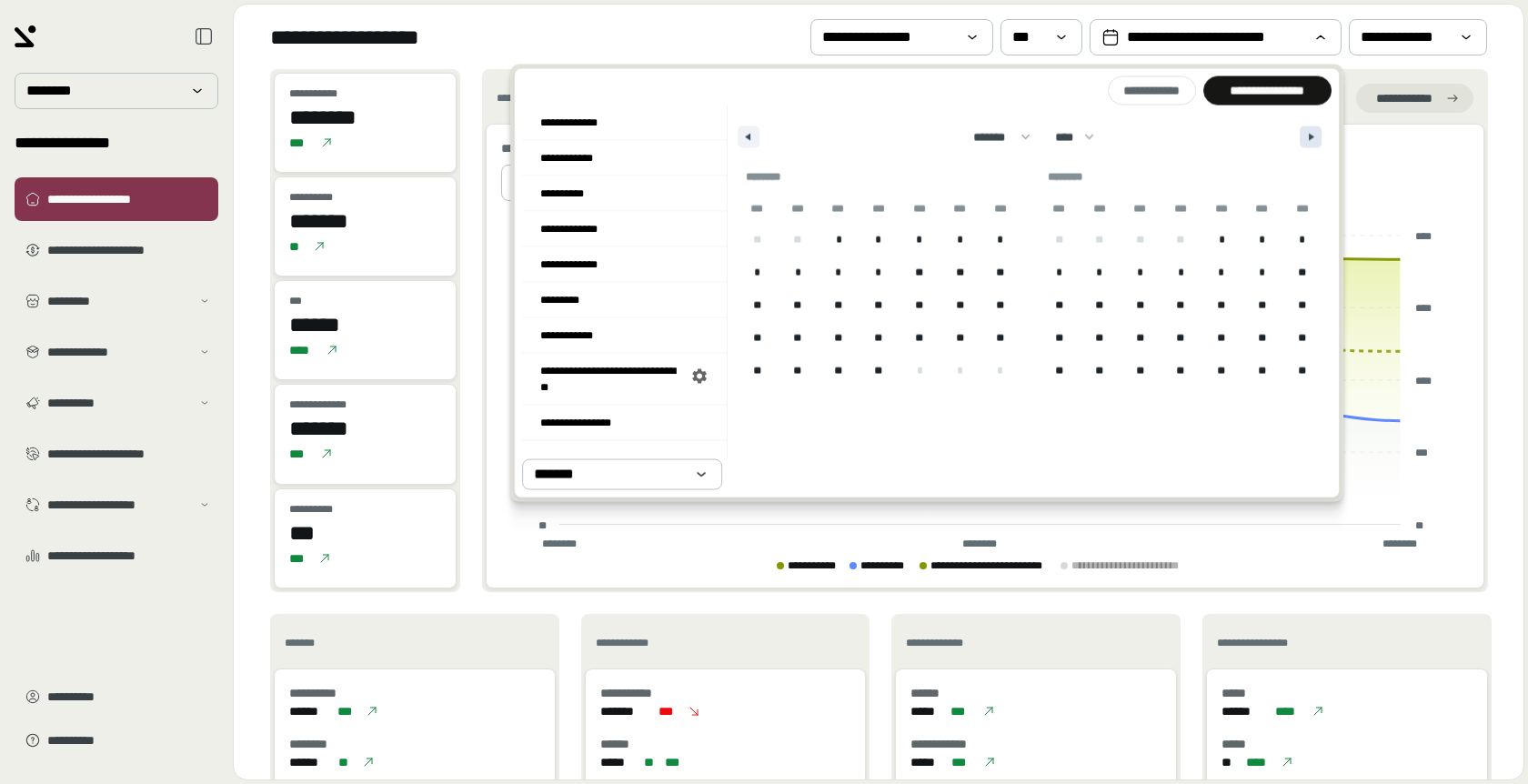 click at bounding box center [1311, 137] 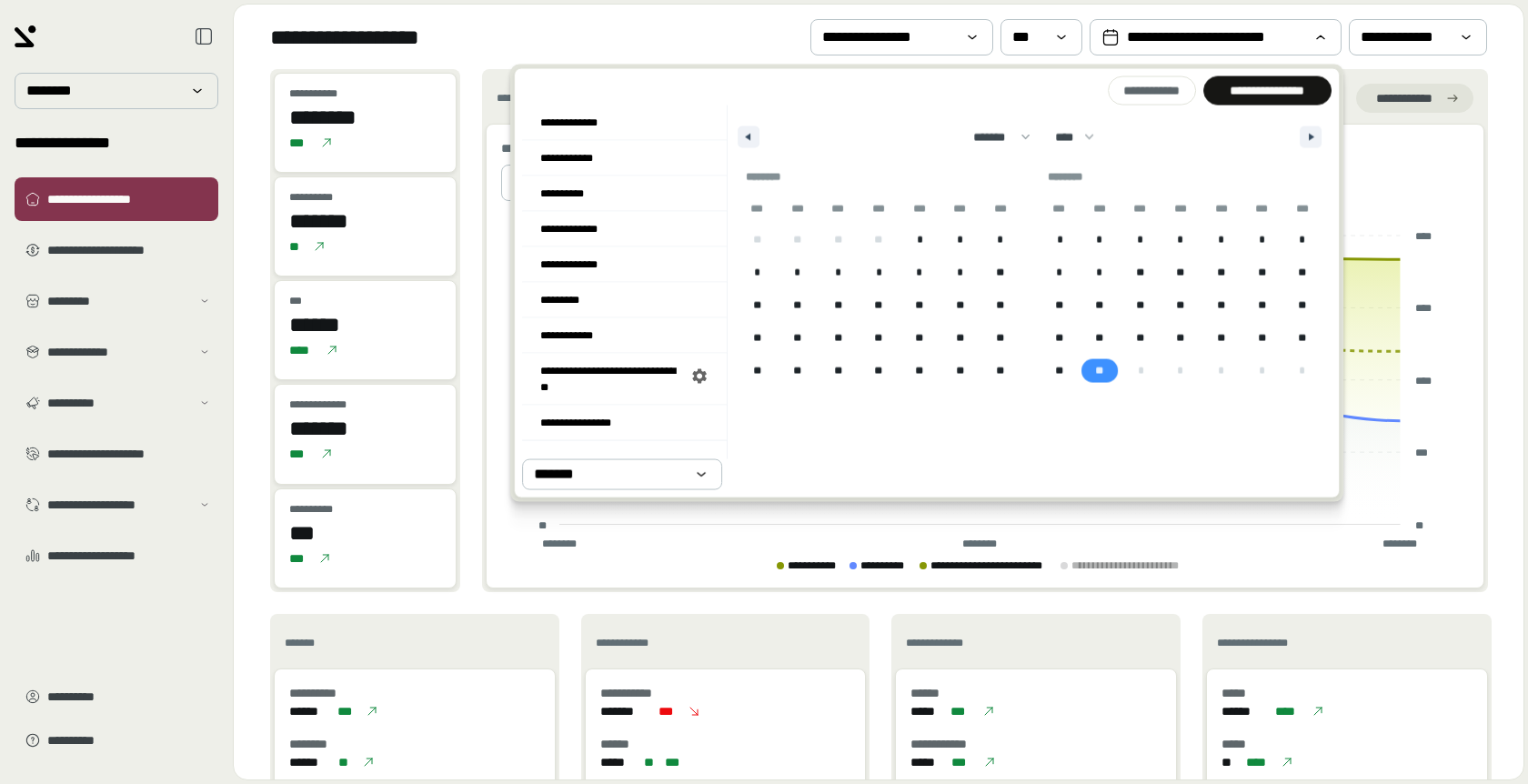 click on "**" at bounding box center [1100, 371] 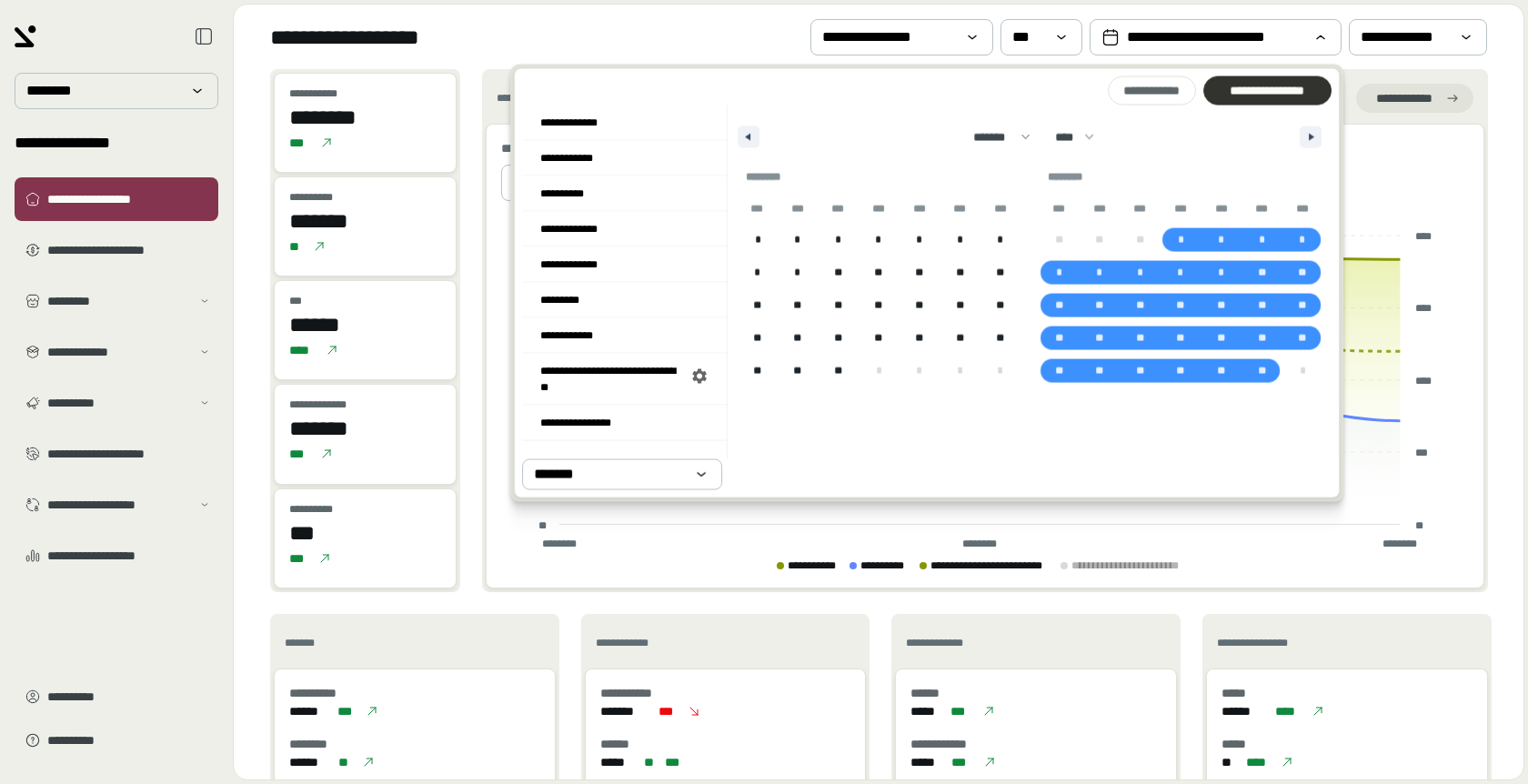 click on "**********" at bounding box center (1267, 91) 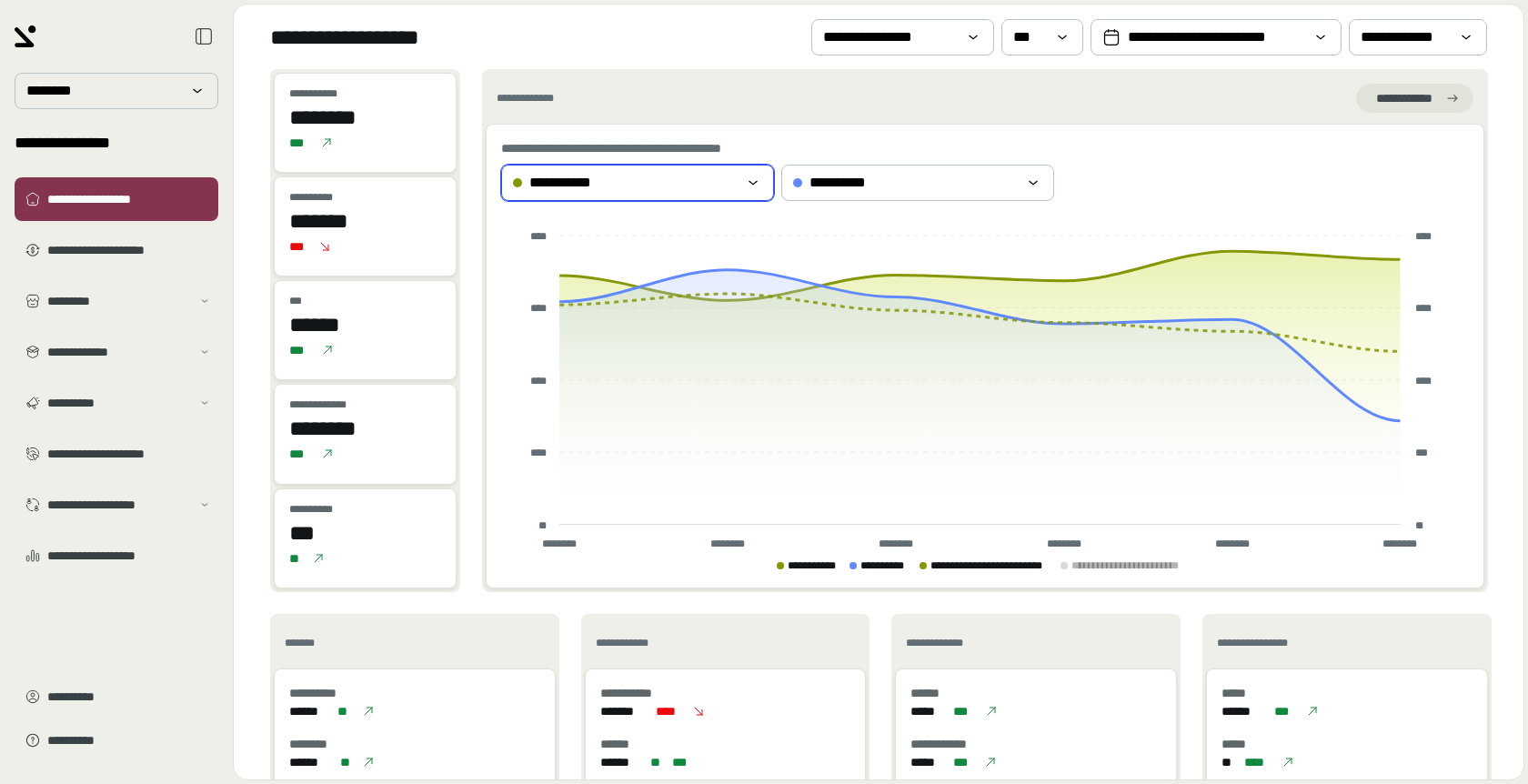 click on "**********" at bounding box center [638, 183] 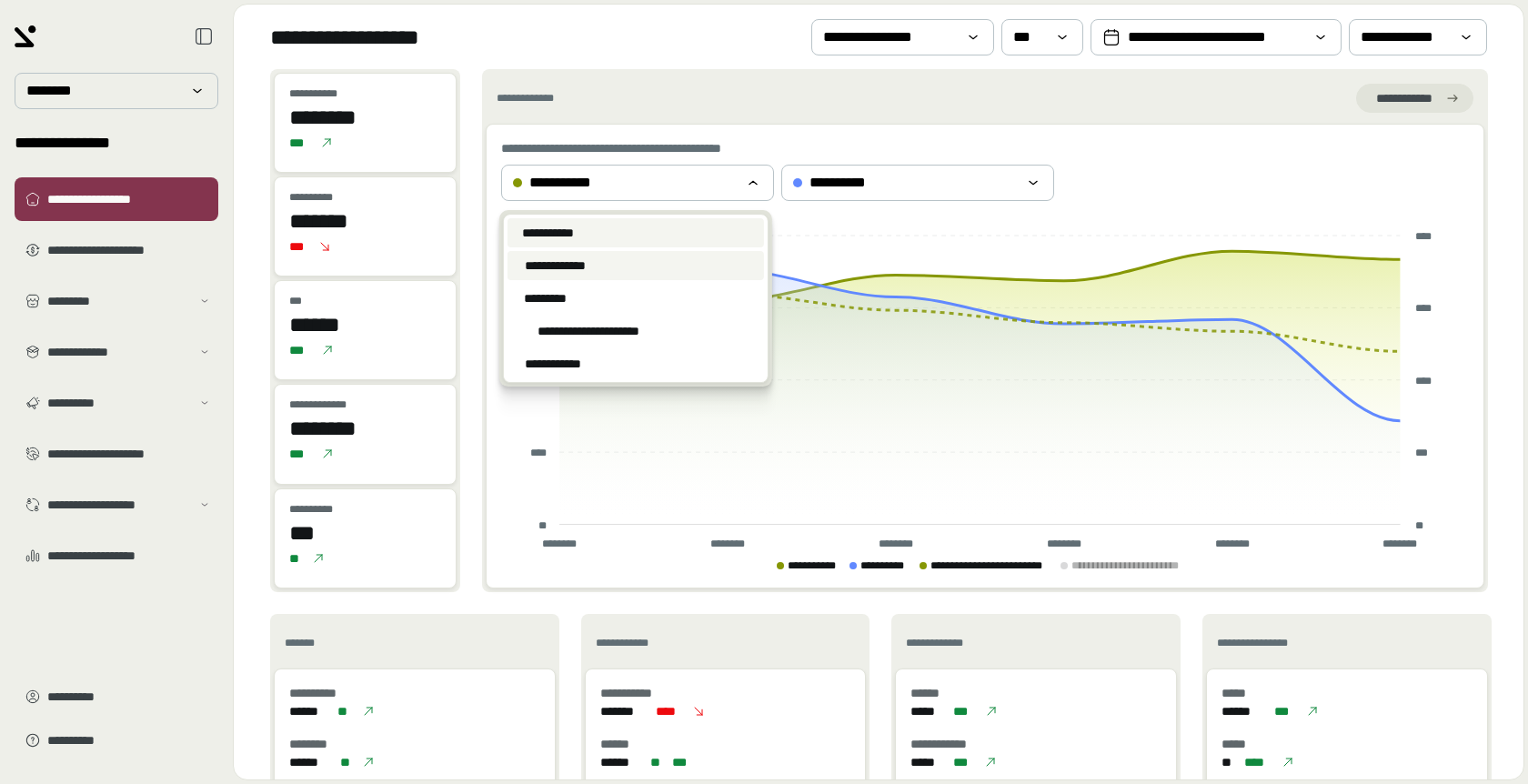 click on "**********" at bounding box center [555, 266] 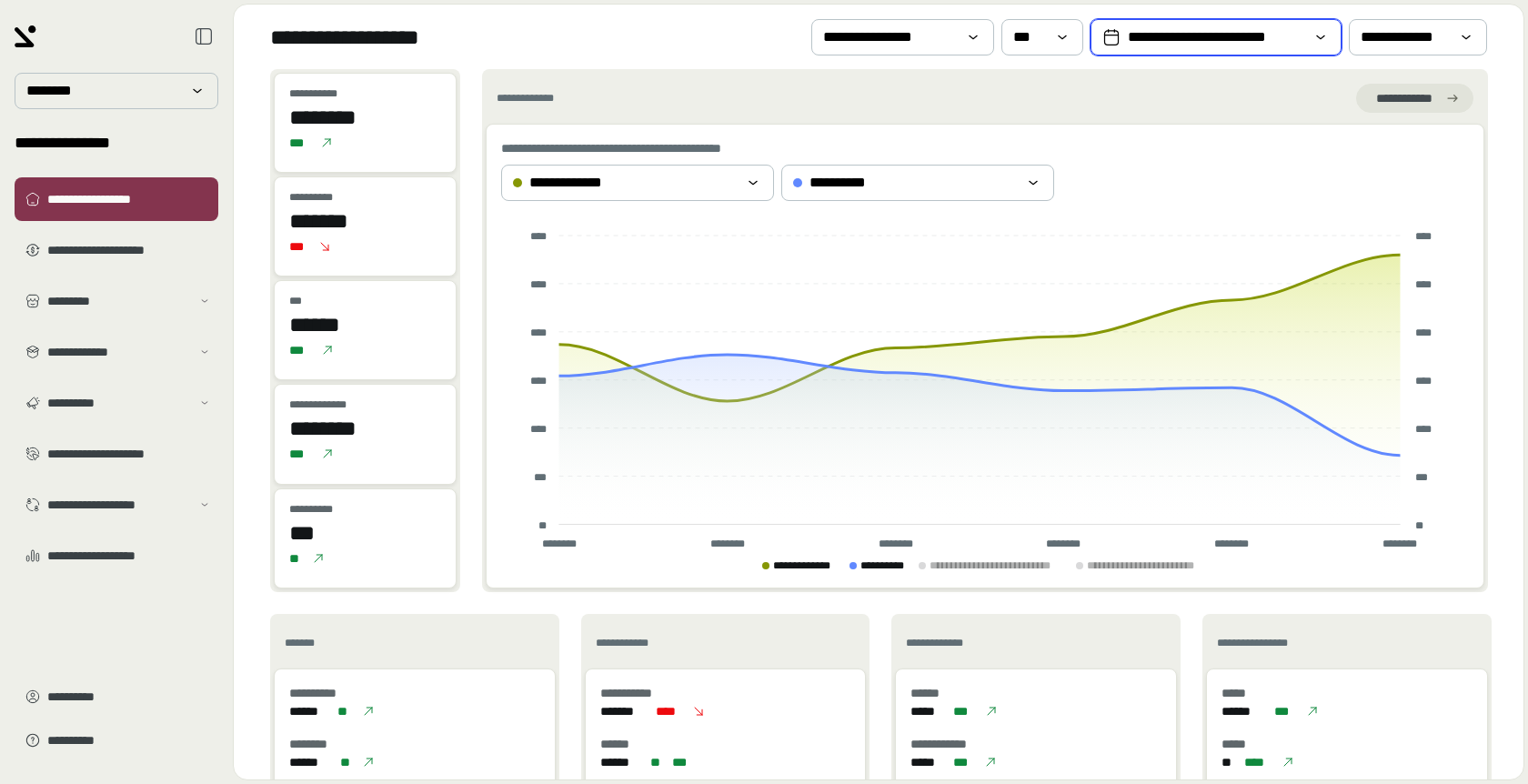 click on "**********" at bounding box center [1216, 37] 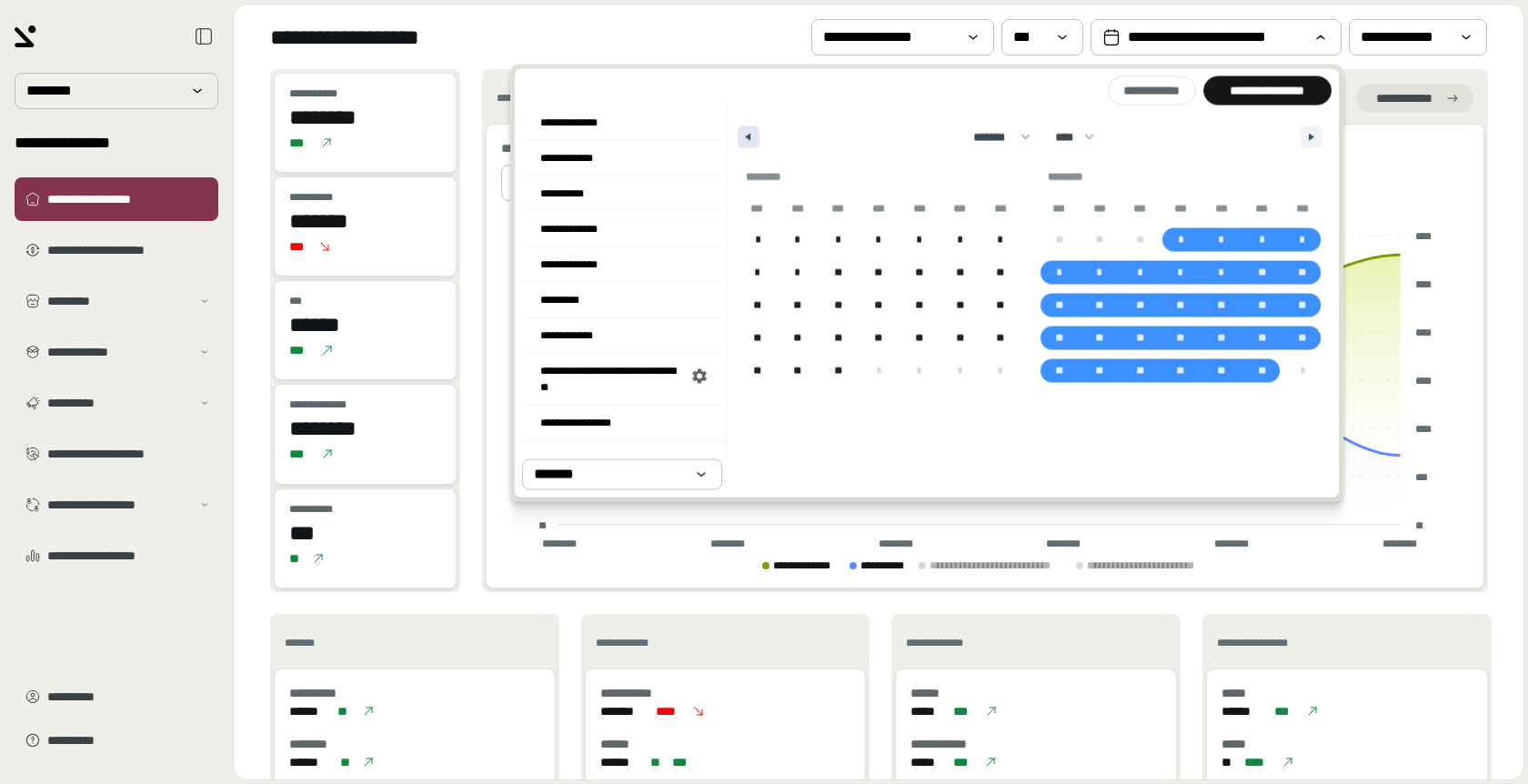 click at bounding box center (749, 137) 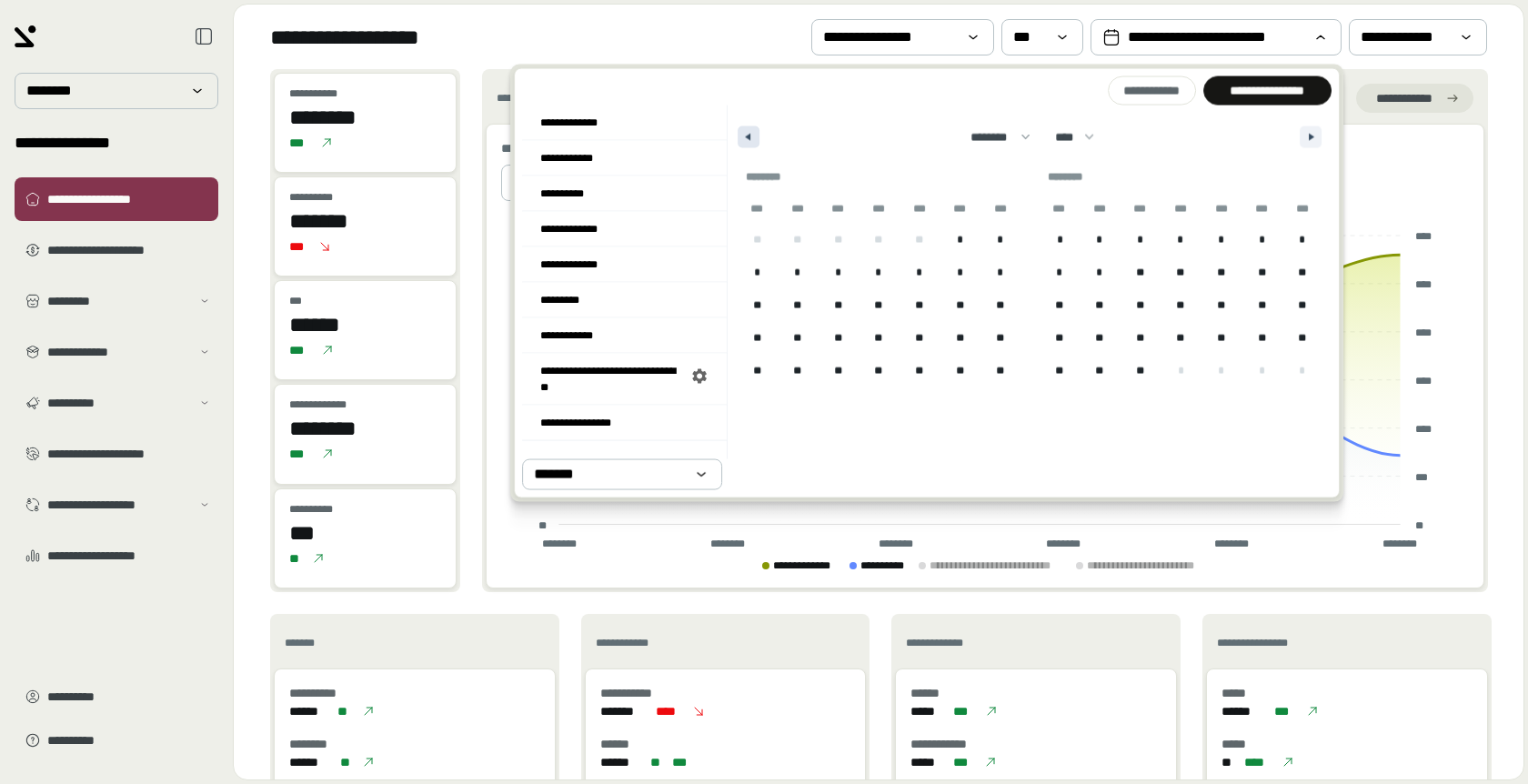 click at bounding box center (749, 137) 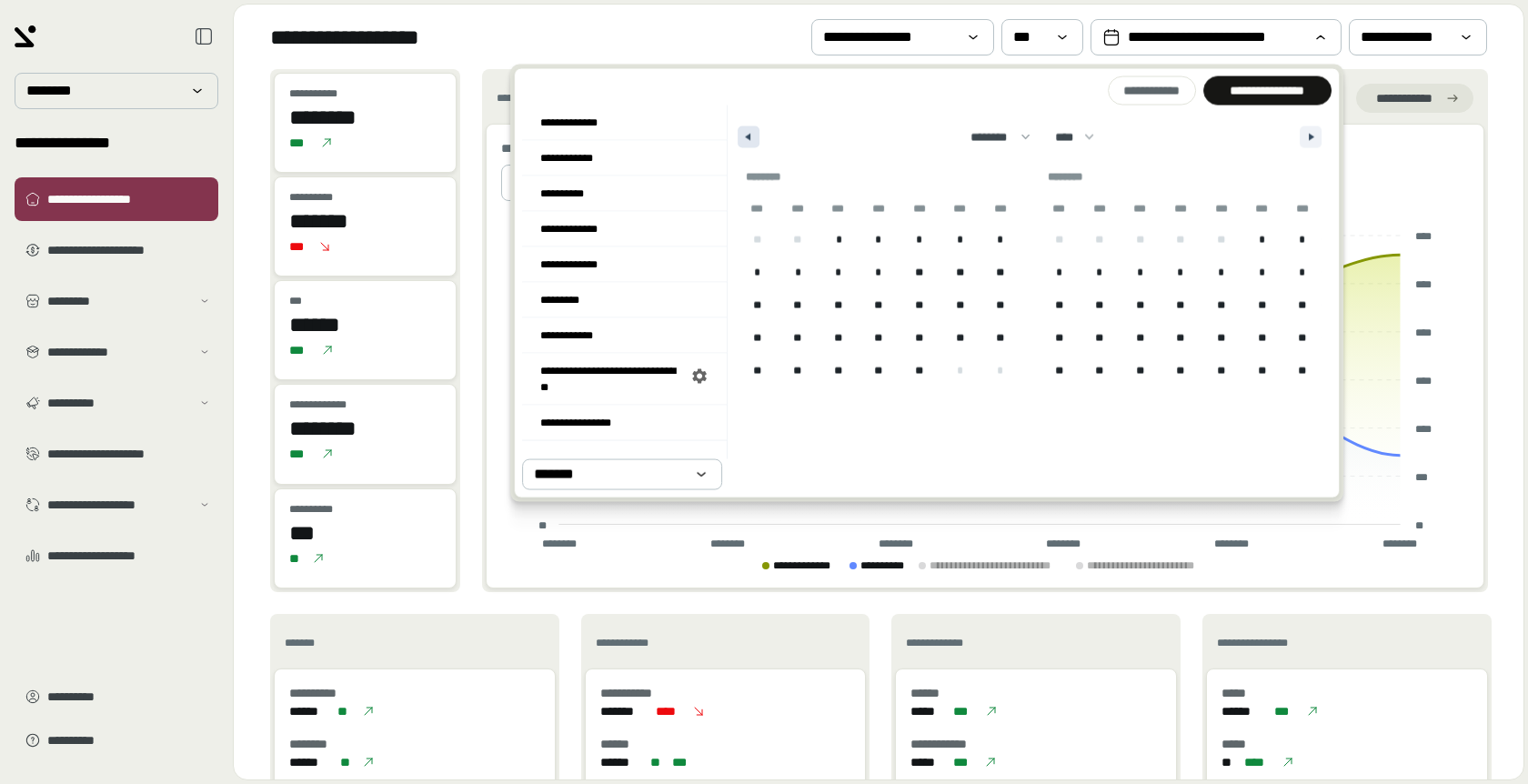 click at bounding box center (749, 137) 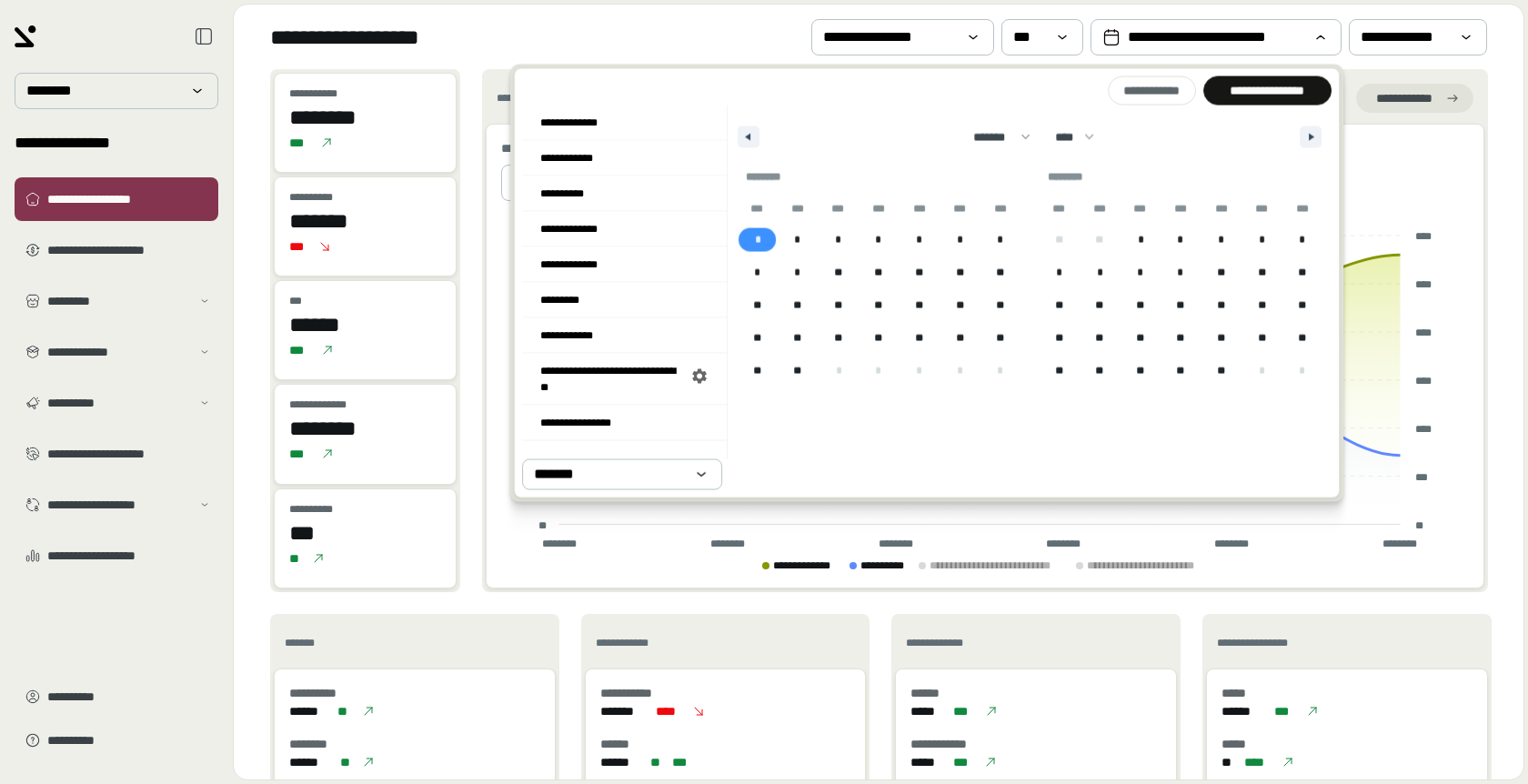 click on "*" at bounding box center [758, 240] 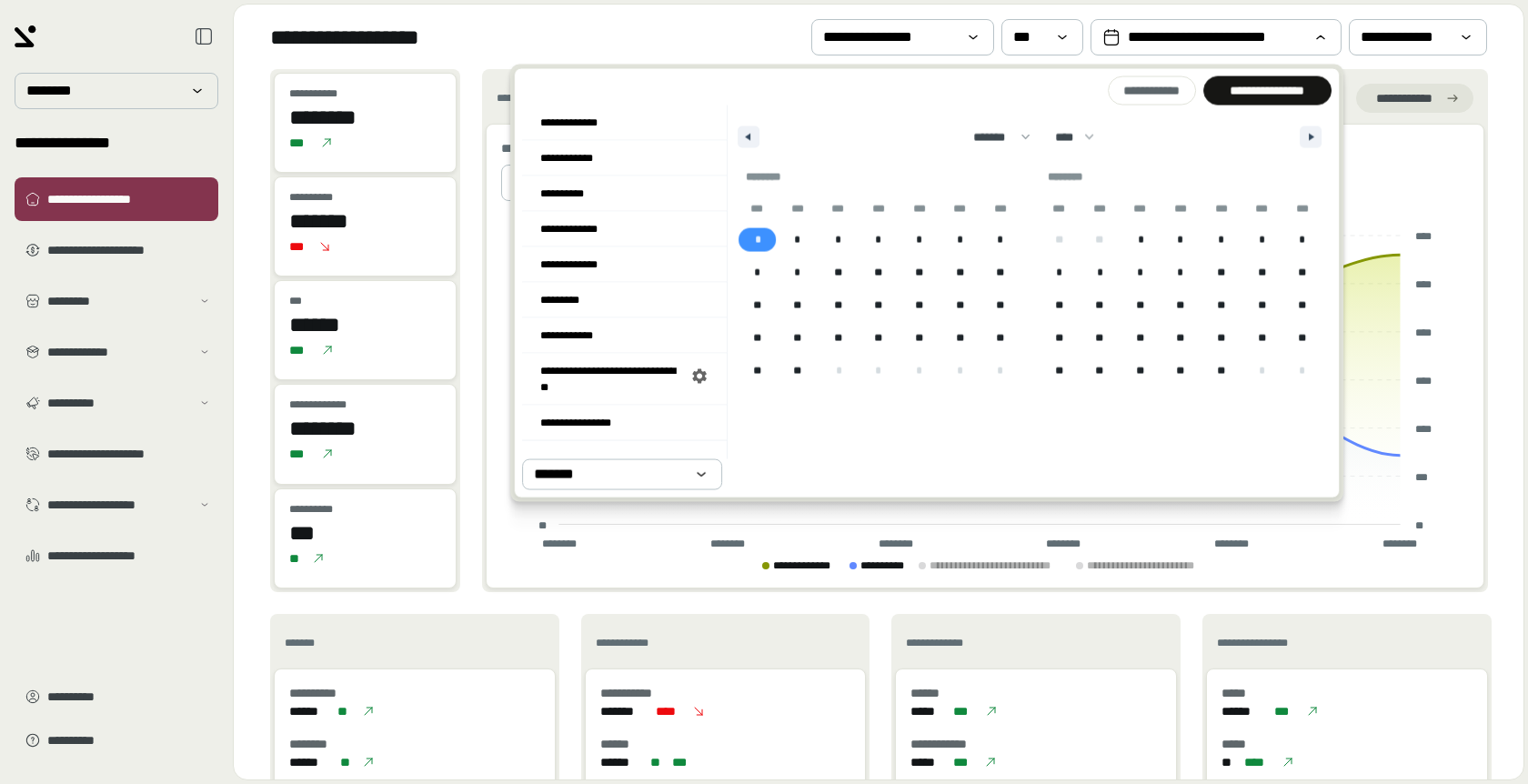 click on "******* ******** ***** ***** *** **** **** ****** ********* ******* ******** ******** **** **** **** **** **** **** **** **** **** **** **** **** **** **** **** **** **** **** **** **** **** **** **** **** **** **** **** **** **** **** **** **** **** **** **** **** **** **** **** **** **** **** **** **** **** **** **** **** **** **** **** **** **** **** **** **** **** **** **** **** **** **** **** **** **** **** **** **** **** **** **** **** **** **** **** **** **** **** **** **** **** **** **** **** **** **** **** **** **** **** **** **** **** **** **** **** **** **** **** **** ****" at bounding box center (1030, 133) 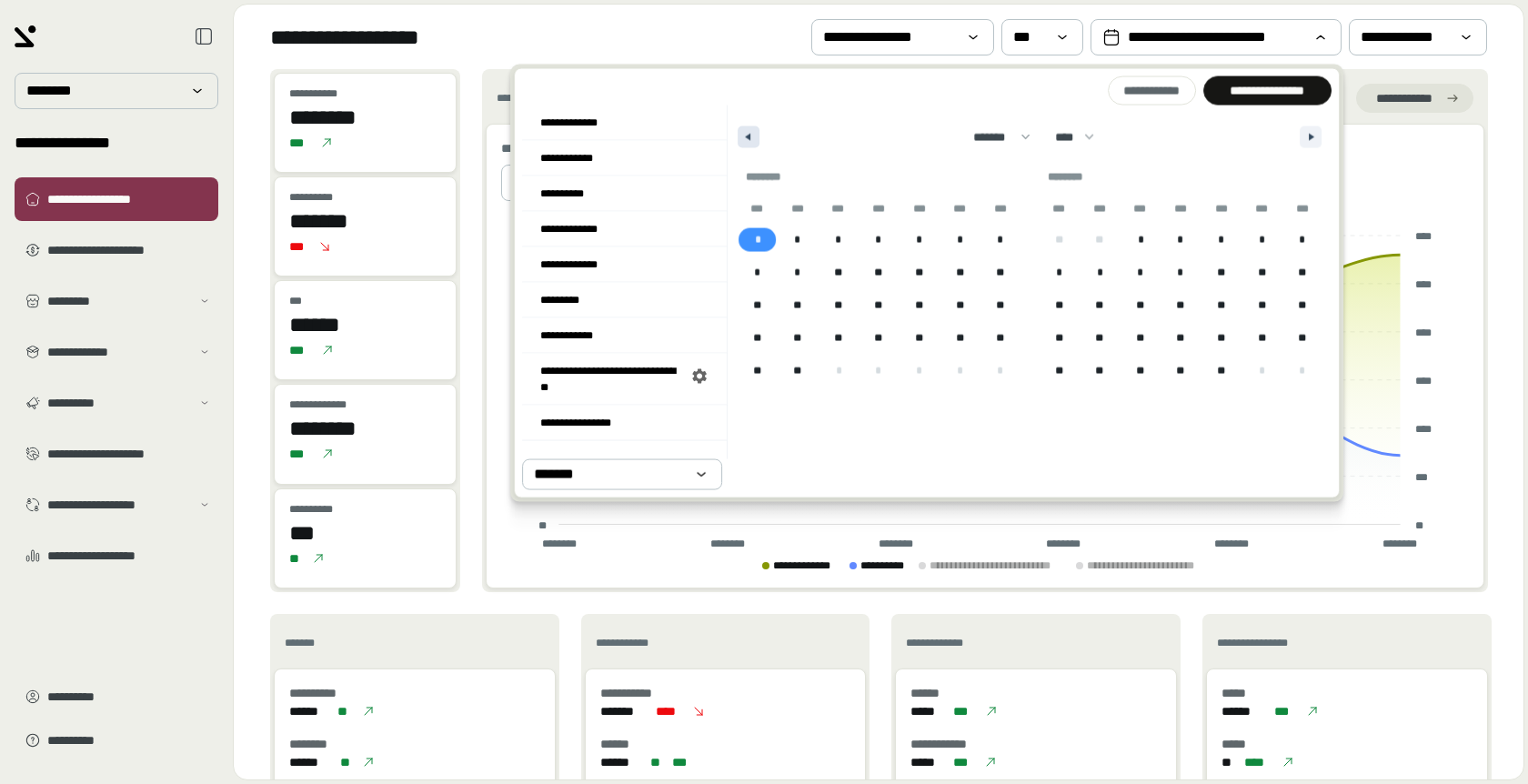 click at bounding box center [749, 137] 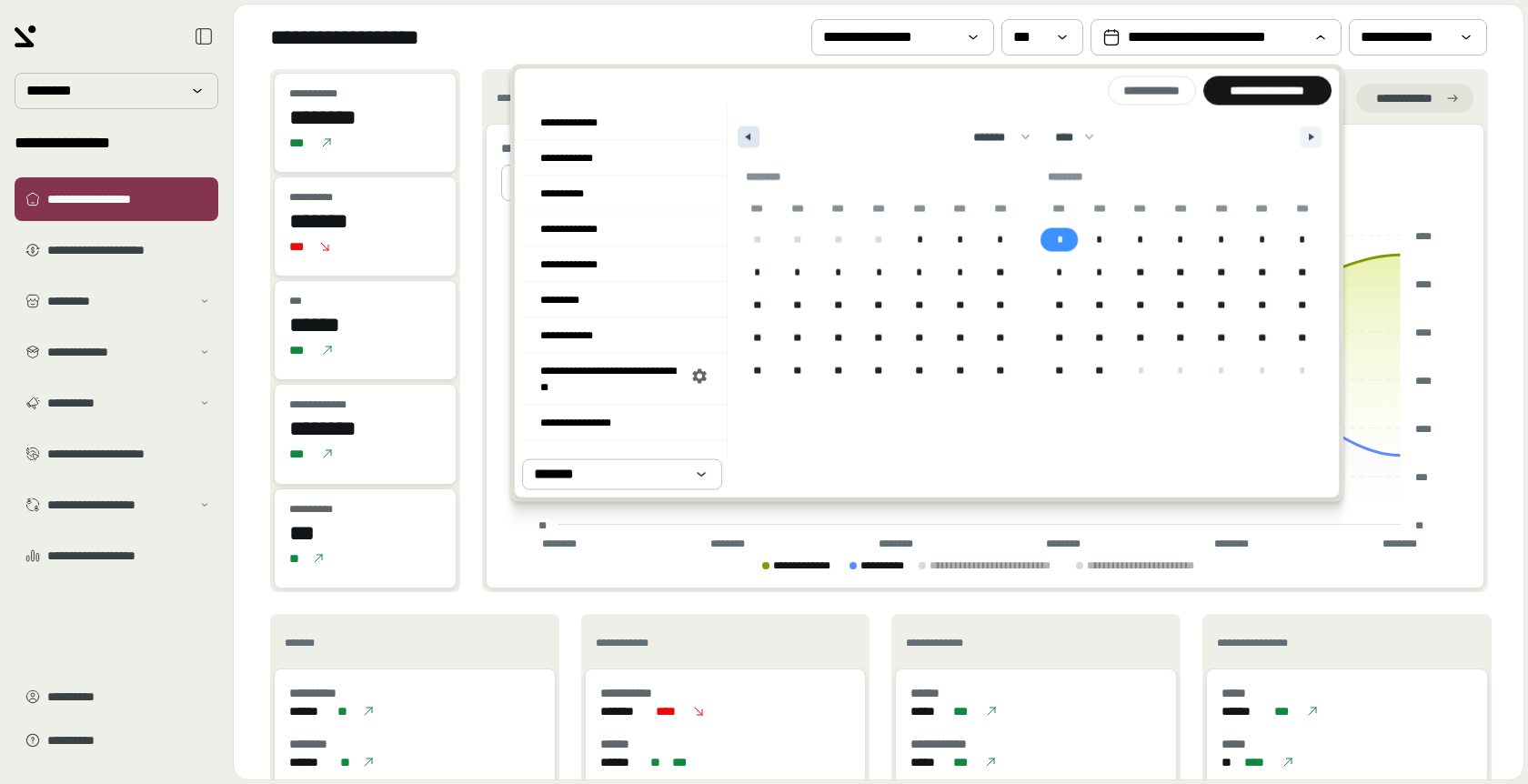 click at bounding box center [749, 137] 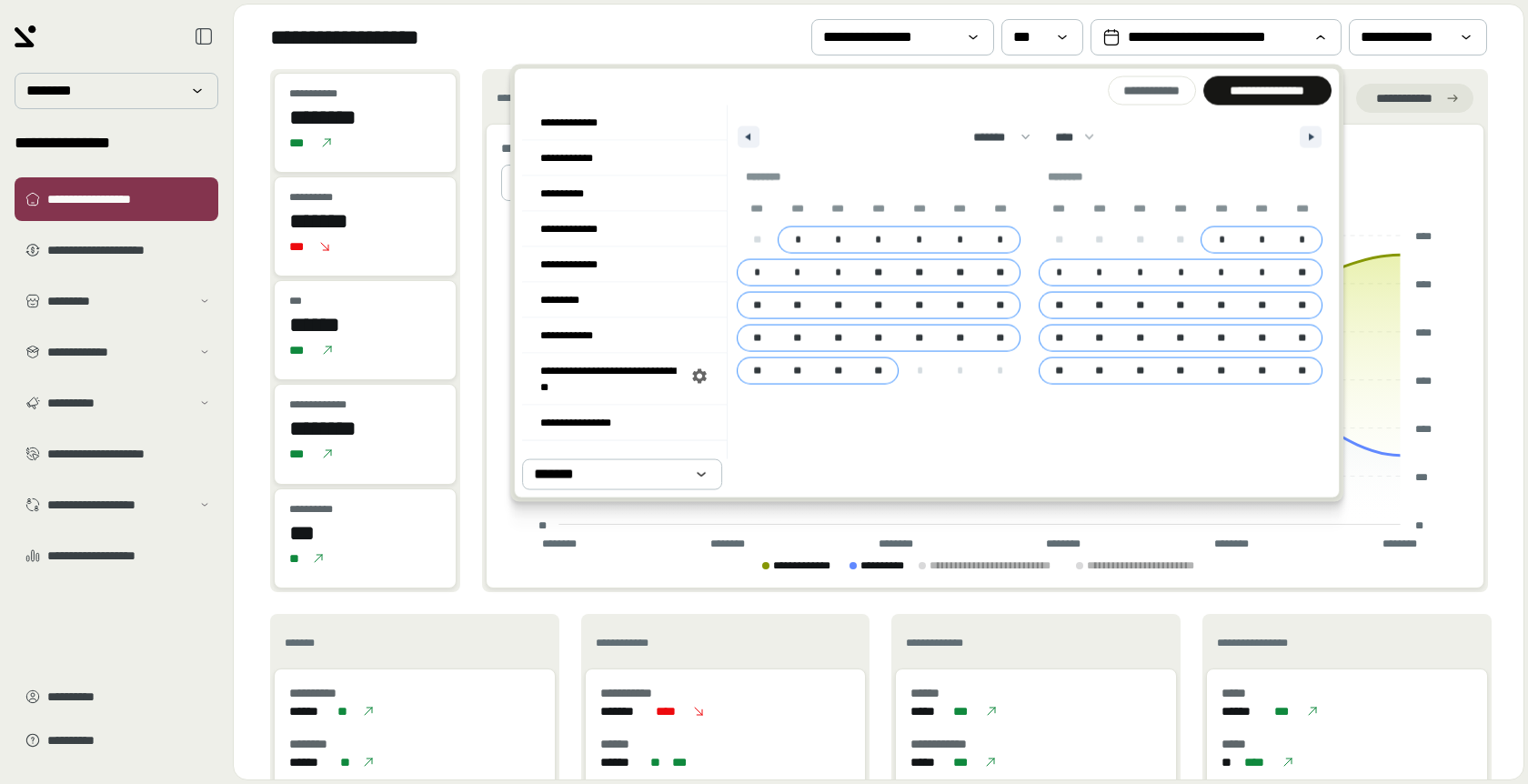click on "*" at bounding box center [798, 240] 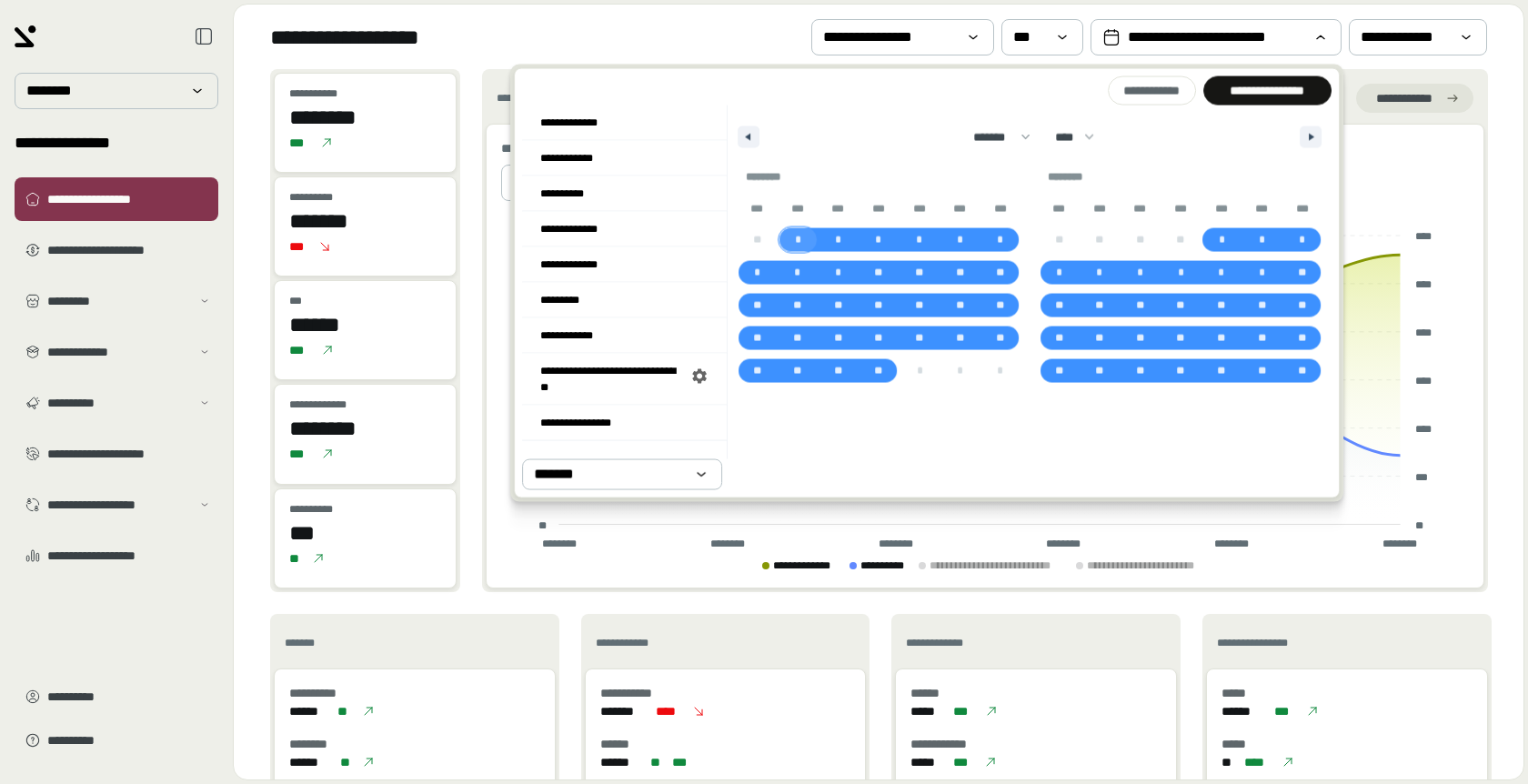 click on "*" at bounding box center [798, 240] 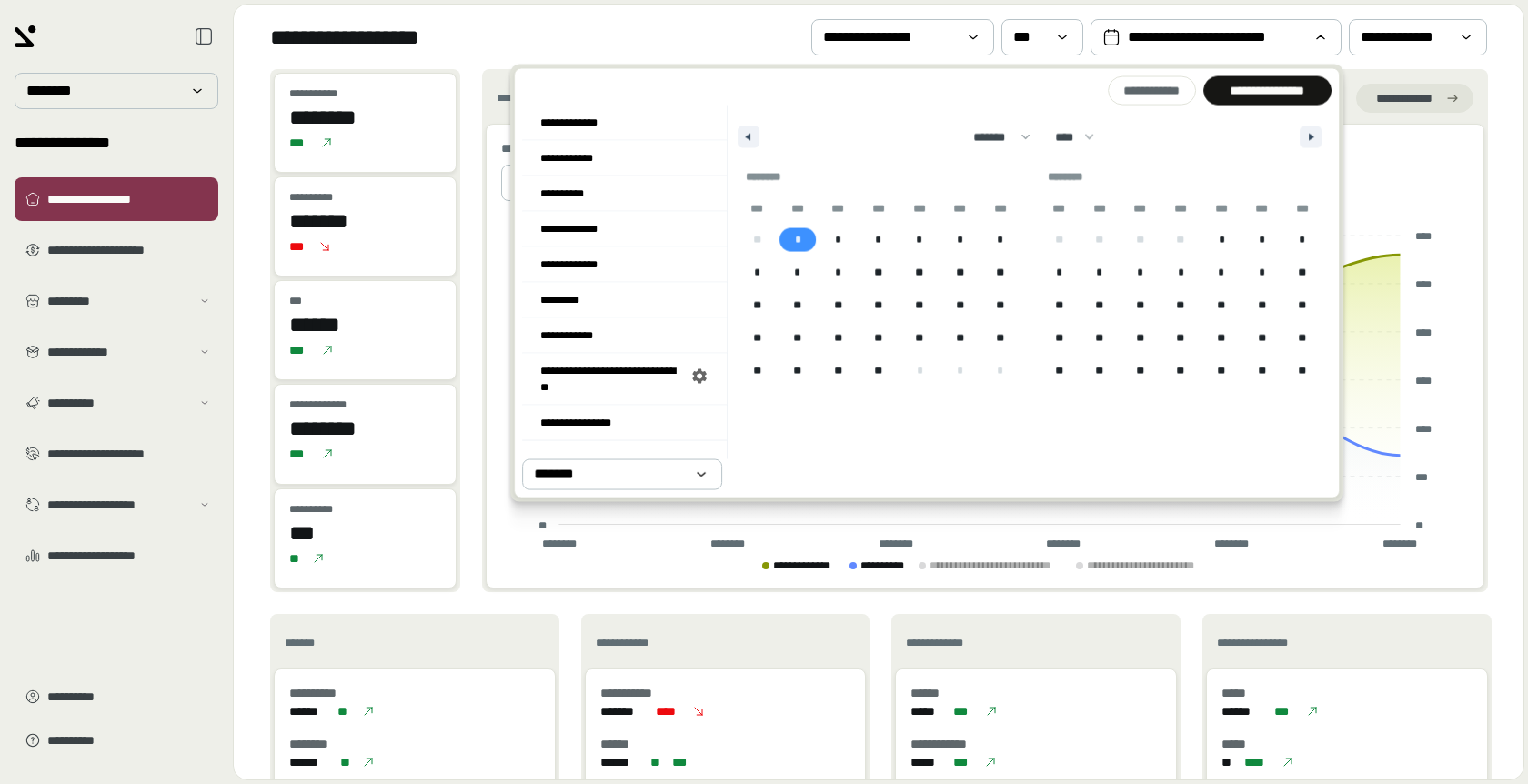 click on "******* ******** ***** ***** *** **** **** ****** ********* ******* ******** ******** **** **** **** **** **** **** **** **** **** **** **** **** **** **** **** **** **** **** **** **** **** **** **** **** **** **** **** **** **** **** **** **** **** **** **** **** **** **** **** **** **** **** **** **** **** **** **** **** **** **** **** **** **** **** **** **** **** **** **** **** **** **** **** **** **** **** **** **** **** **** **** **** **** **** **** **** **** **** **** **** **** **** **** **** **** **** **** **** **** **** **** **** **** **** **** **** **** **** **** **** ****" at bounding box center (1030, 133) 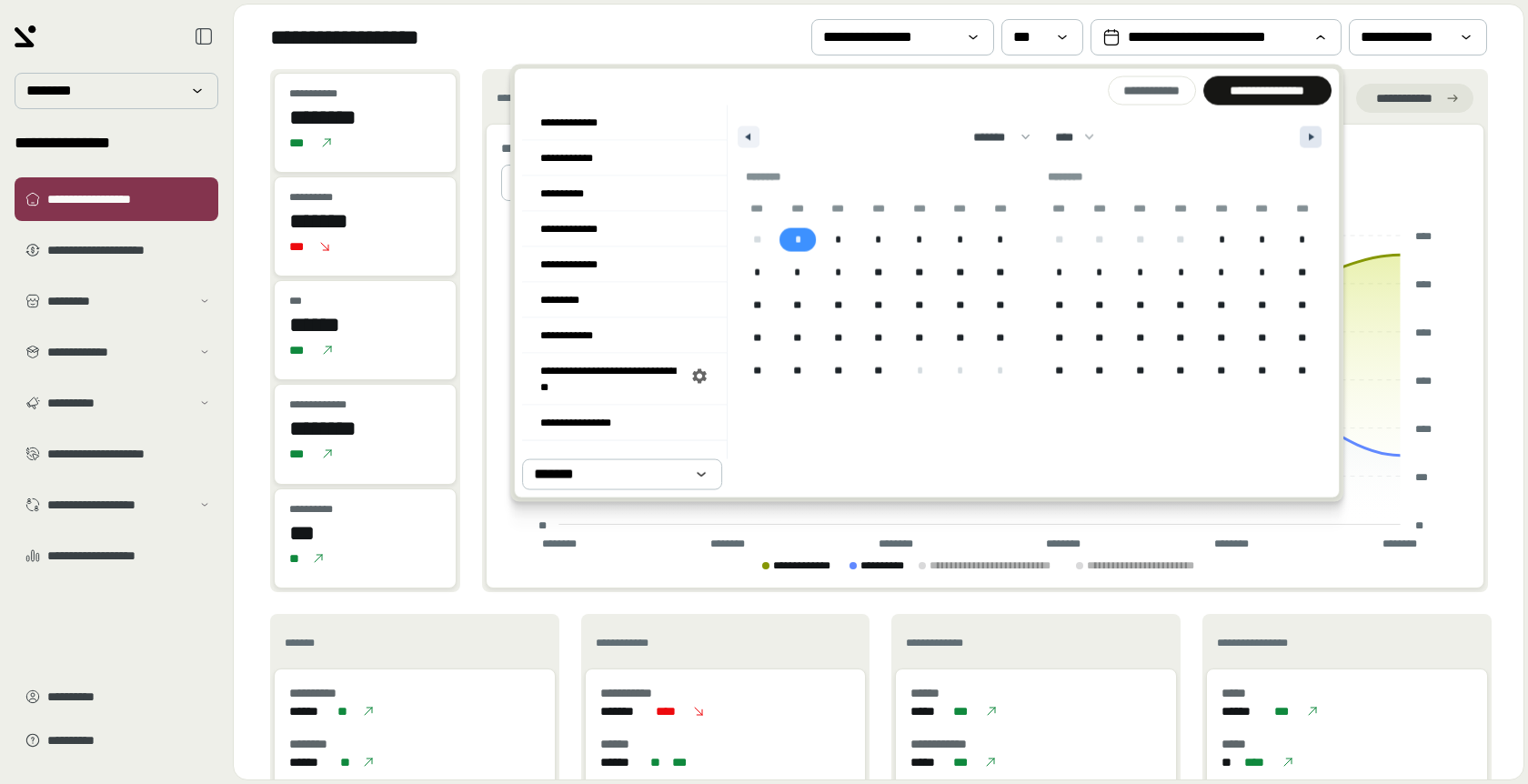click on "******* ******** ***** ***** *** **** **** ****** ********* ******* ******** ******** **** **** **** **** **** **** **** **** **** **** **** **** **** **** **** **** **** **** **** **** **** **** **** **** **** **** **** **** **** **** **** **** **** **** **** **** **** **** **** **** **** **** **** **** **** **** **** **** **** **** **** **** **** **** **** **** **** **** **** **** **** **** **** **** **** **** **** **** **** **** **** **** **** **** **** **** **** **** **** **** **** **** **** **** **** **** **** **** **** **** **** **** **** **** **** **** **** **** **** **** ****" at bounding box center (1030, 133) 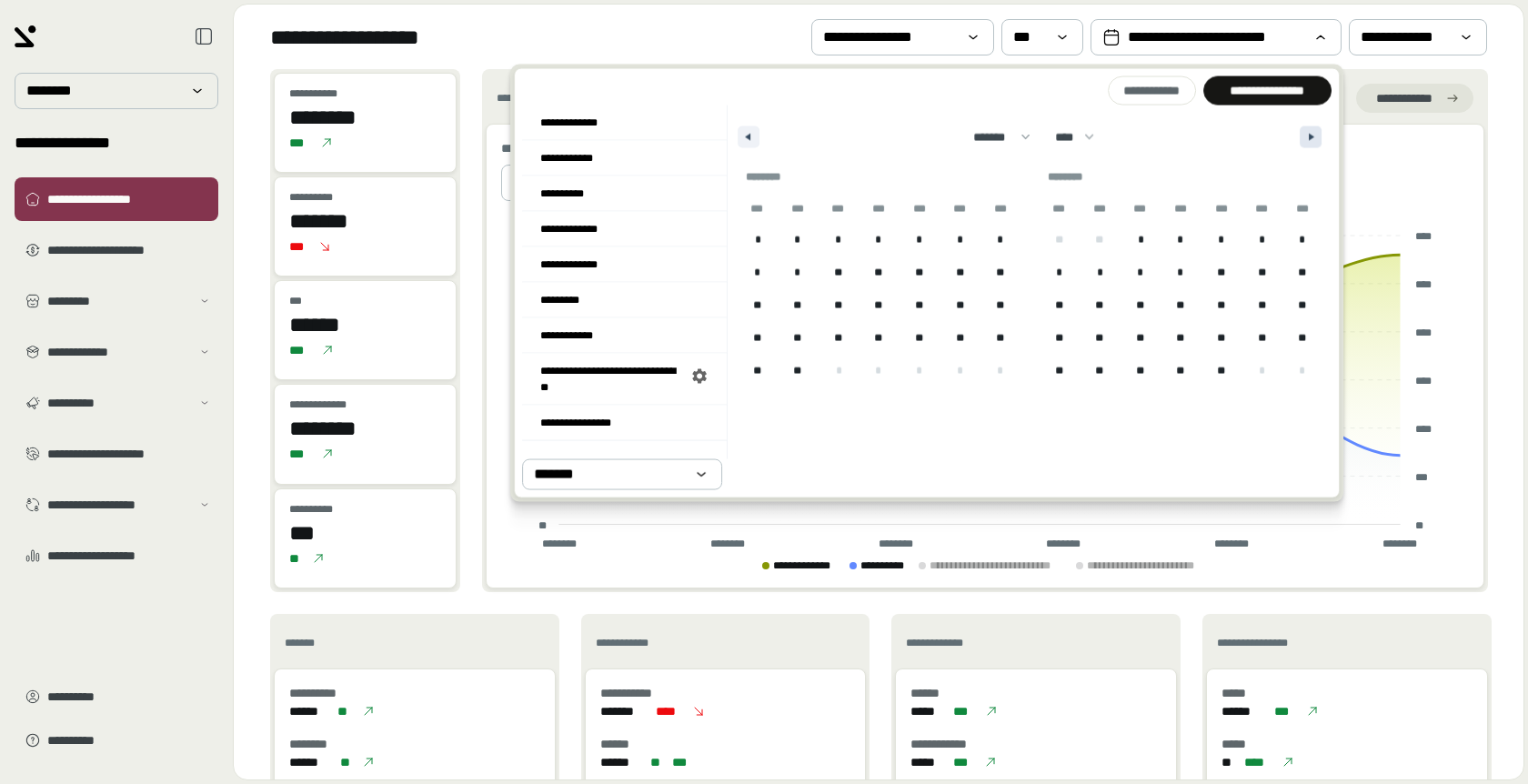 click at bounding box center (1311, 137) 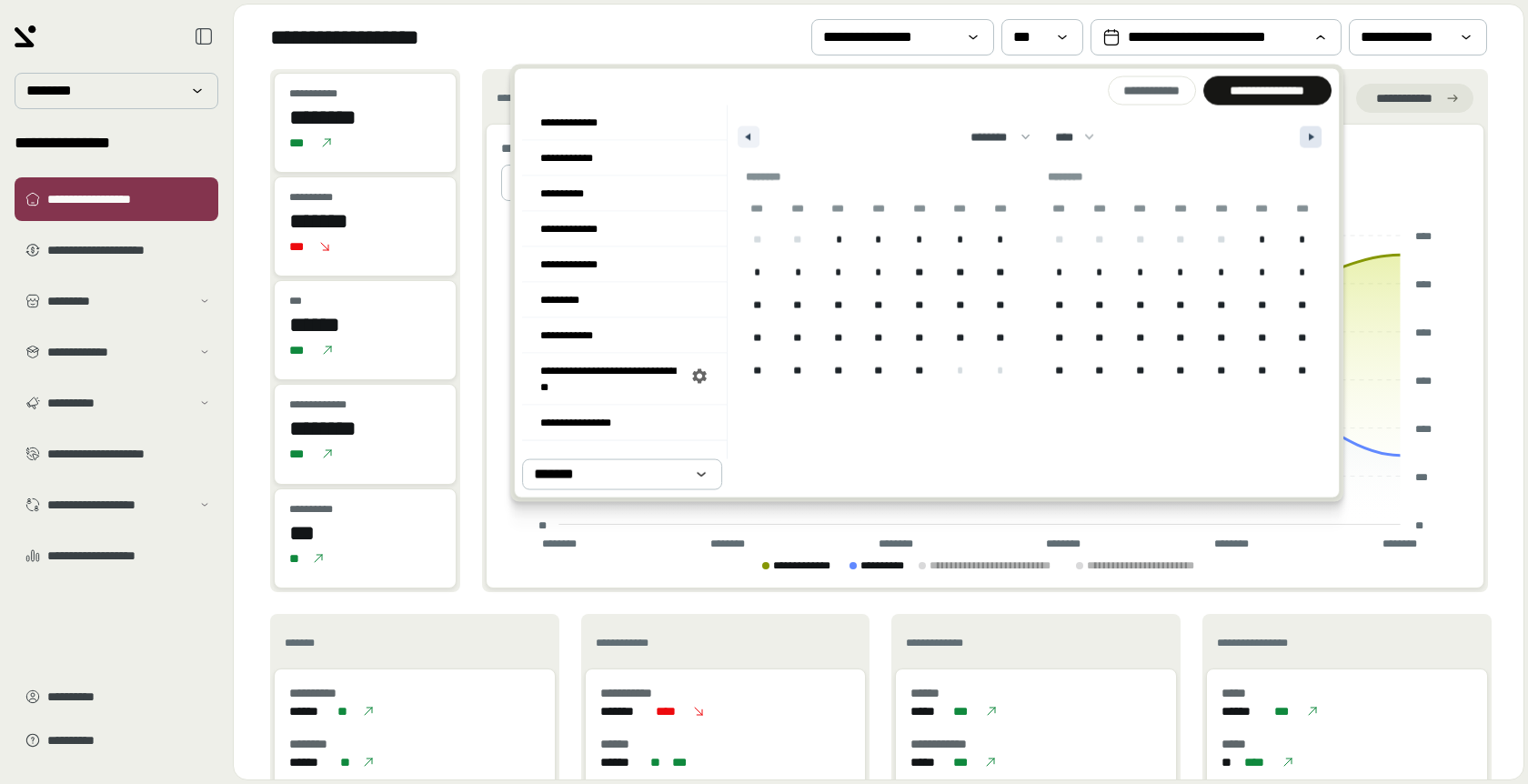 click at bounding box center (1311, 137) 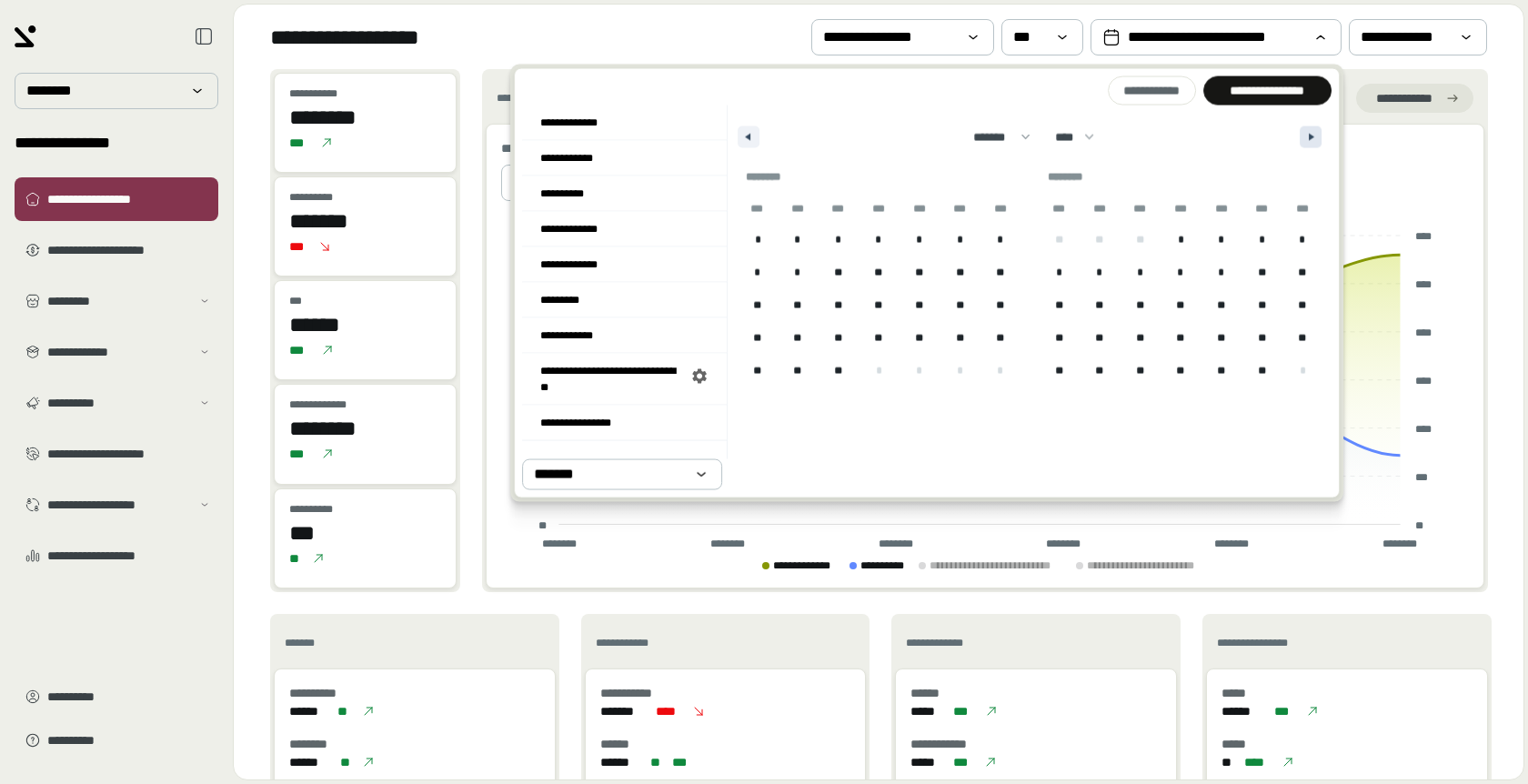 click at bounding box center [1311, 137] 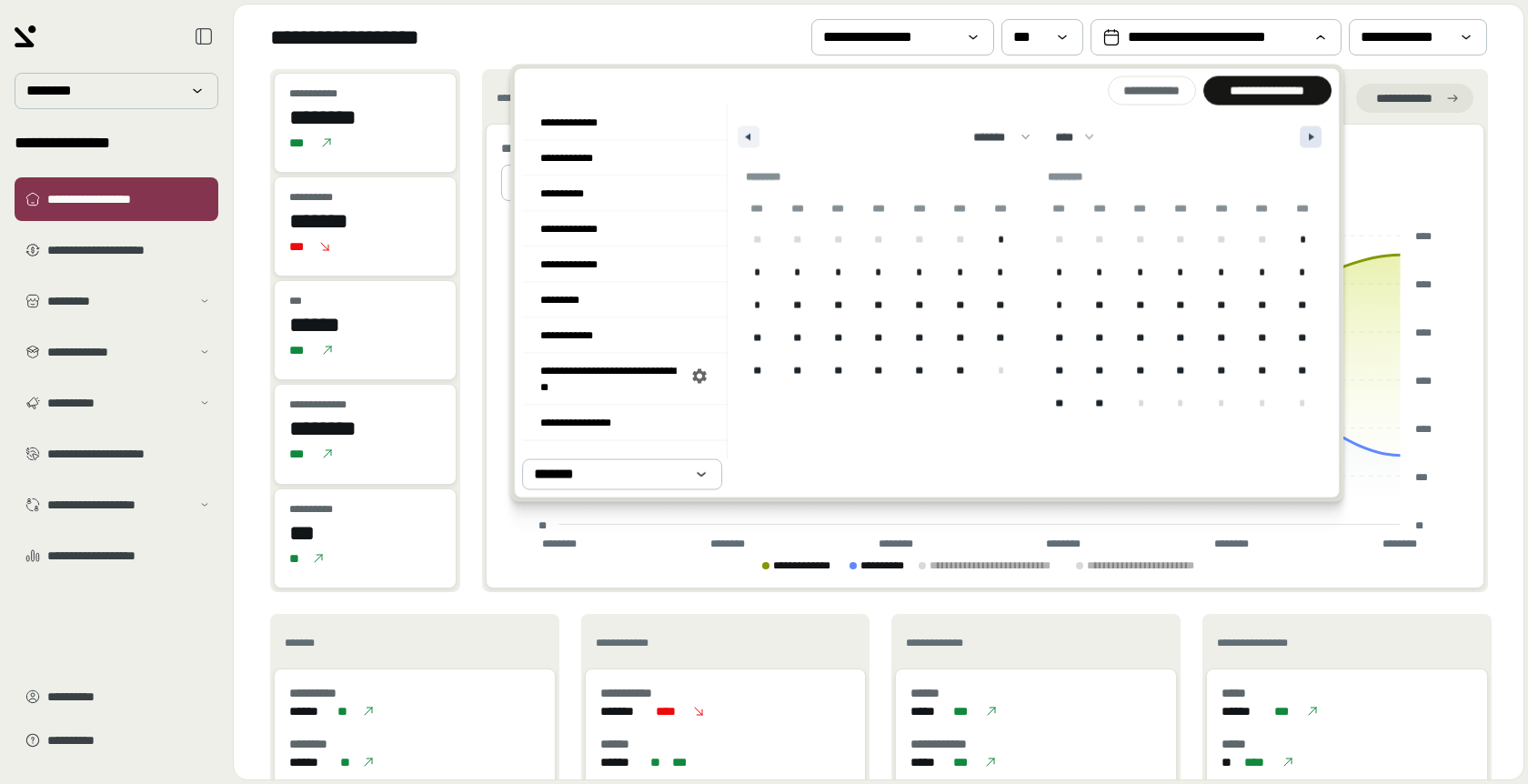 click at bounding box center [1311, 137] 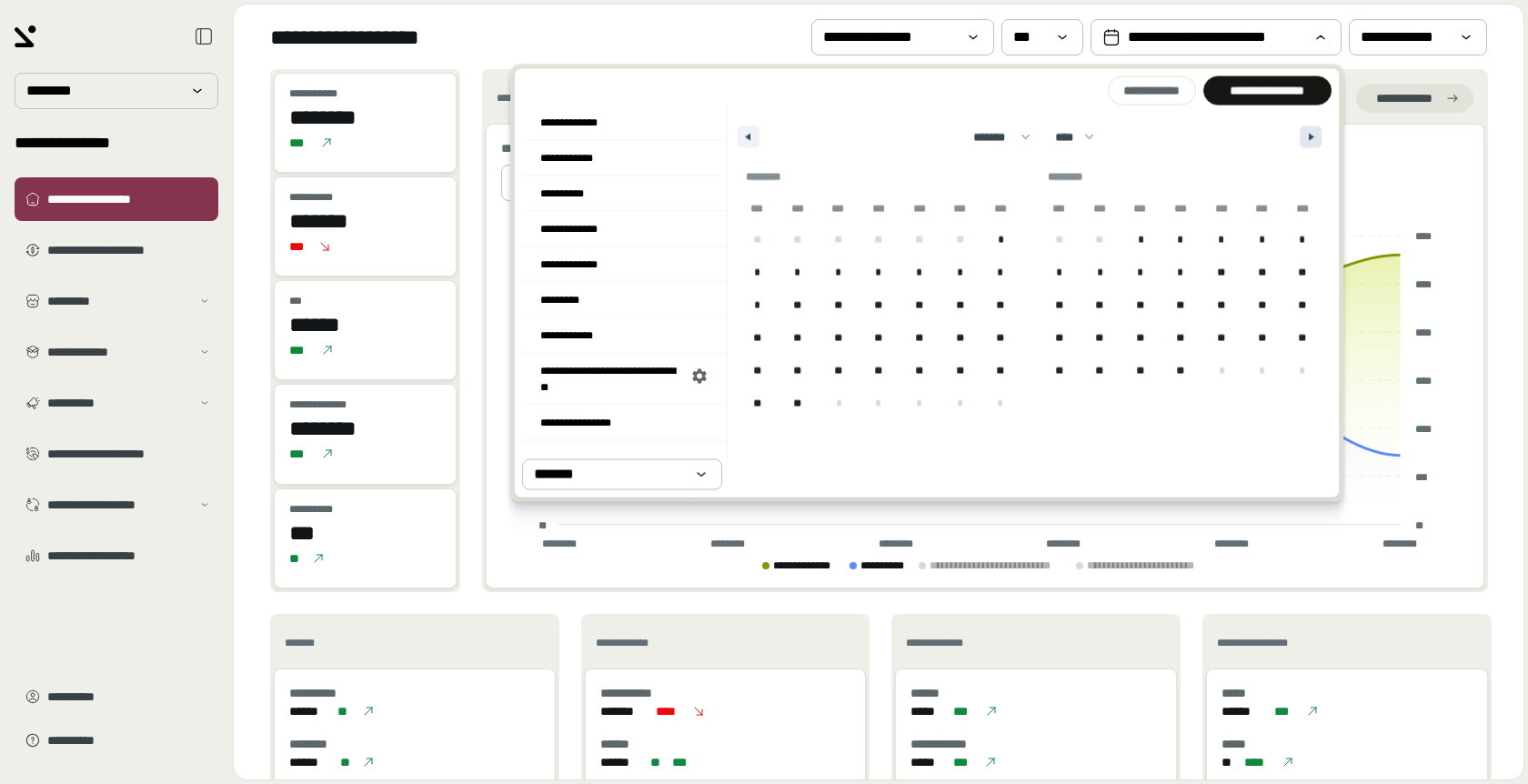 click at bounding box center (1311, 137) 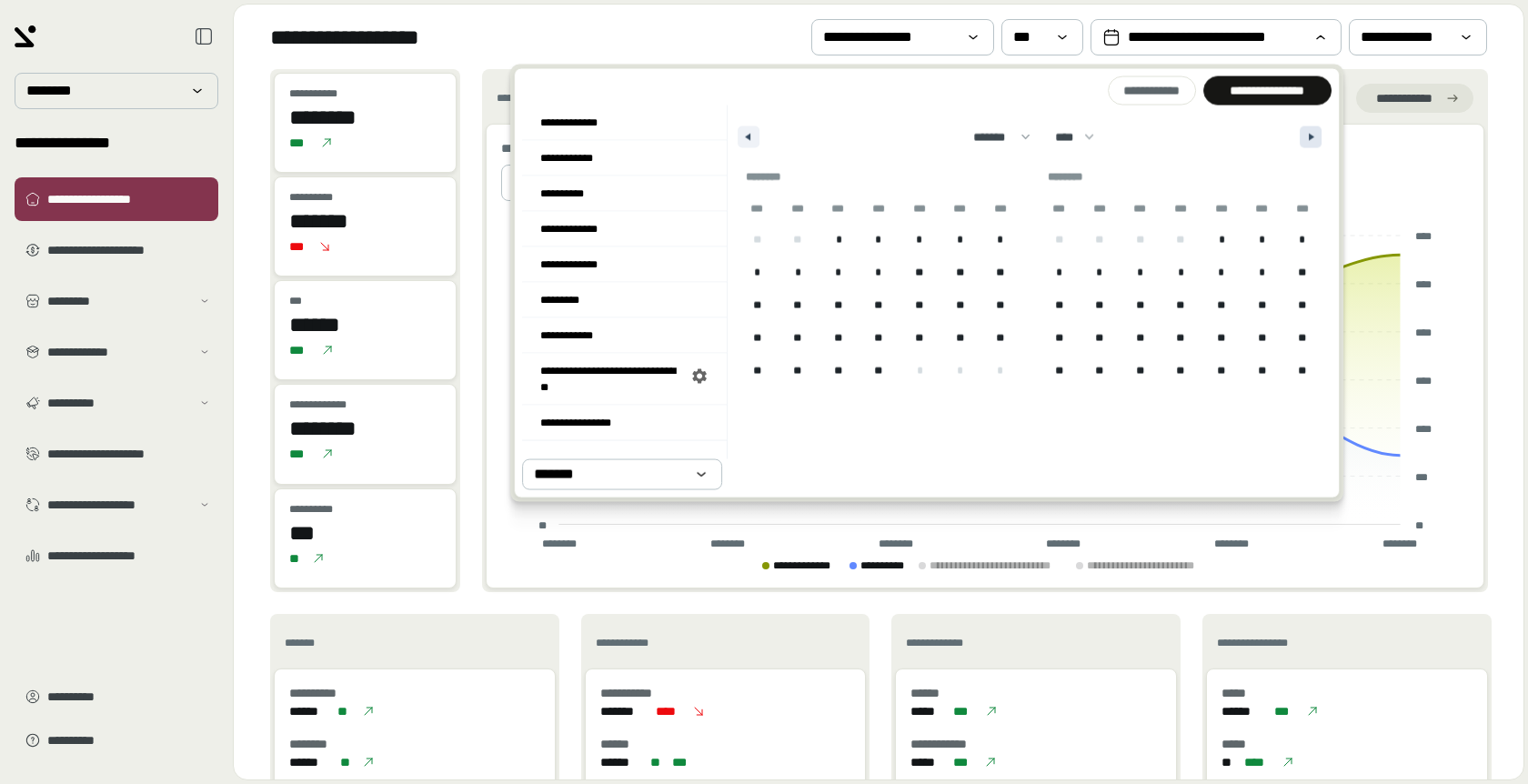 click at bounding box center [1311, 137] 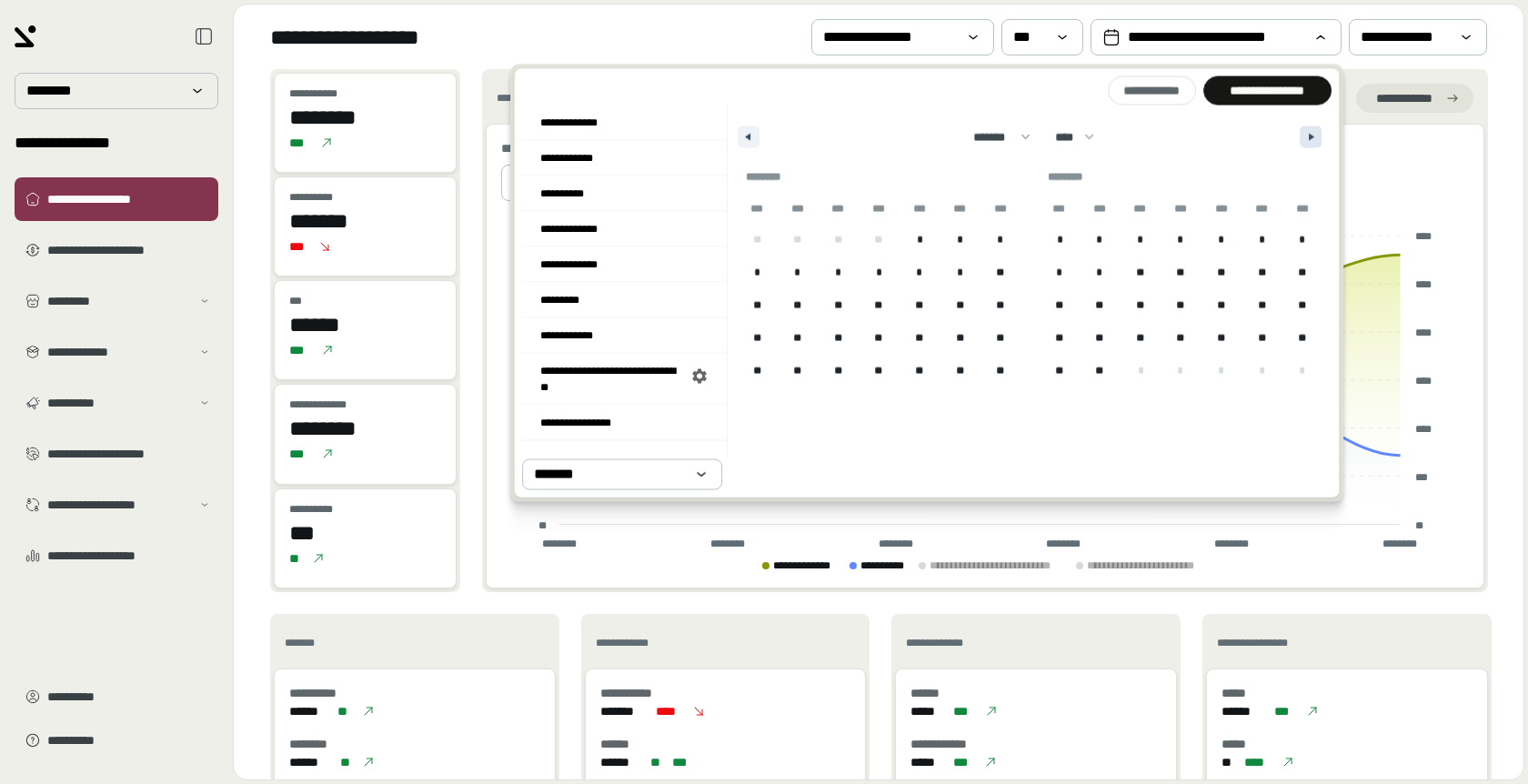 click at bounding box center [1311, 137] 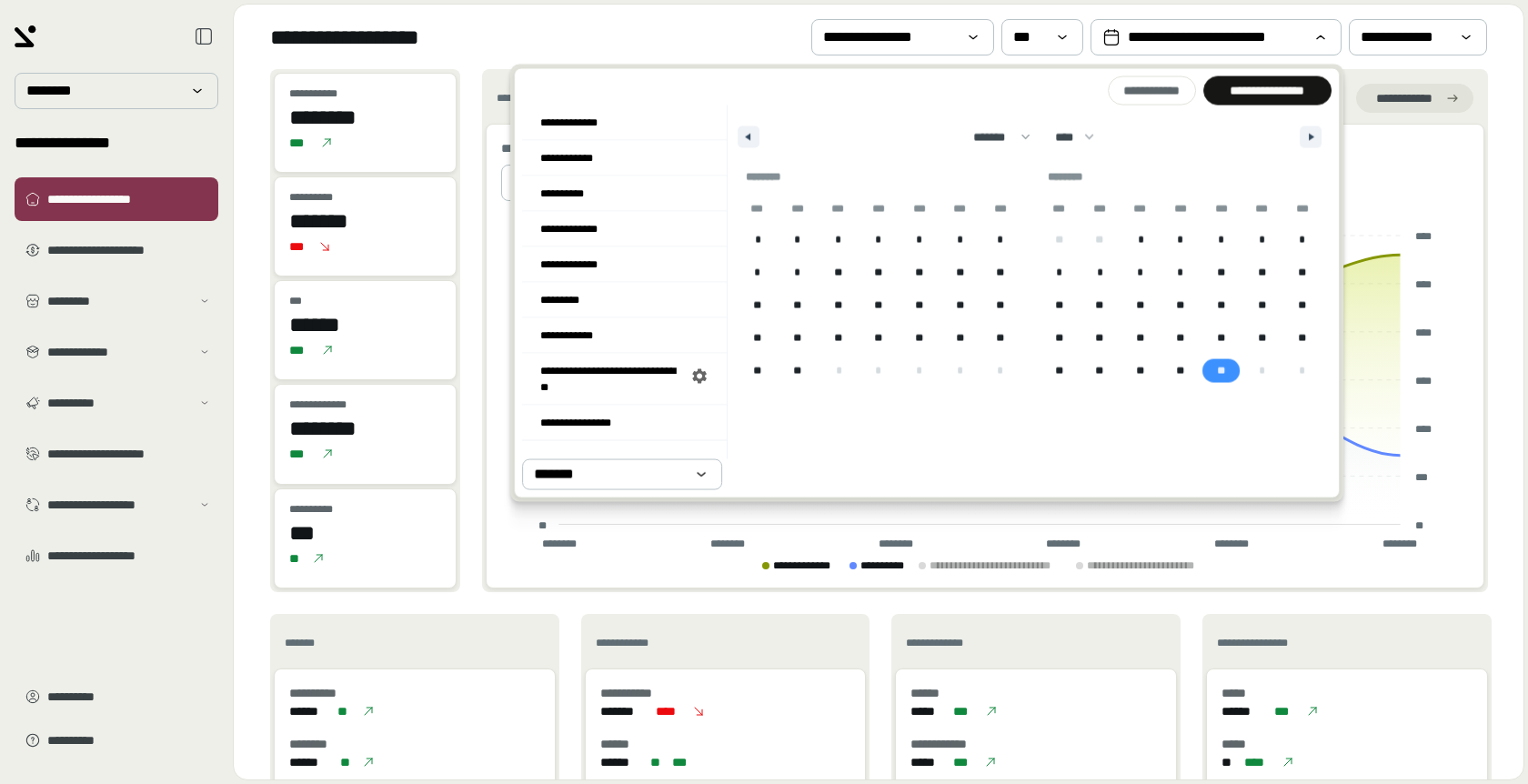 click on "**" at bounding box center [1221, 371] 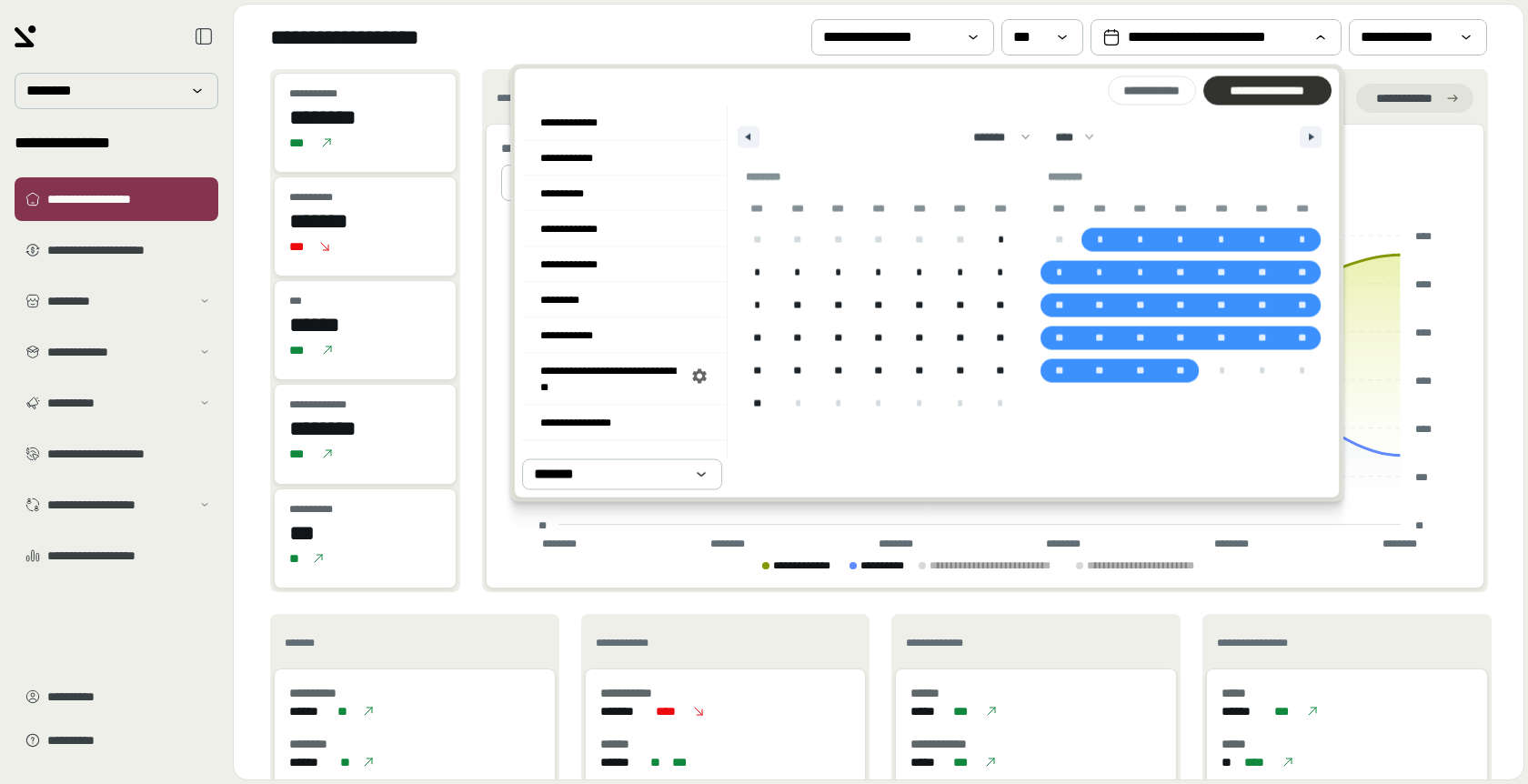 click on "**********" at bounding box center (1267, 91) 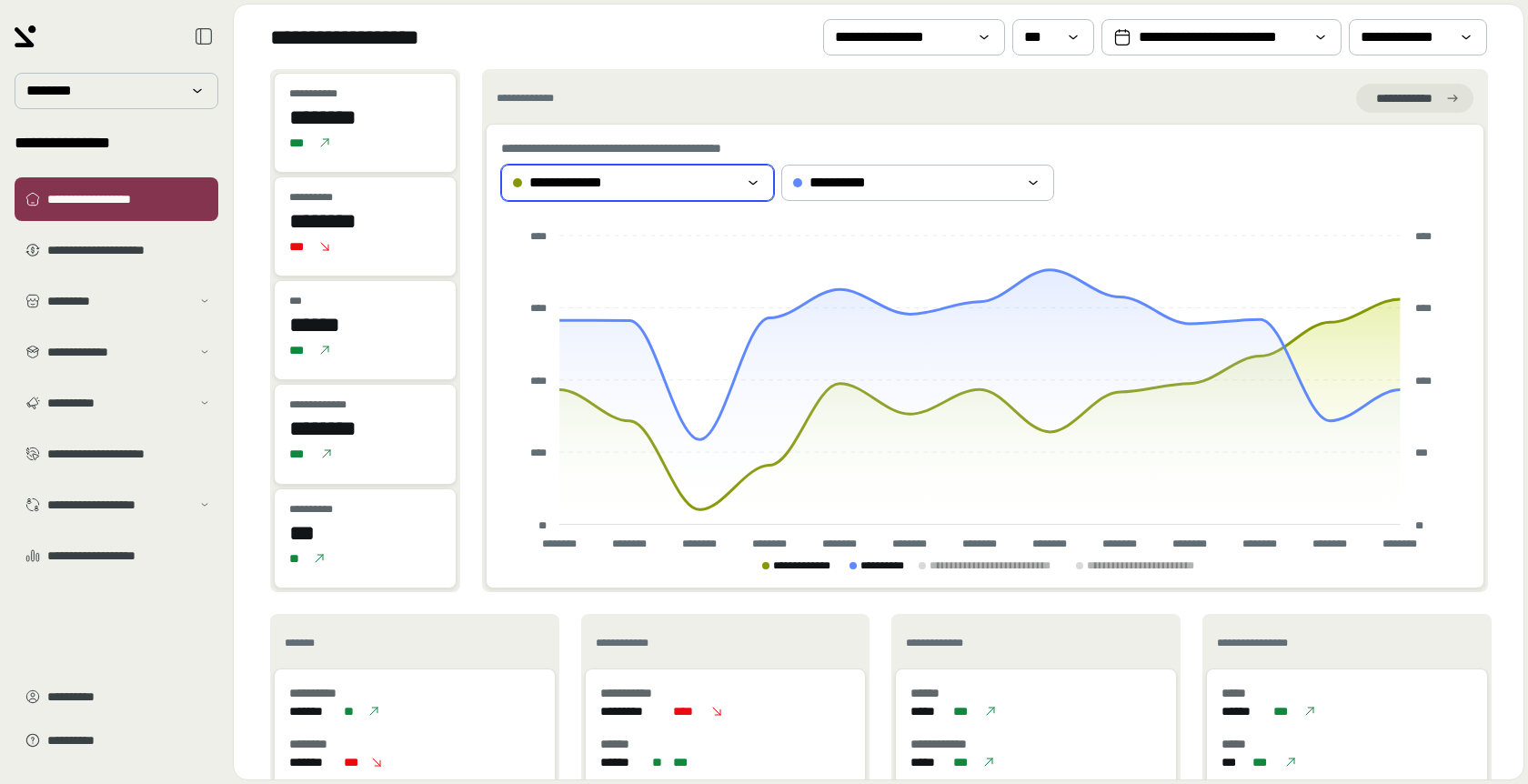 click on "**********" at bounding box center [625, 183] 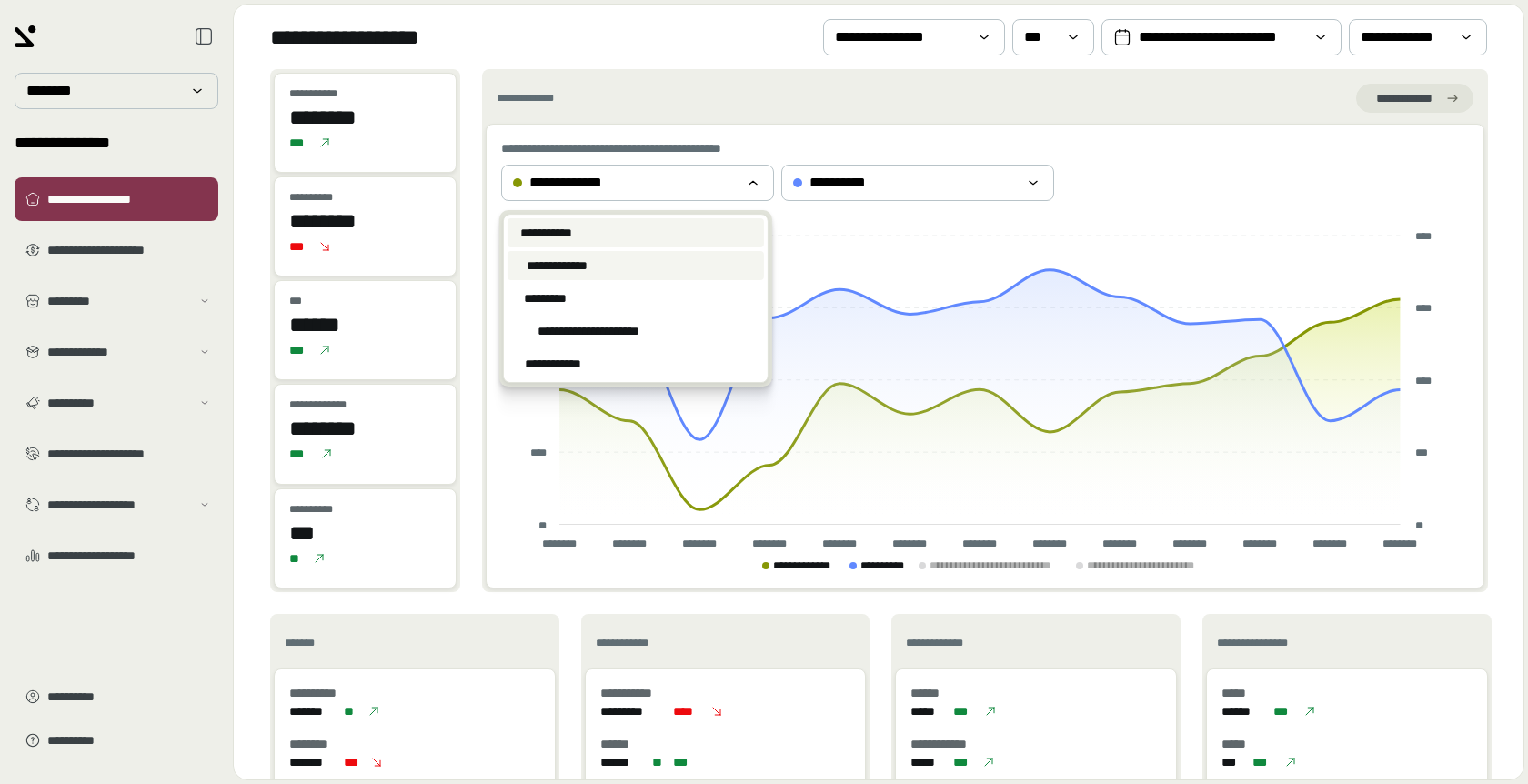 click on "**********" at bounding box center [636, 233] 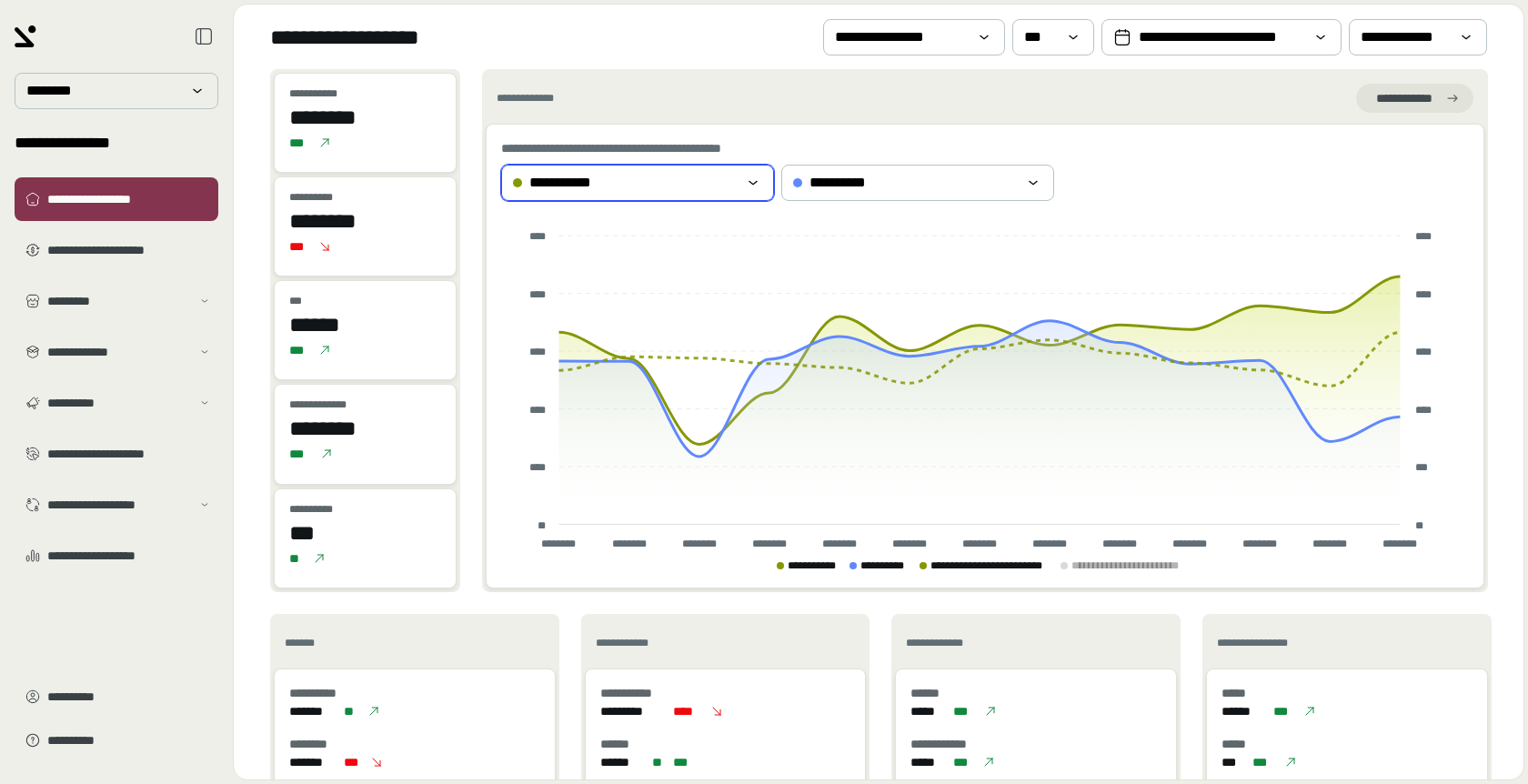 click on "**********" at bounding box center [625, 183] 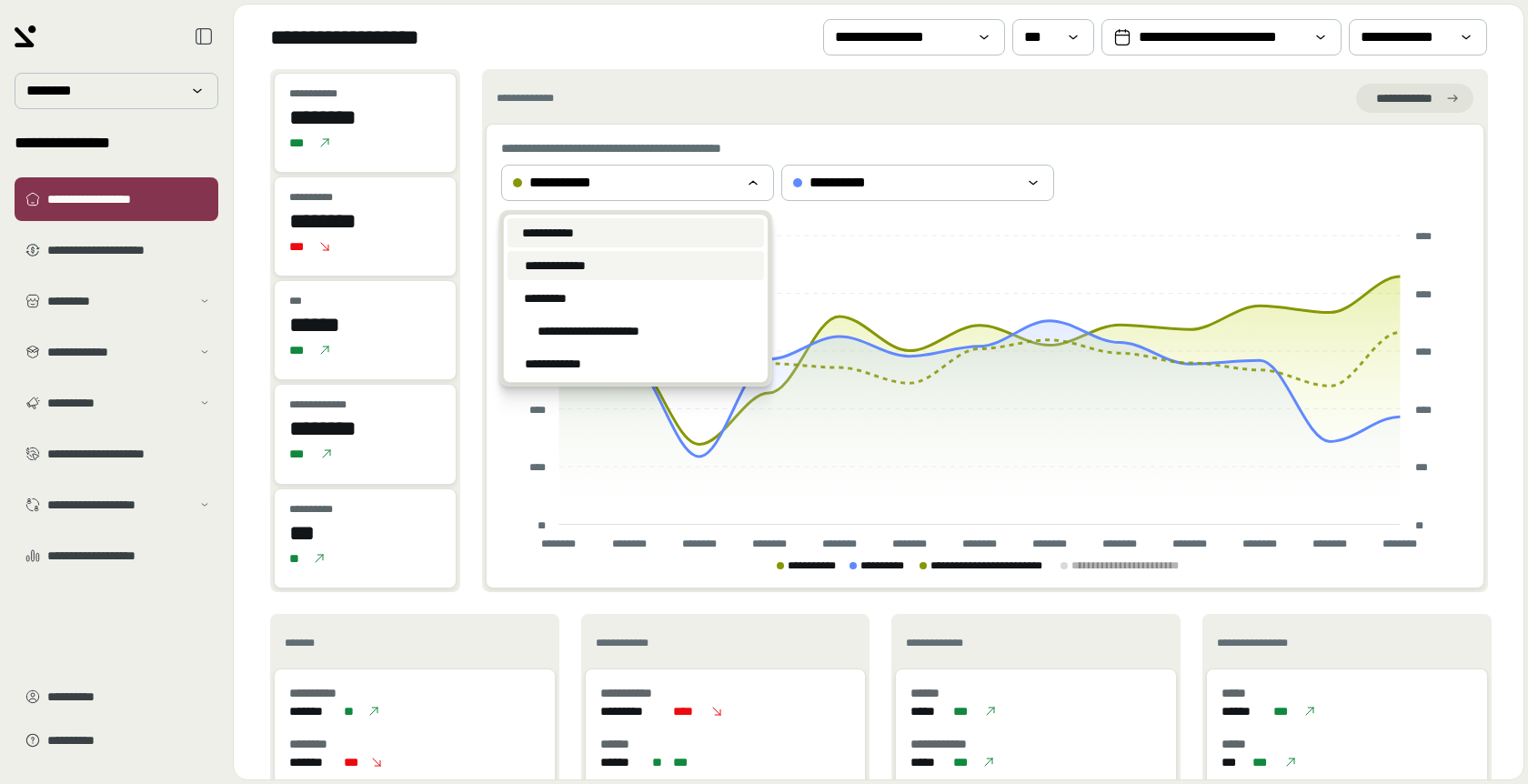 click on "**********" at bounding box center (636, 266) 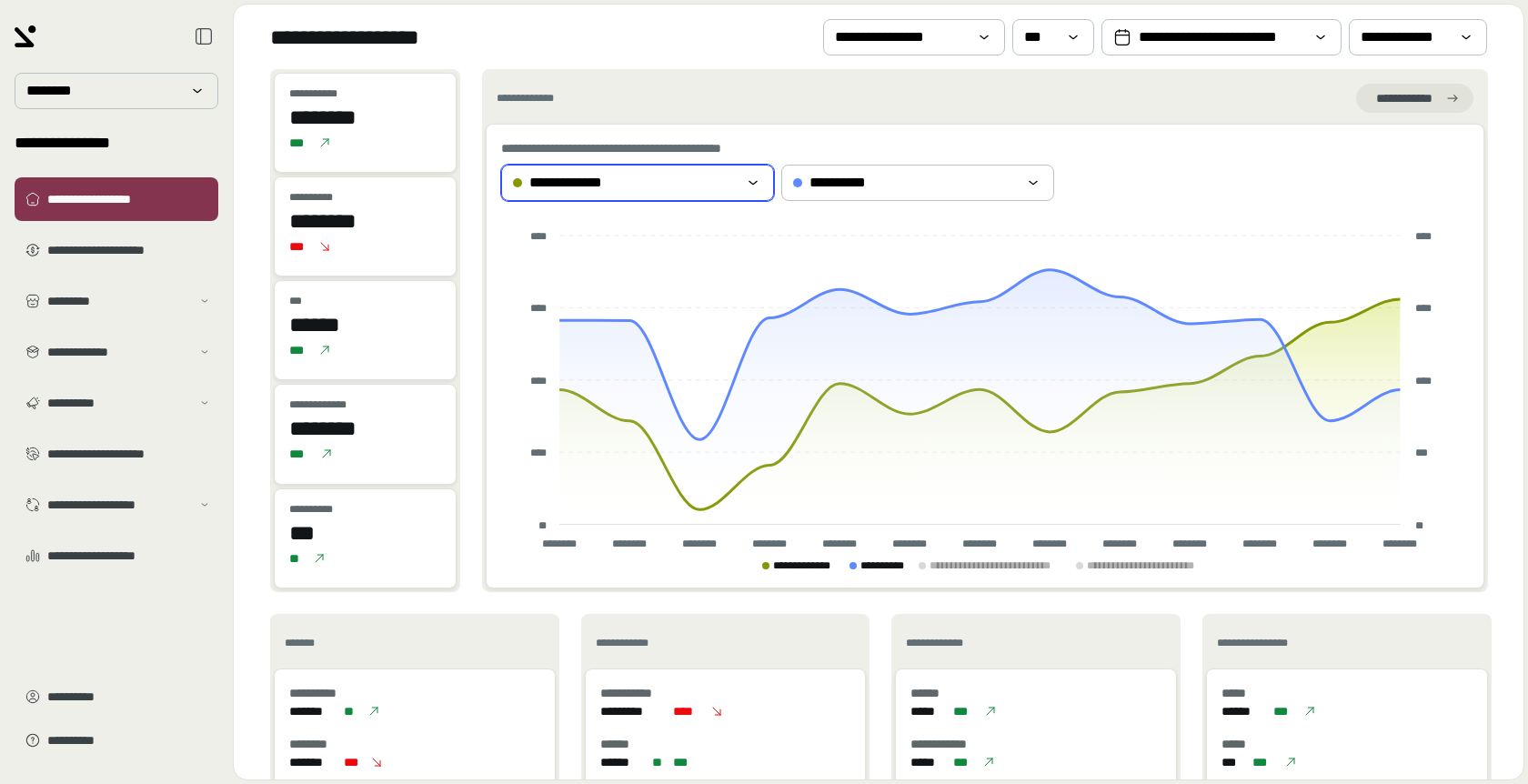 click on "**********" at bounding box center (625, 183) 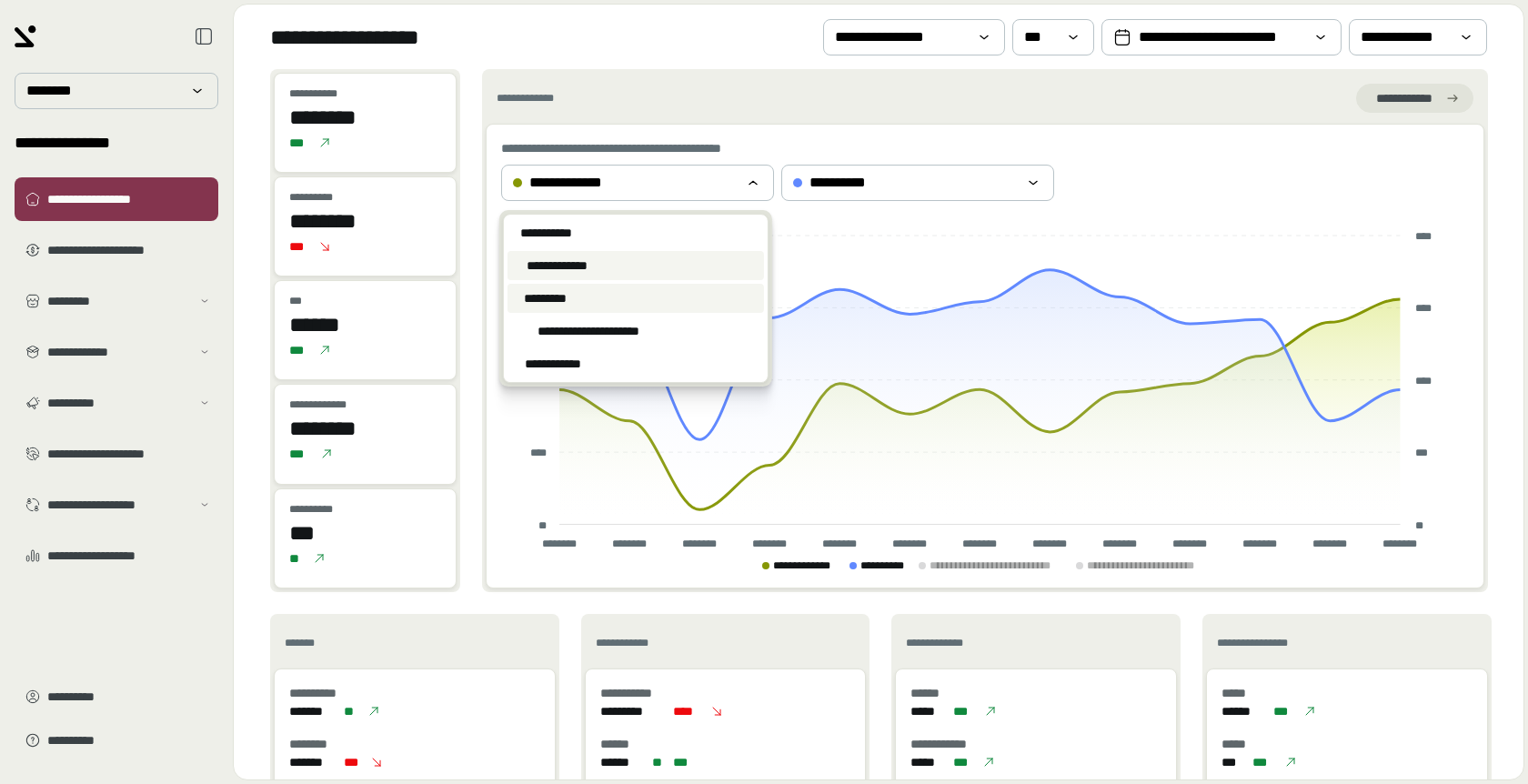 click on "*********" at bounding box center (545, 298) 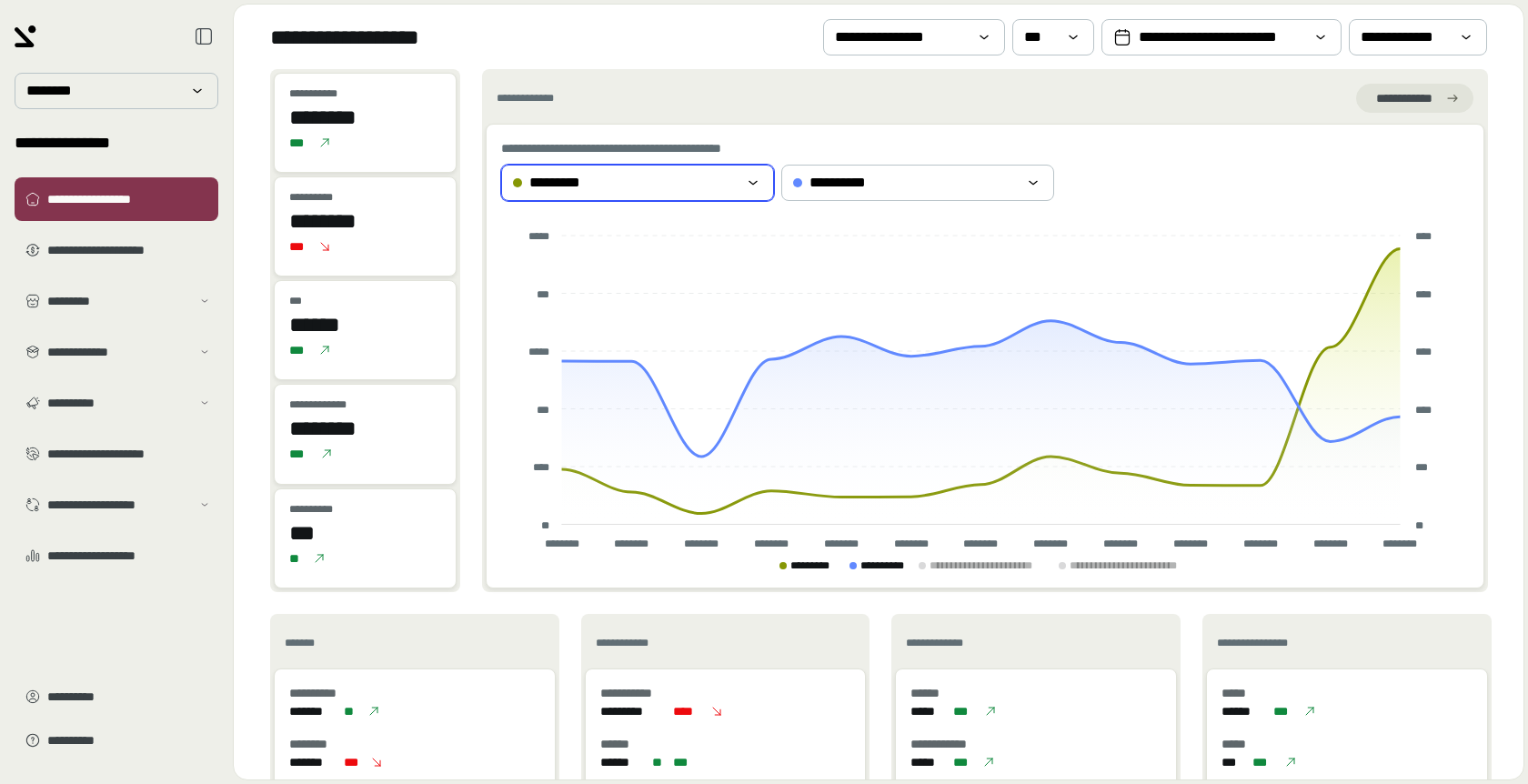 click on "*********" at bounding box center [625, 183] 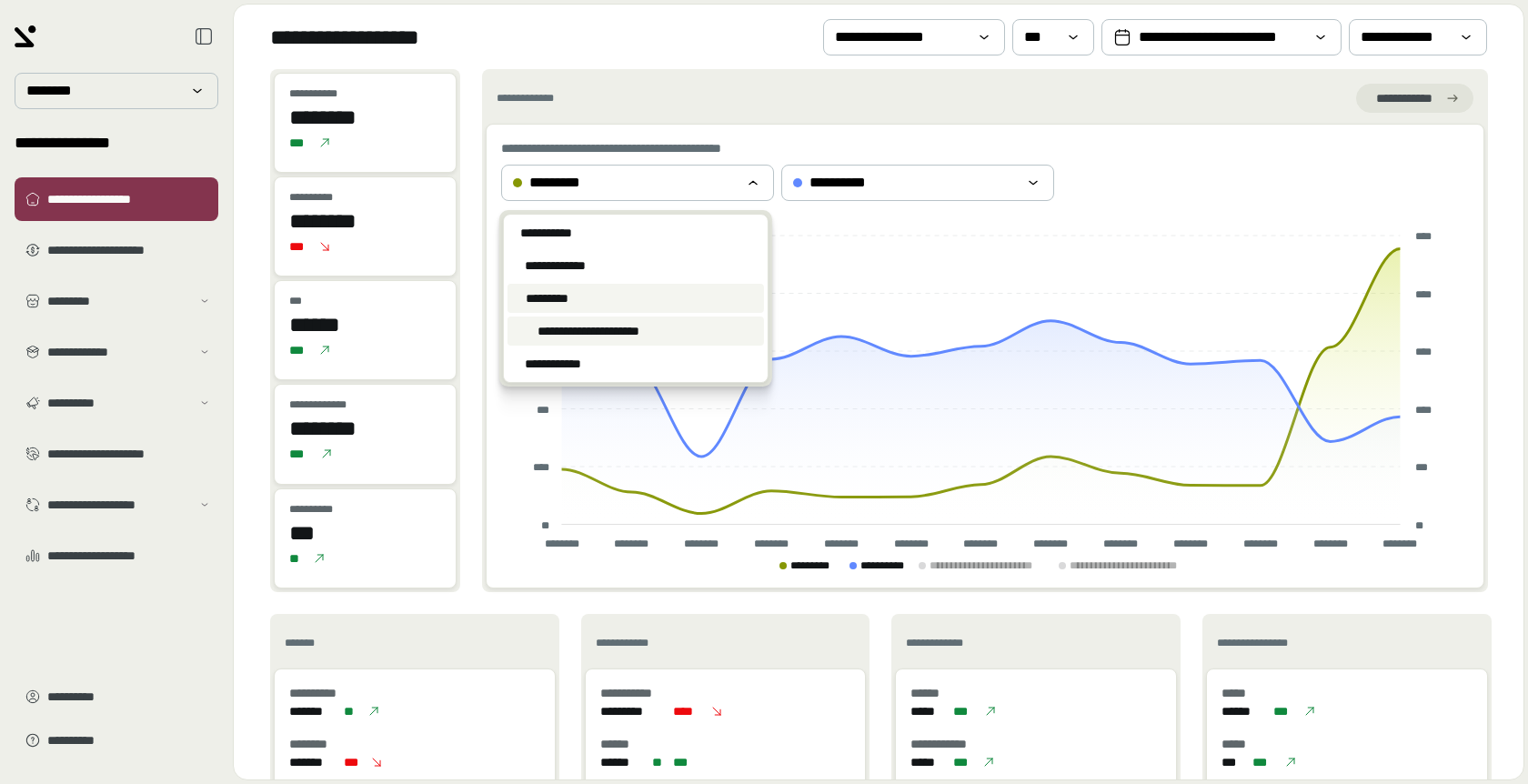 click on "**********" at bounding box center (588, 331) 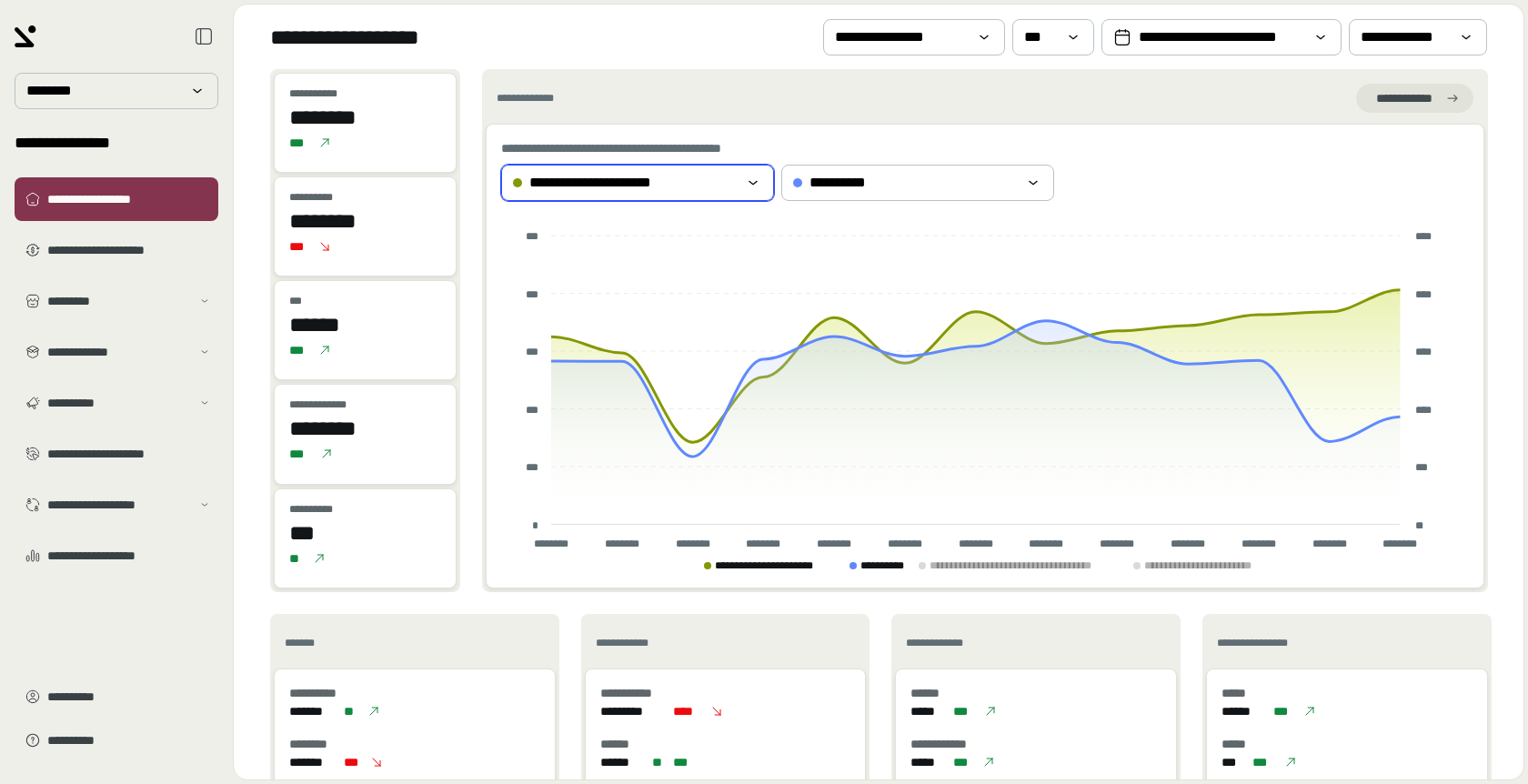 click on "**********" at bounding box center [614, 183] 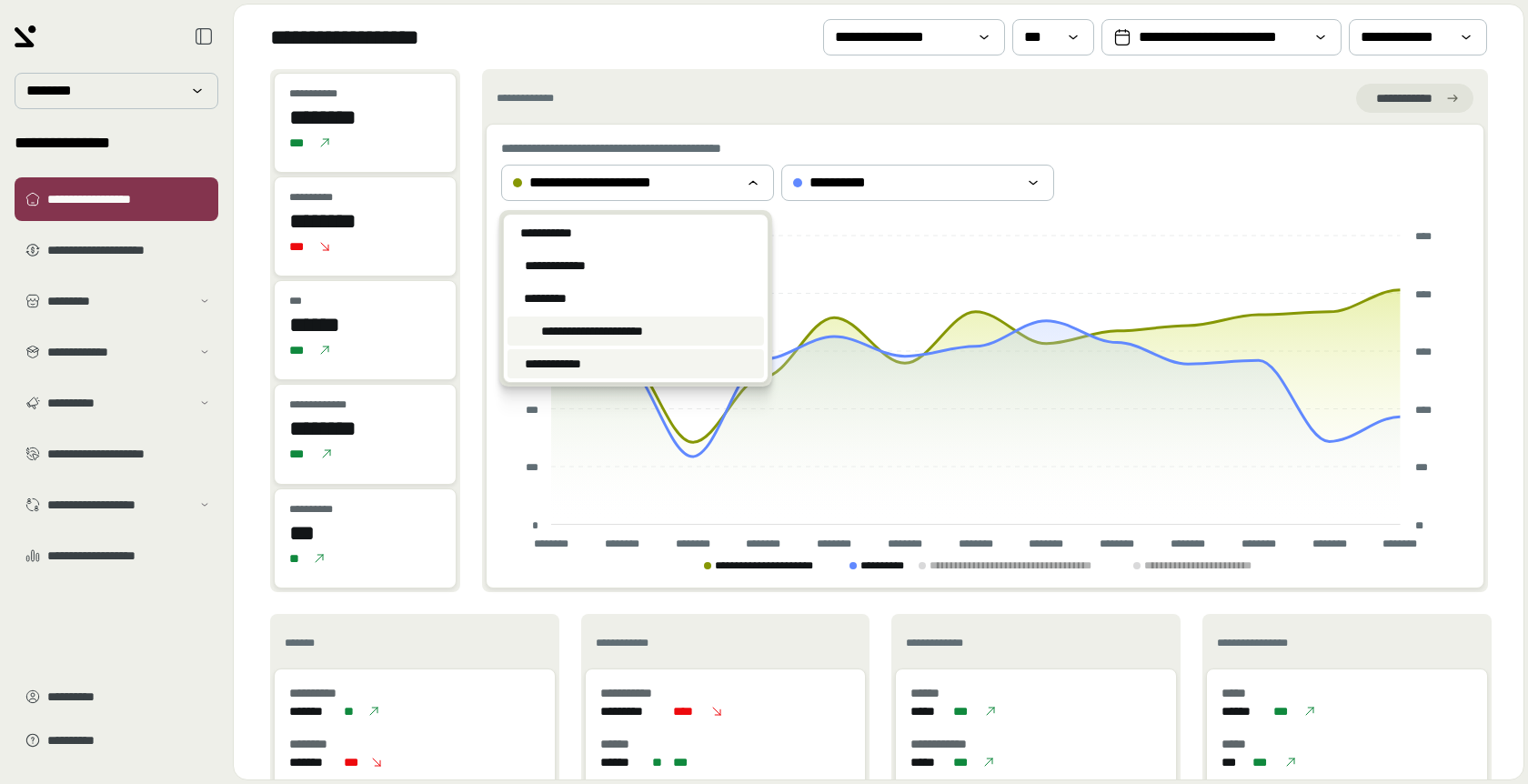 click on "**********" at bounding box center (553, 364) 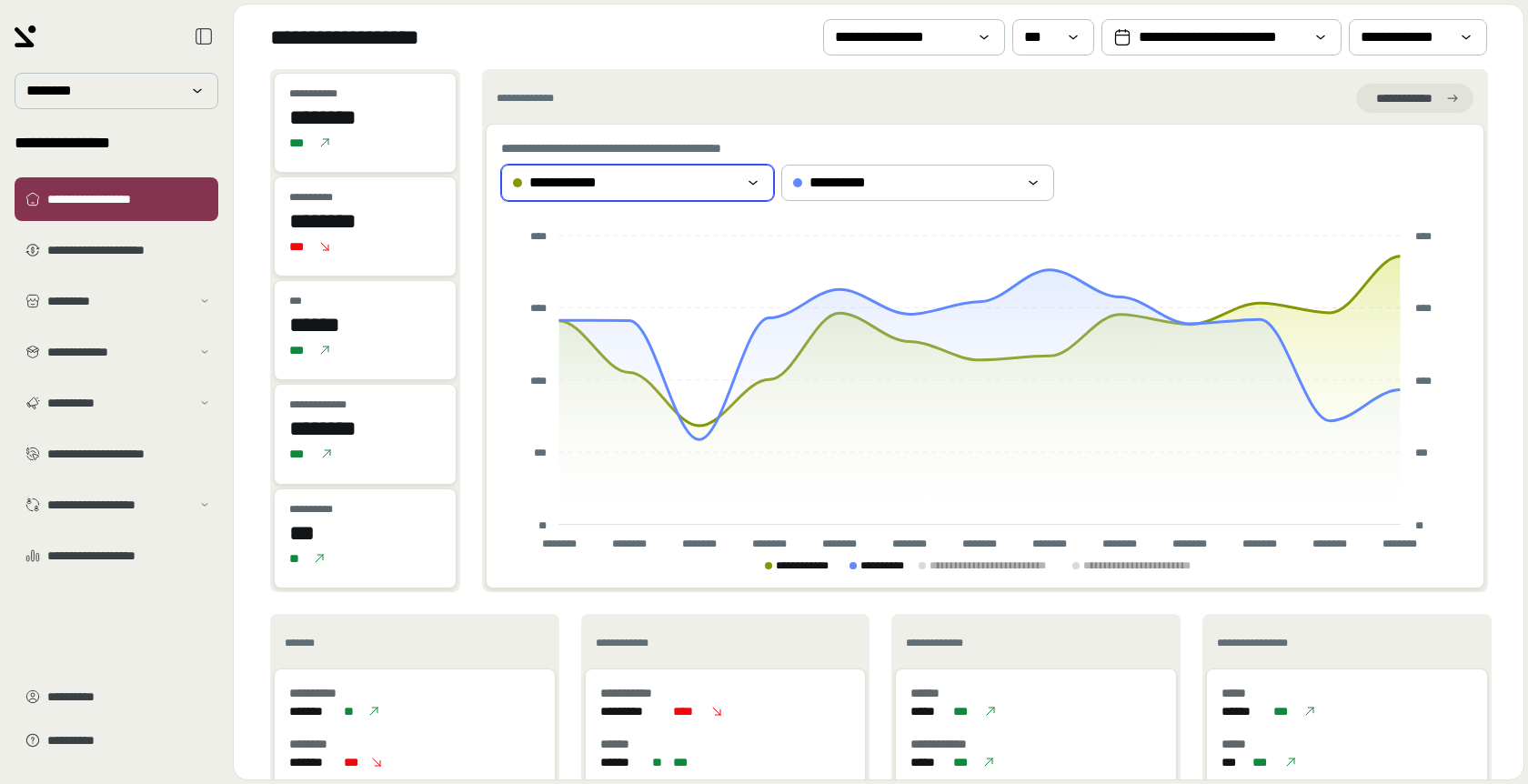 click on "**********" at bounding box center (573, 183) 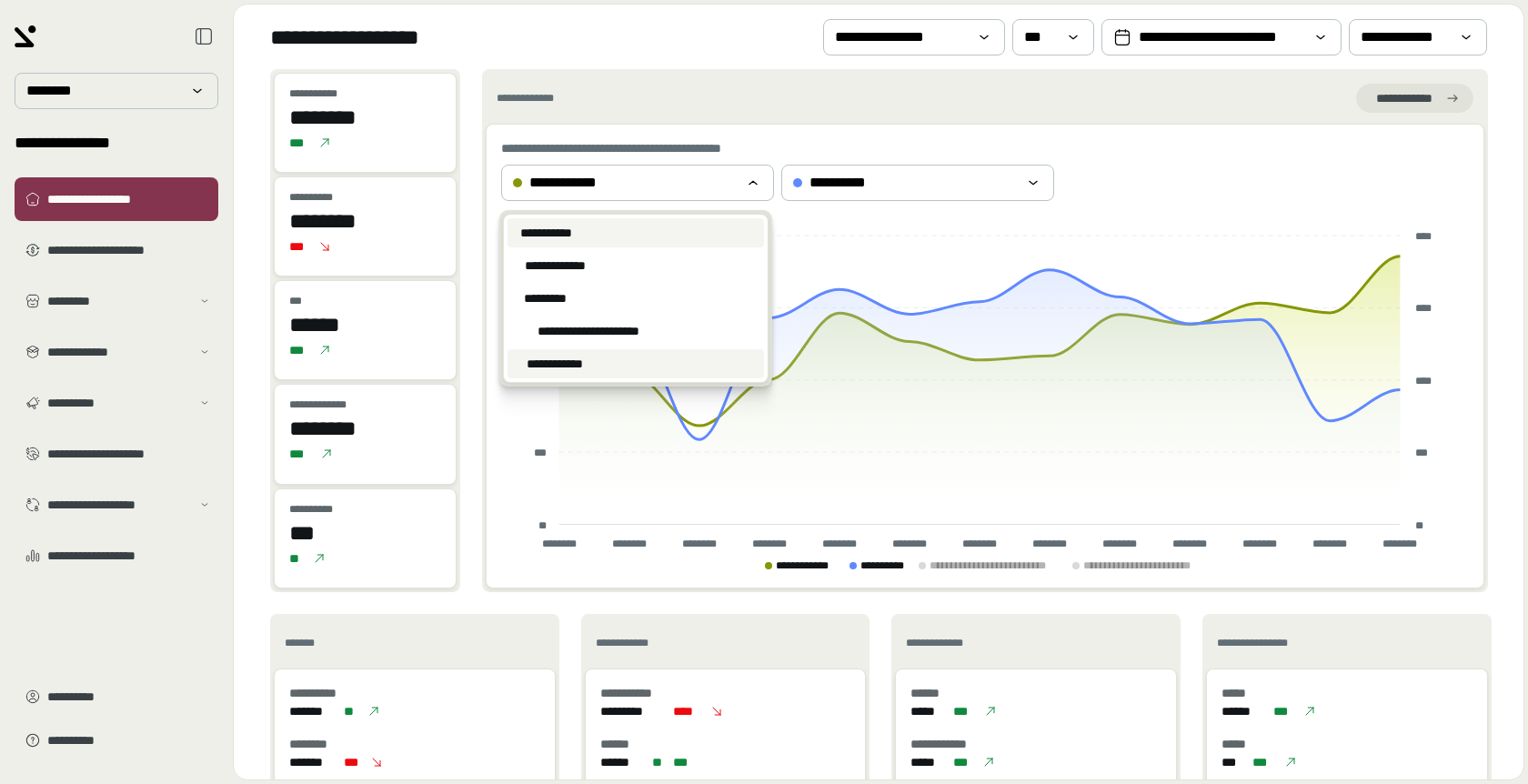 click on "**********" at bounding box center [547, 233] 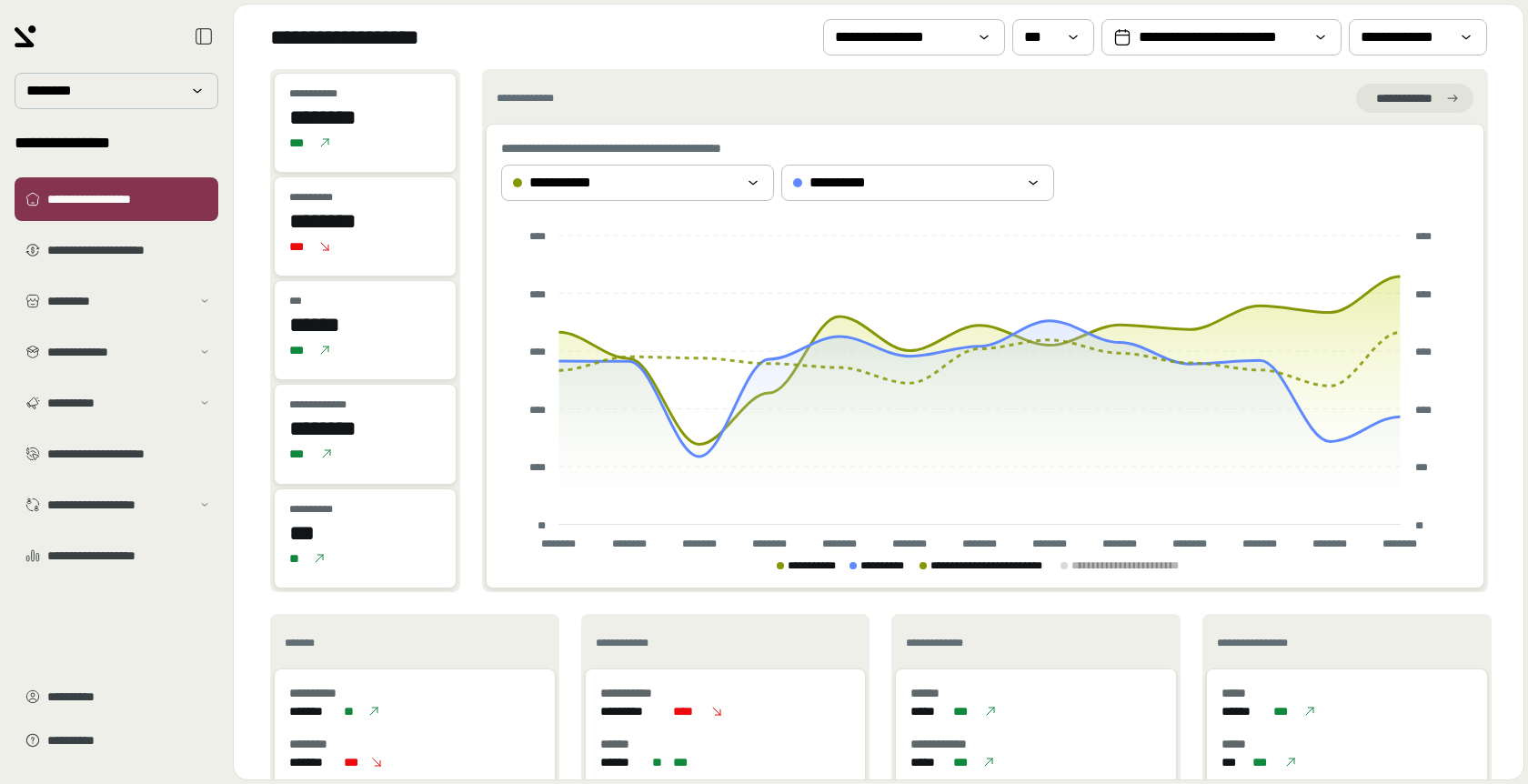 click 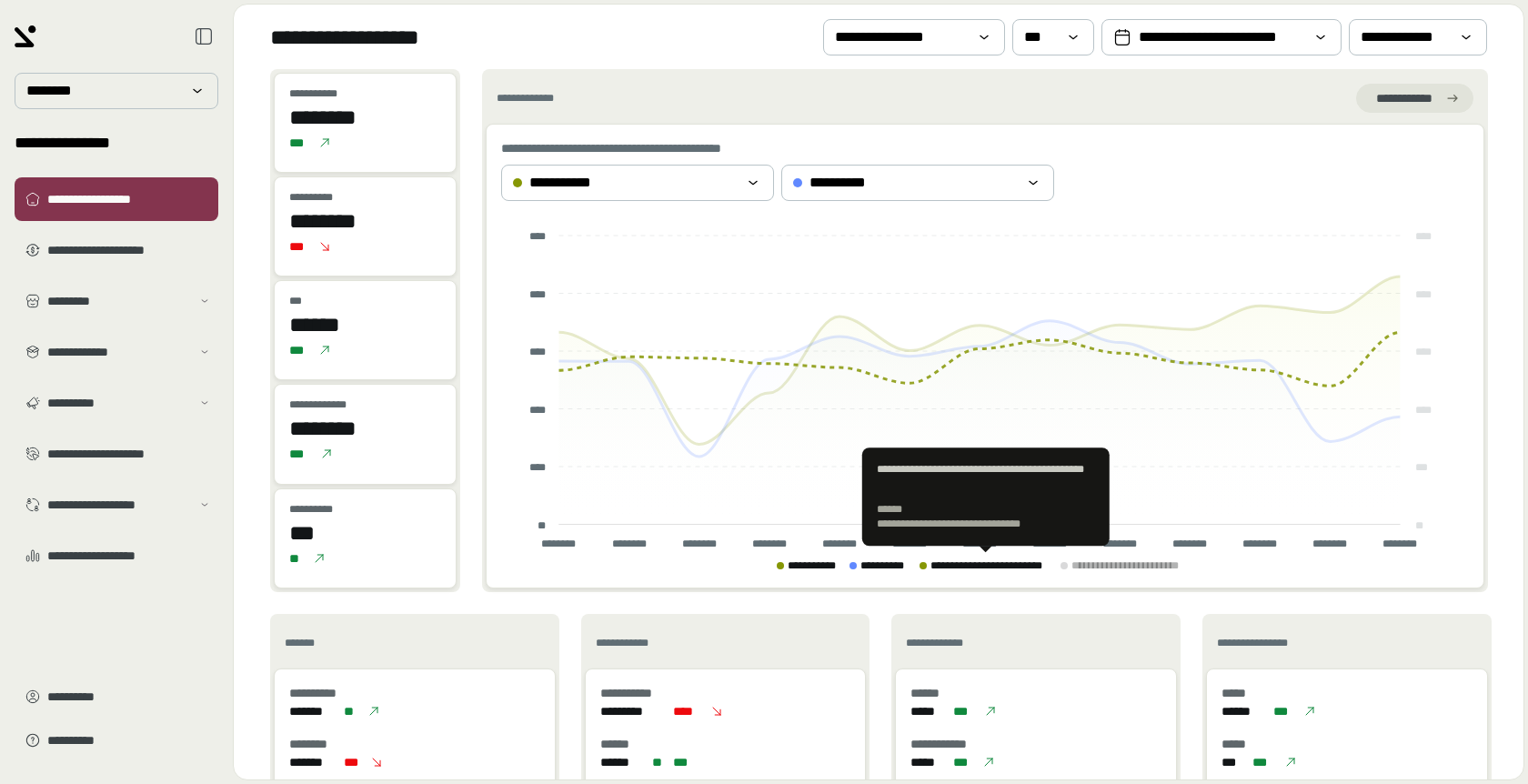 click on "**********" at bounding box center [992, 566] 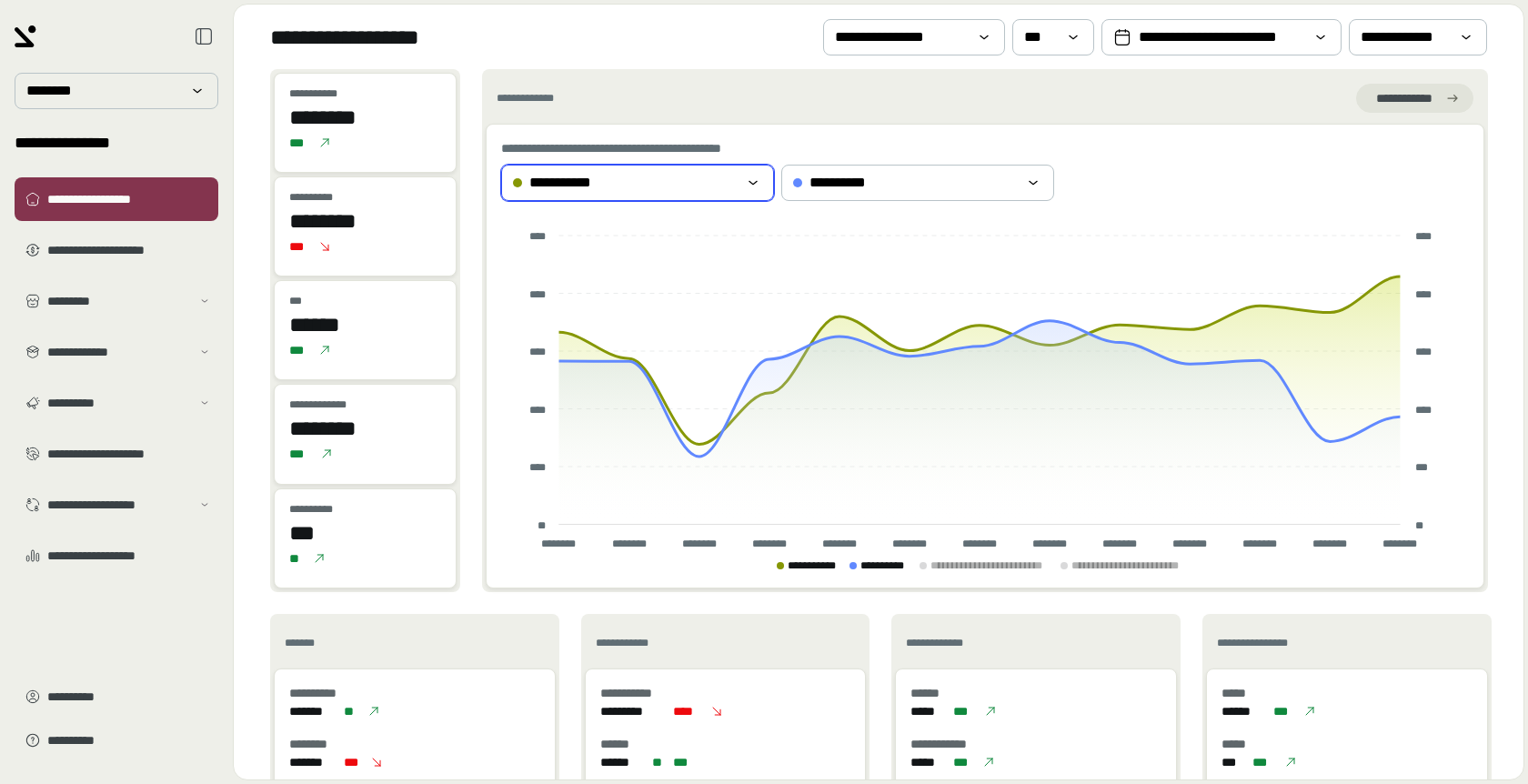 click on "**********" at bounding box center [625, 183] 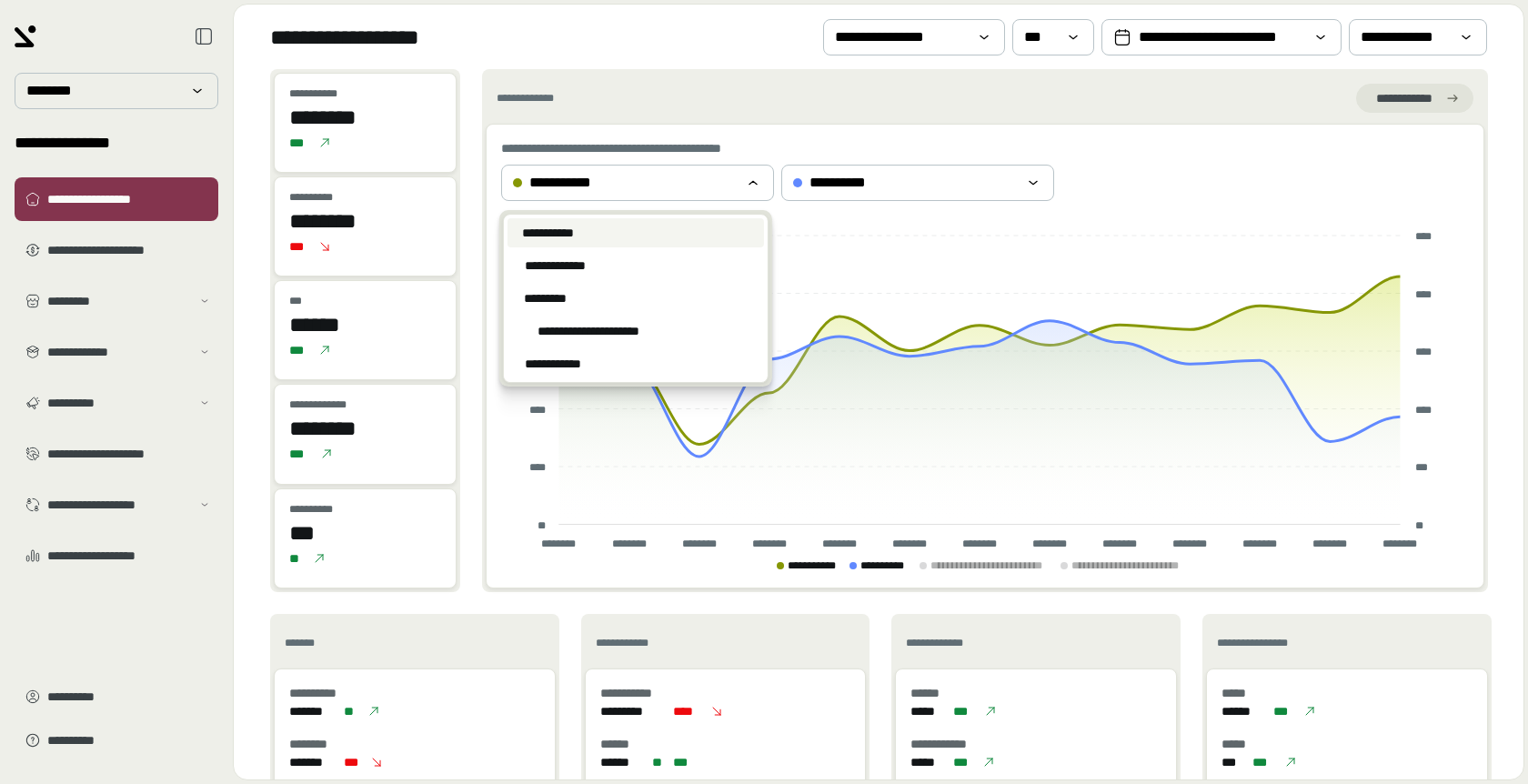 click on "**********" at bounding box center [985, 98] 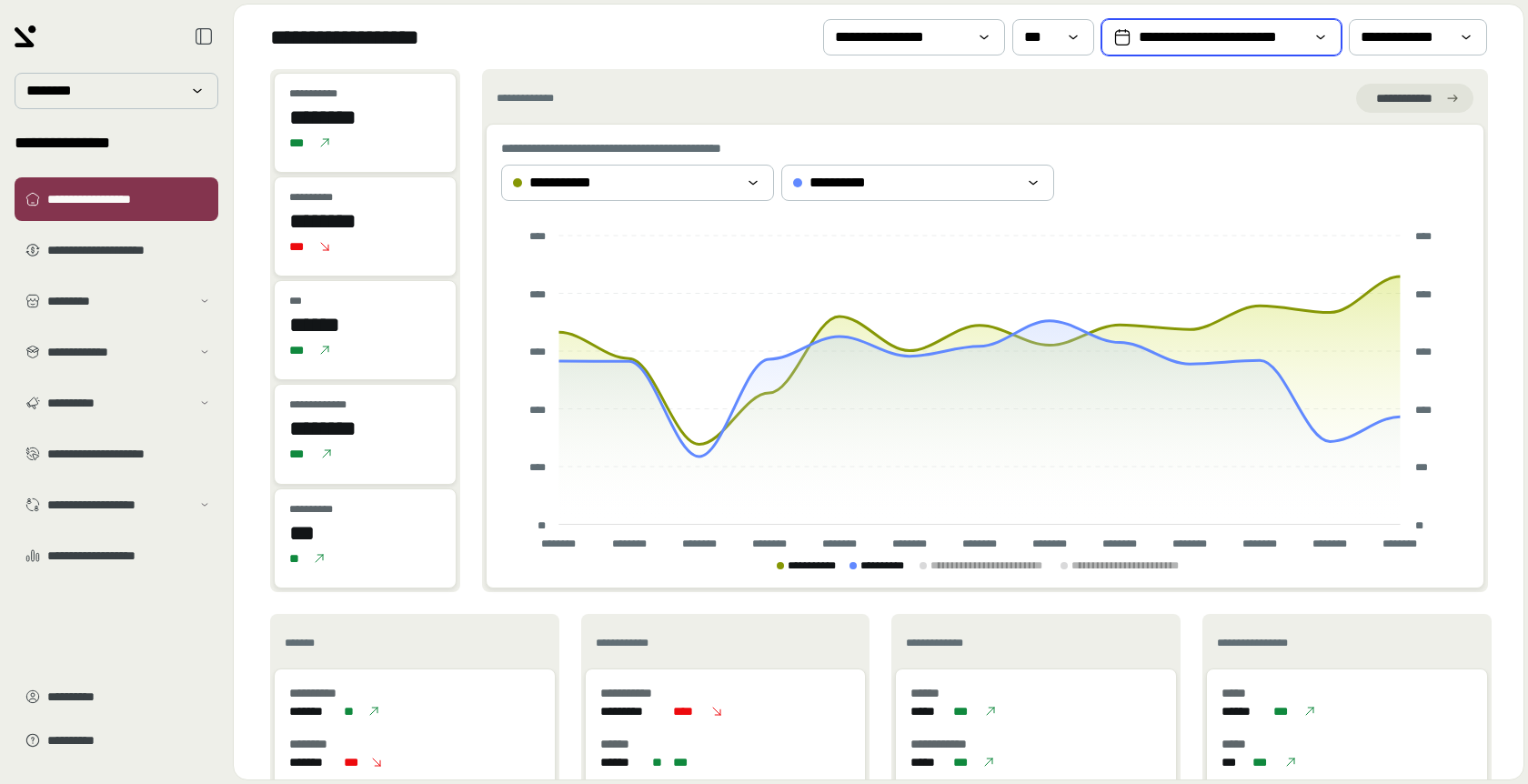 click on "**********" at bounding box center [1221, 37] 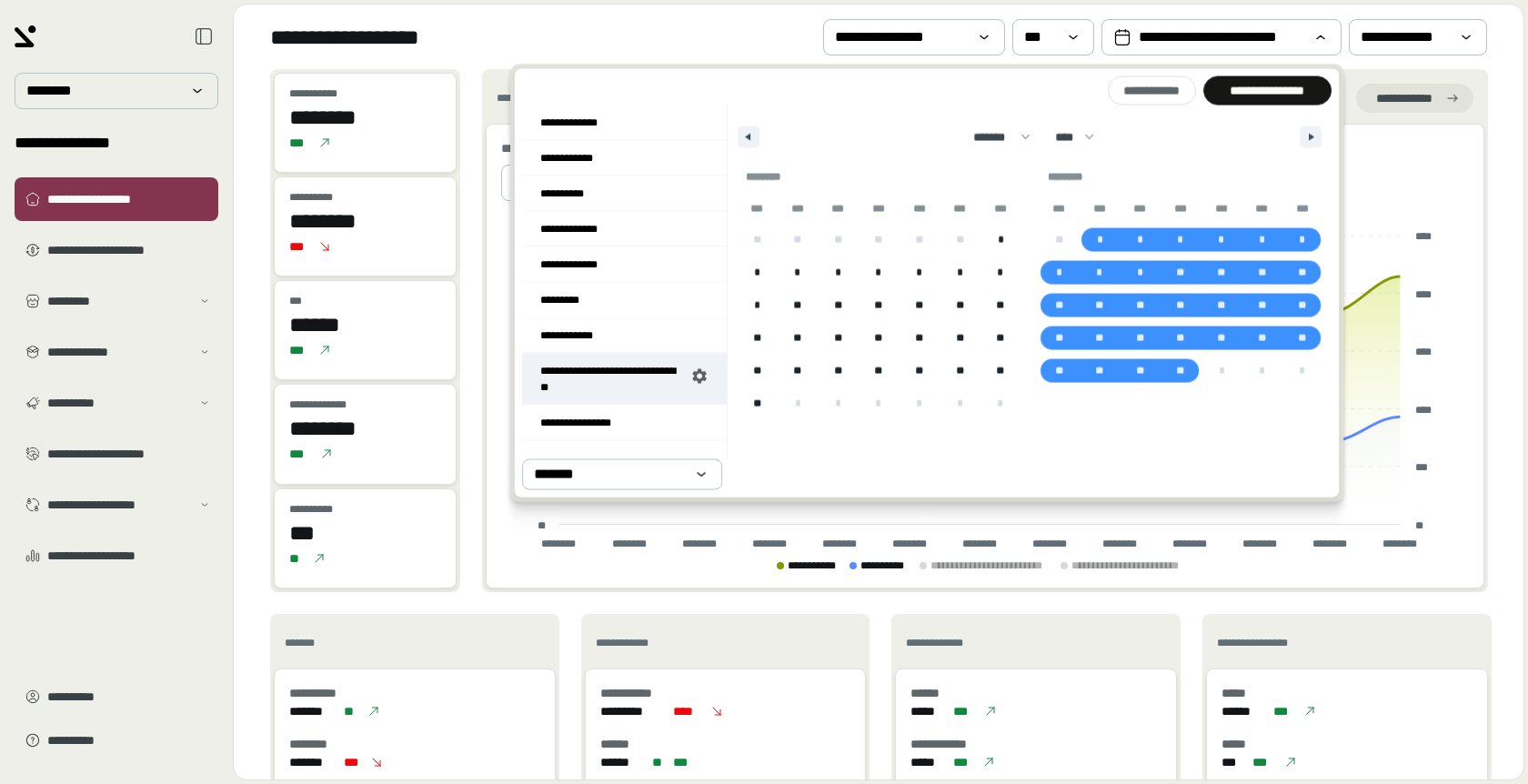 click on "[FIRST] [LAST]" at bounding box center [615, 379] 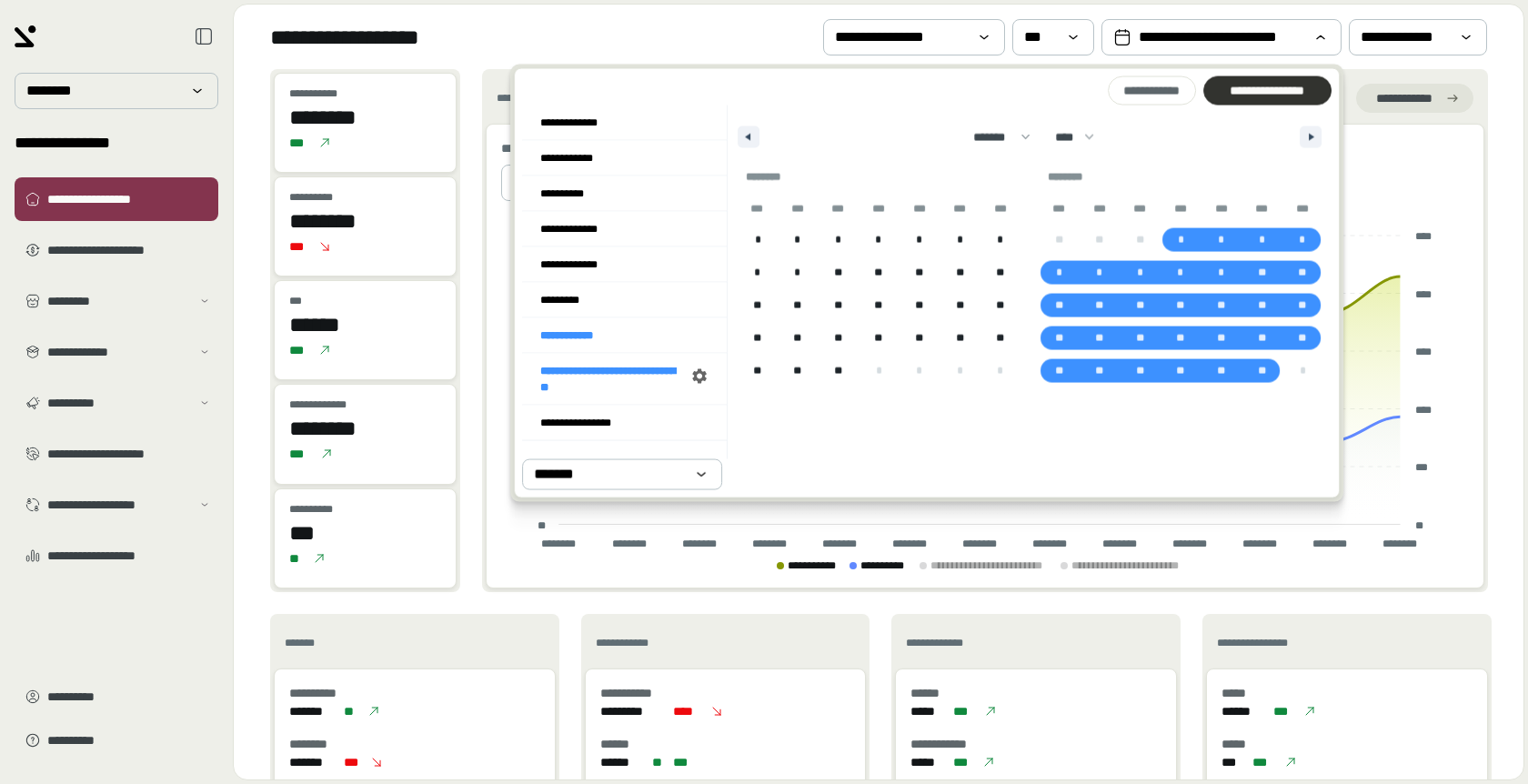 click on "**********" at bounding box center [1267, 91] 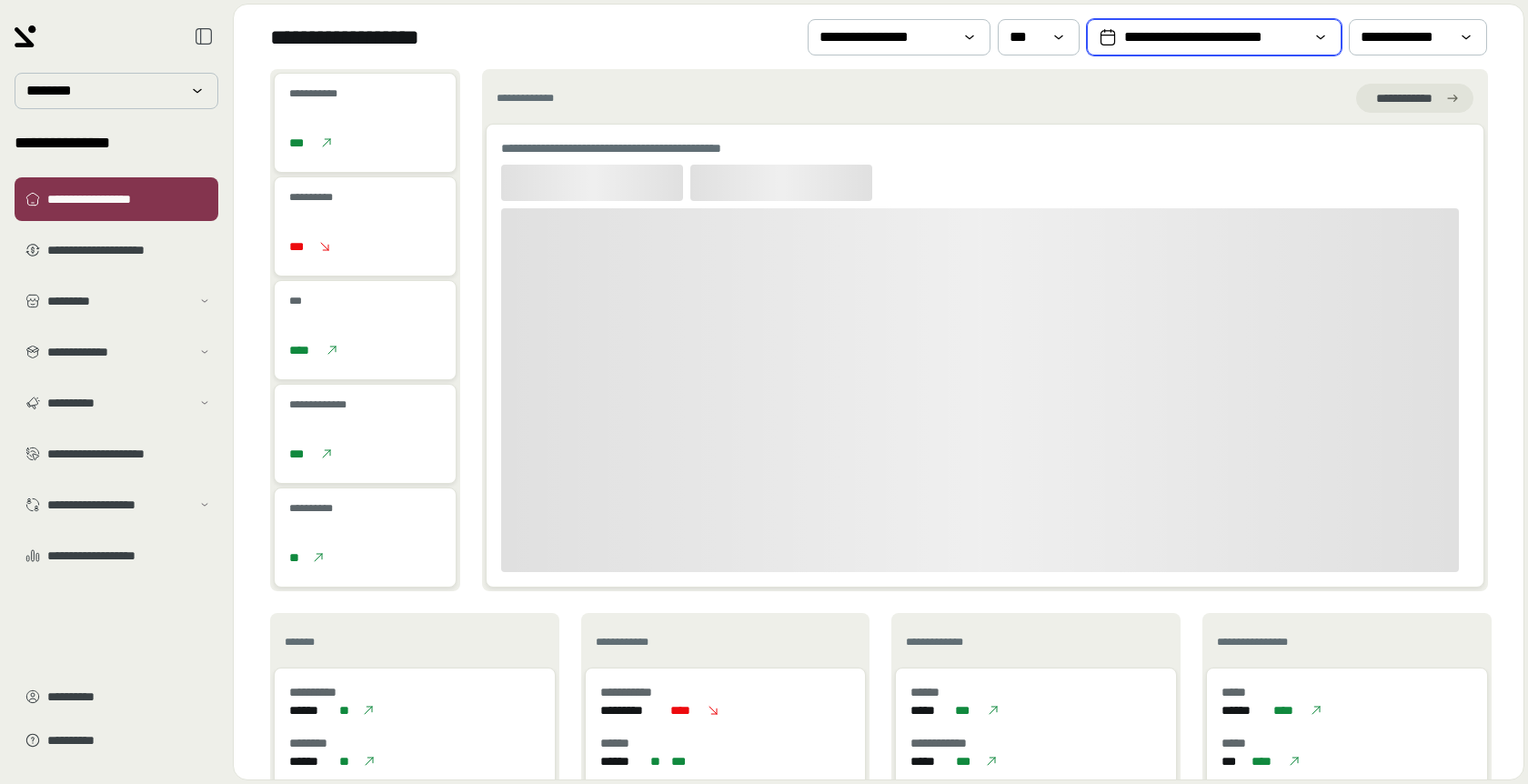 click on "**********" at bounding box center [1214, 37] 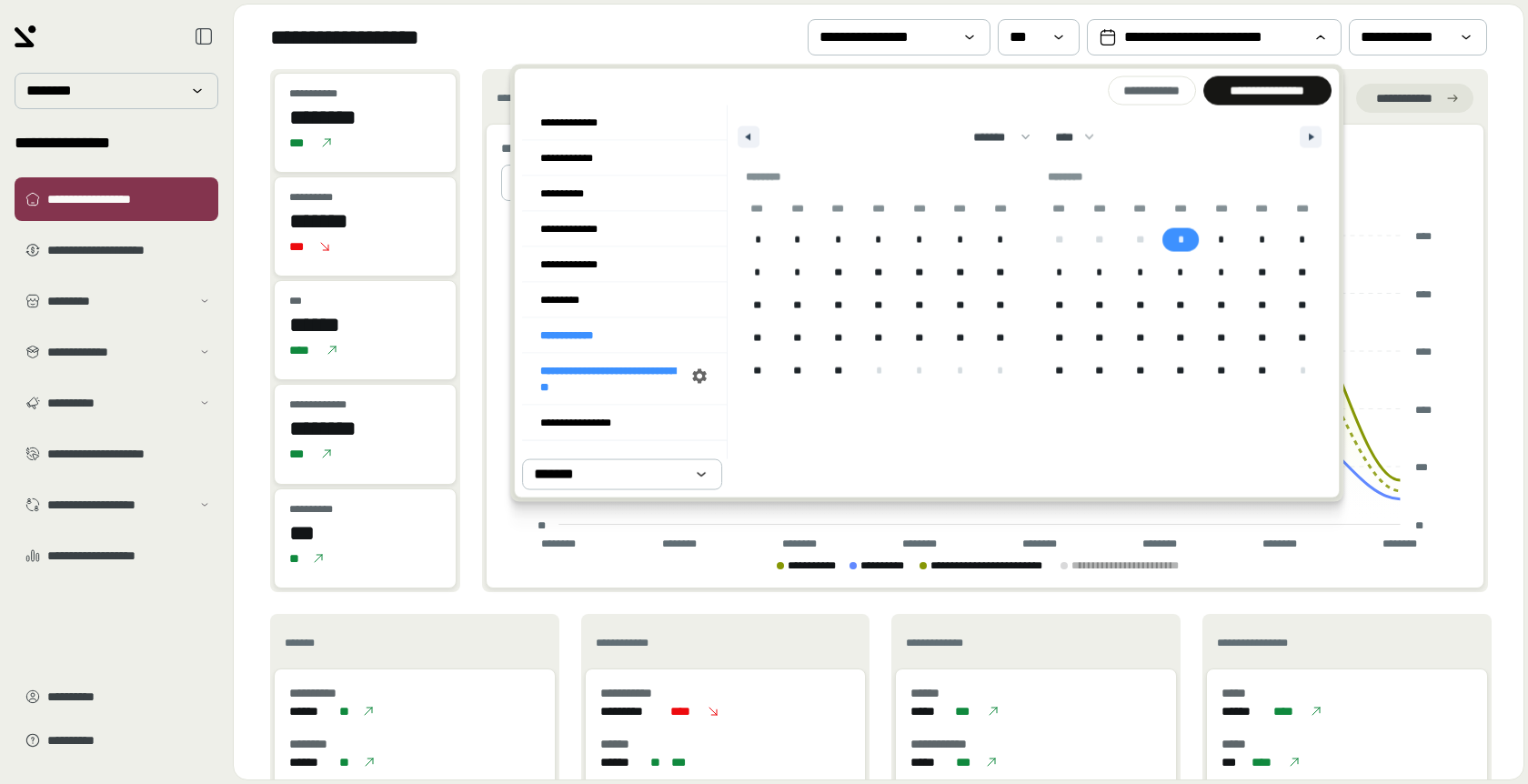 click on "*" at bounding box center (1181, 240) 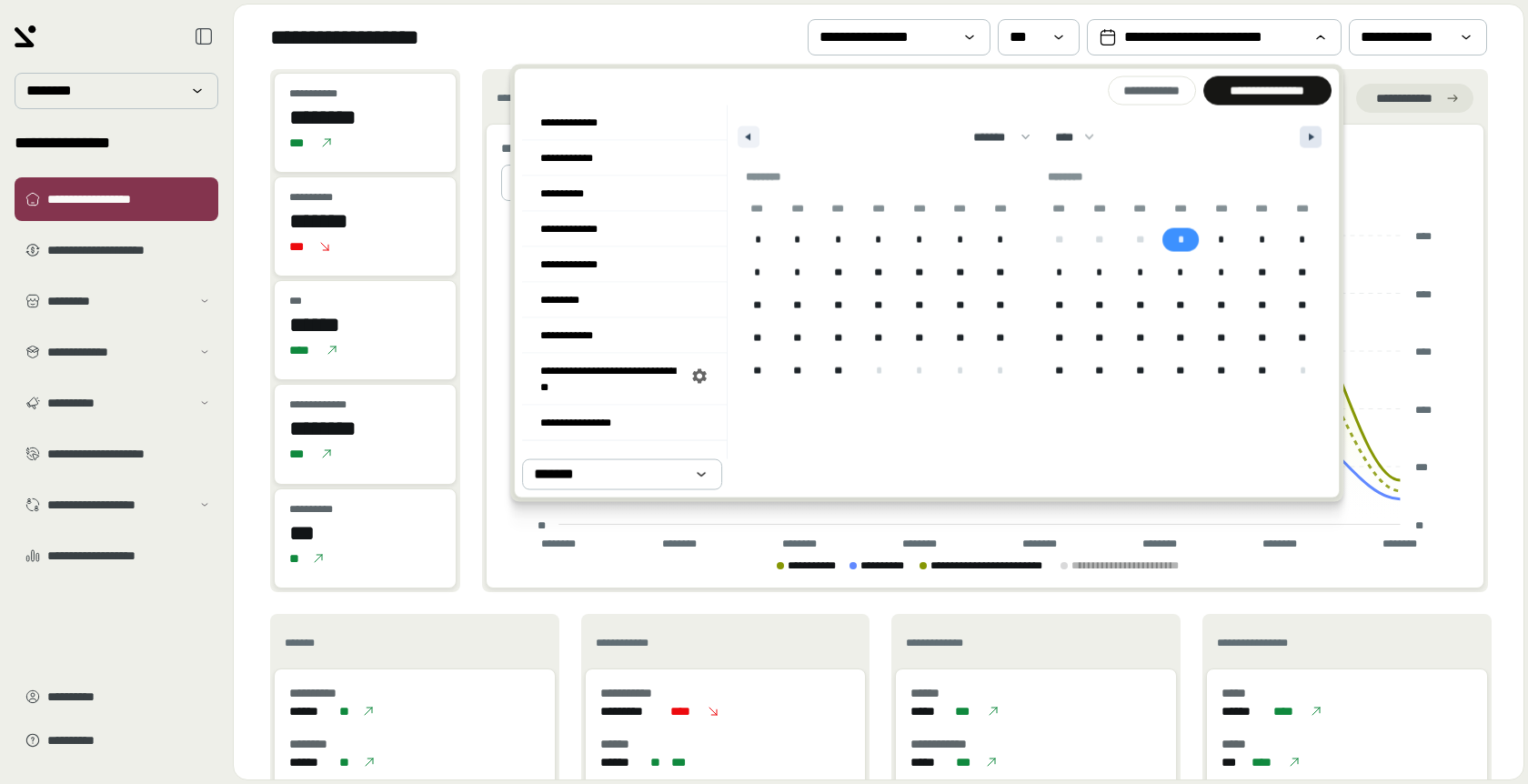 click at bounding box center (1313, 137) 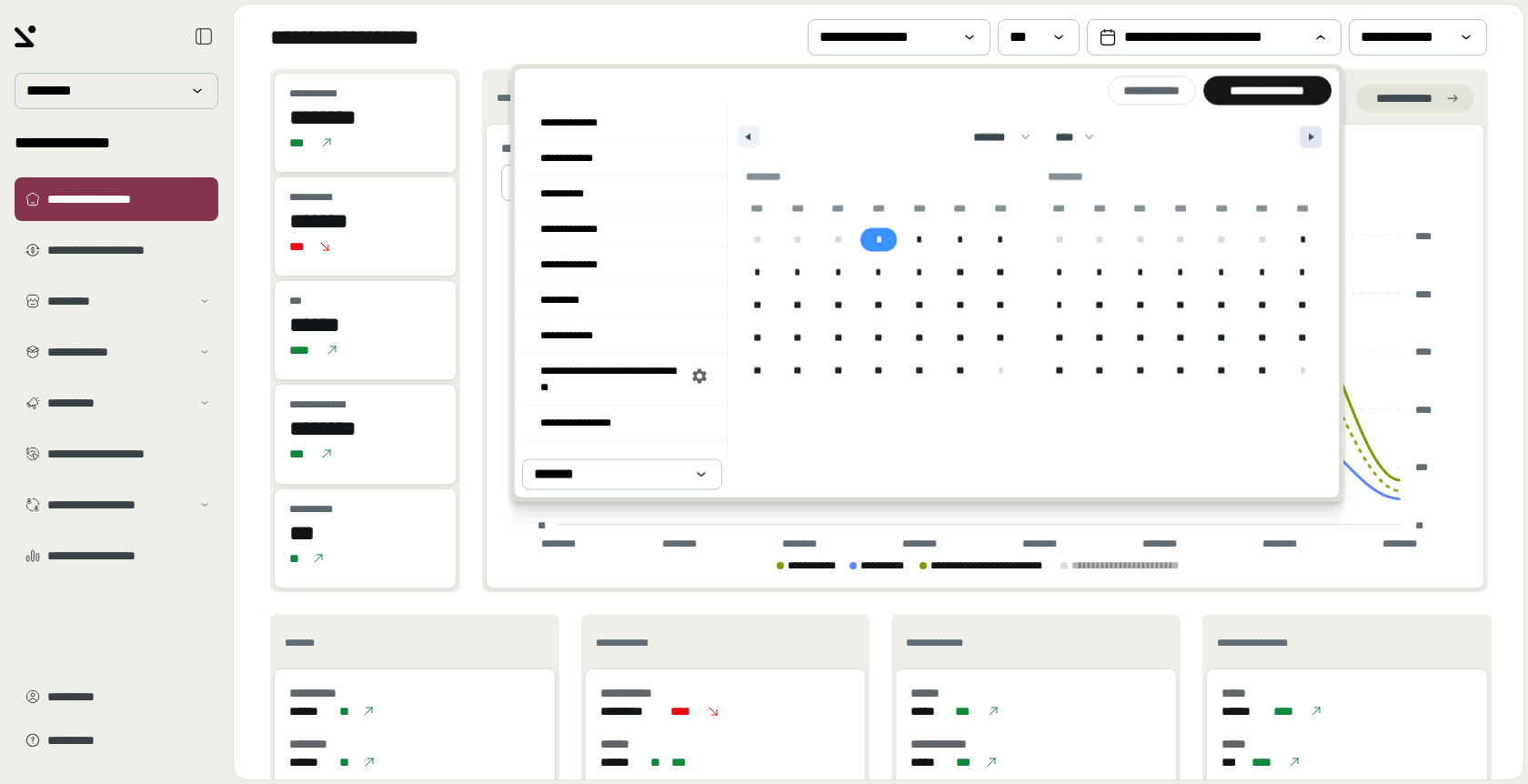 click at bounding box center [1313, 137] 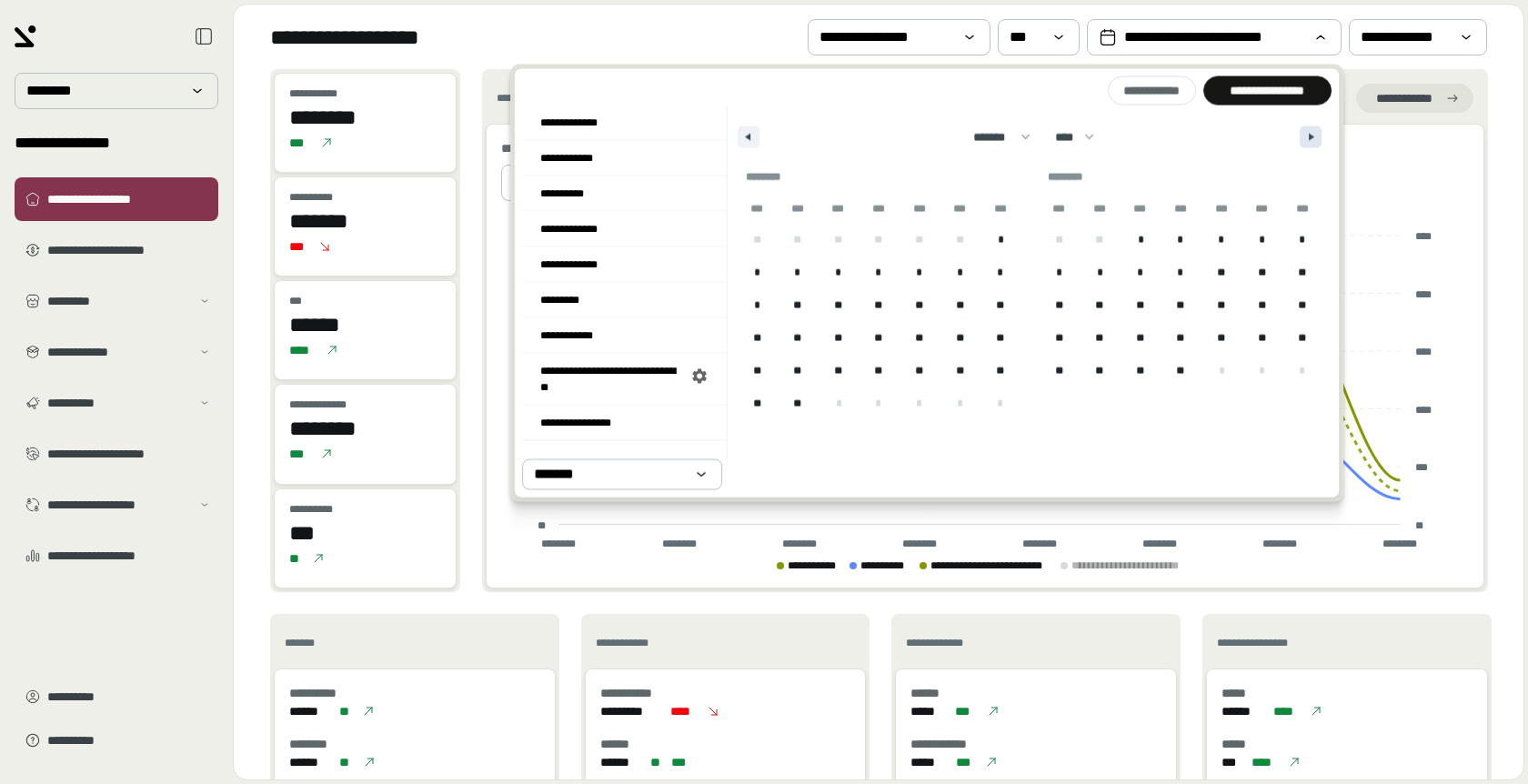 click at bounding box center [1313, 137] 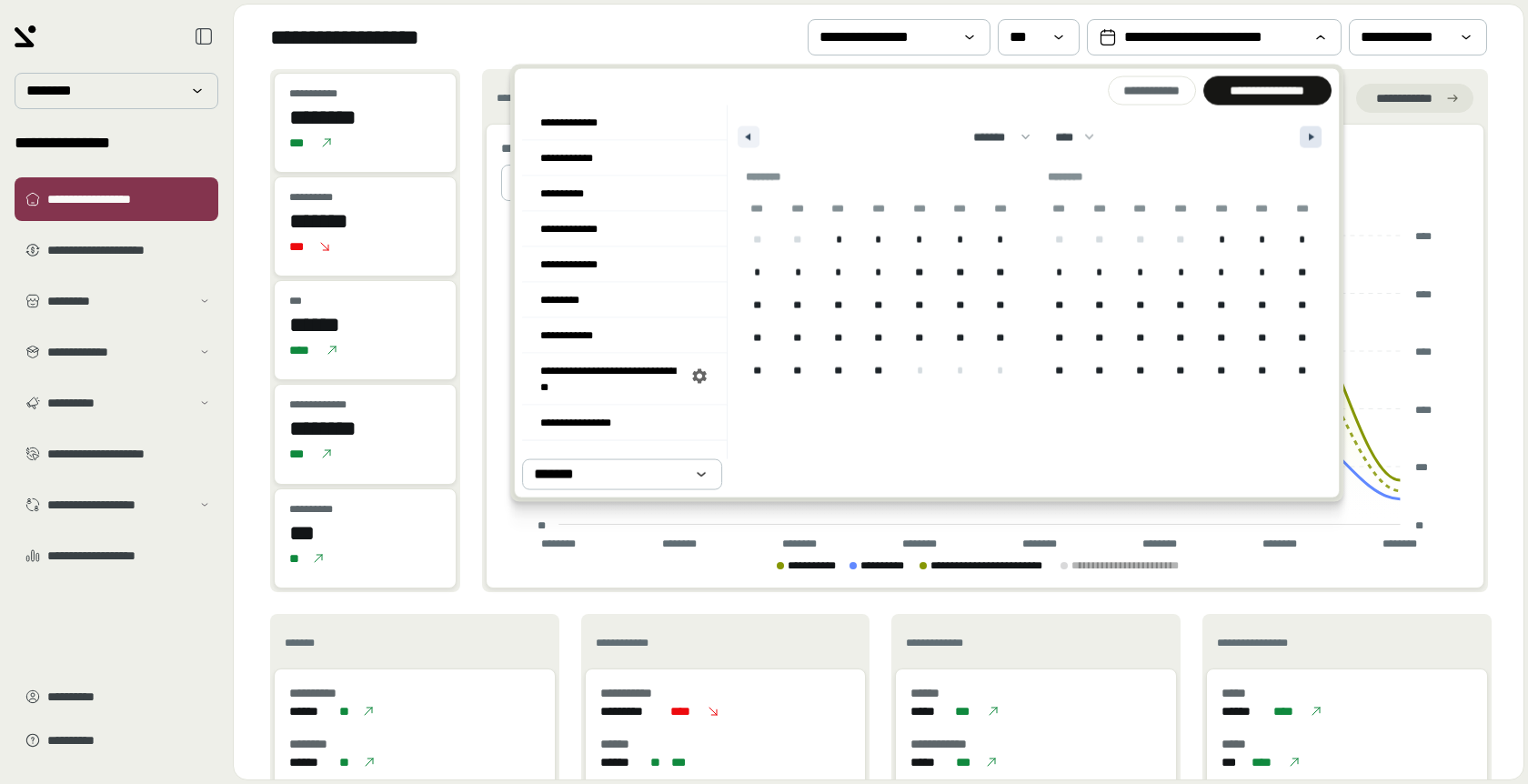 click at bounding box center [1313, 137] 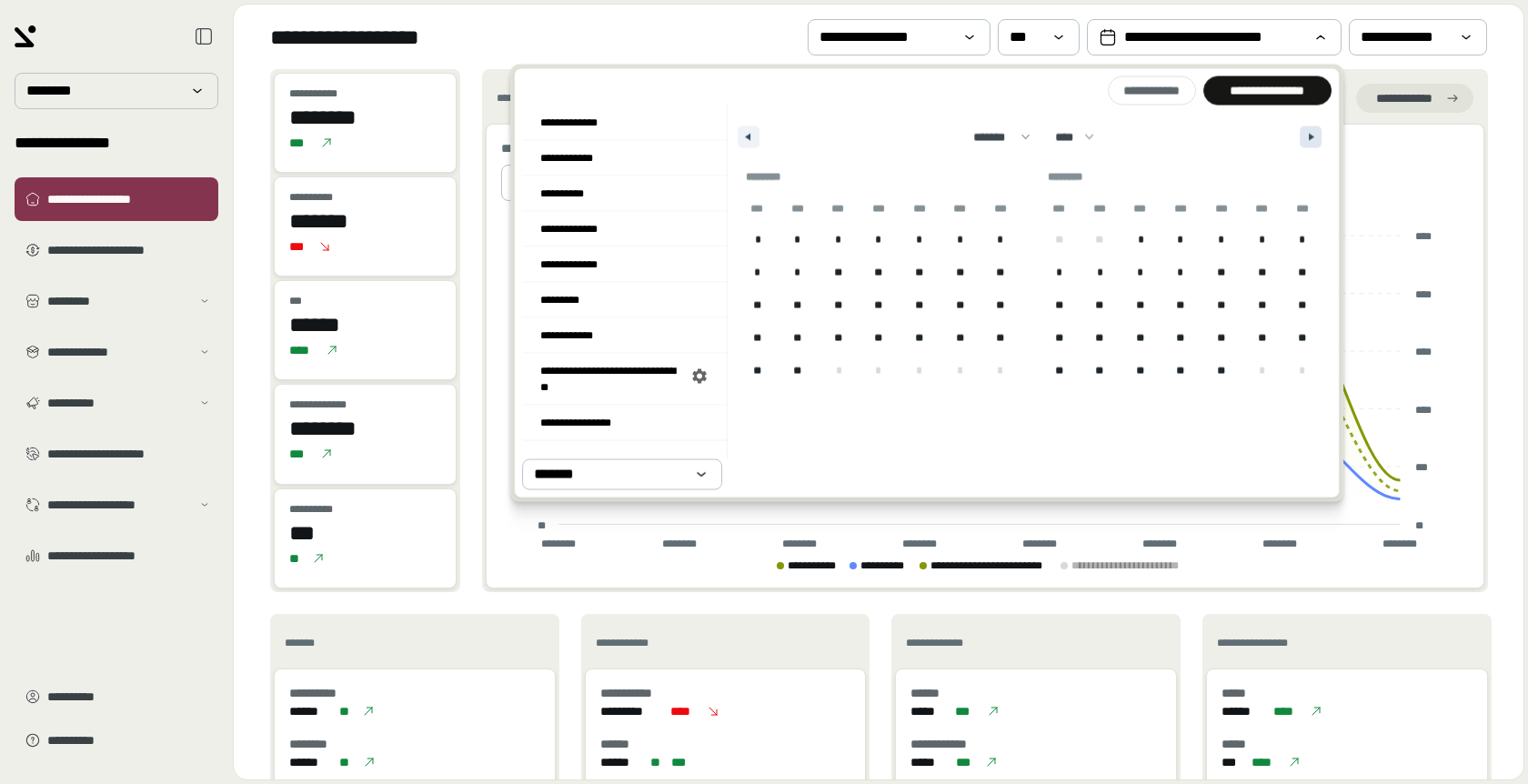 click at bounding box center (1313, 137) 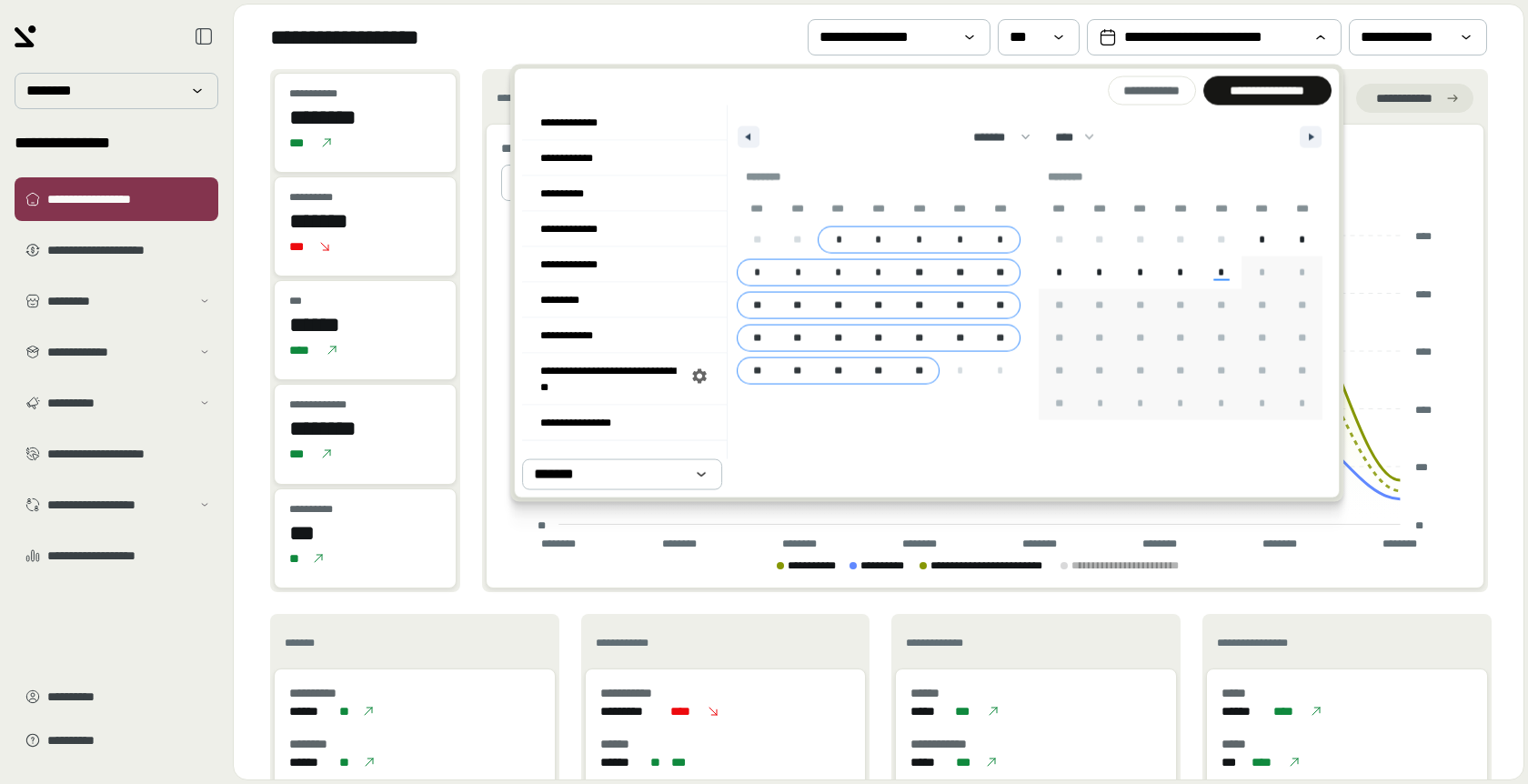 click on "**" at bounding box center [919, 371] 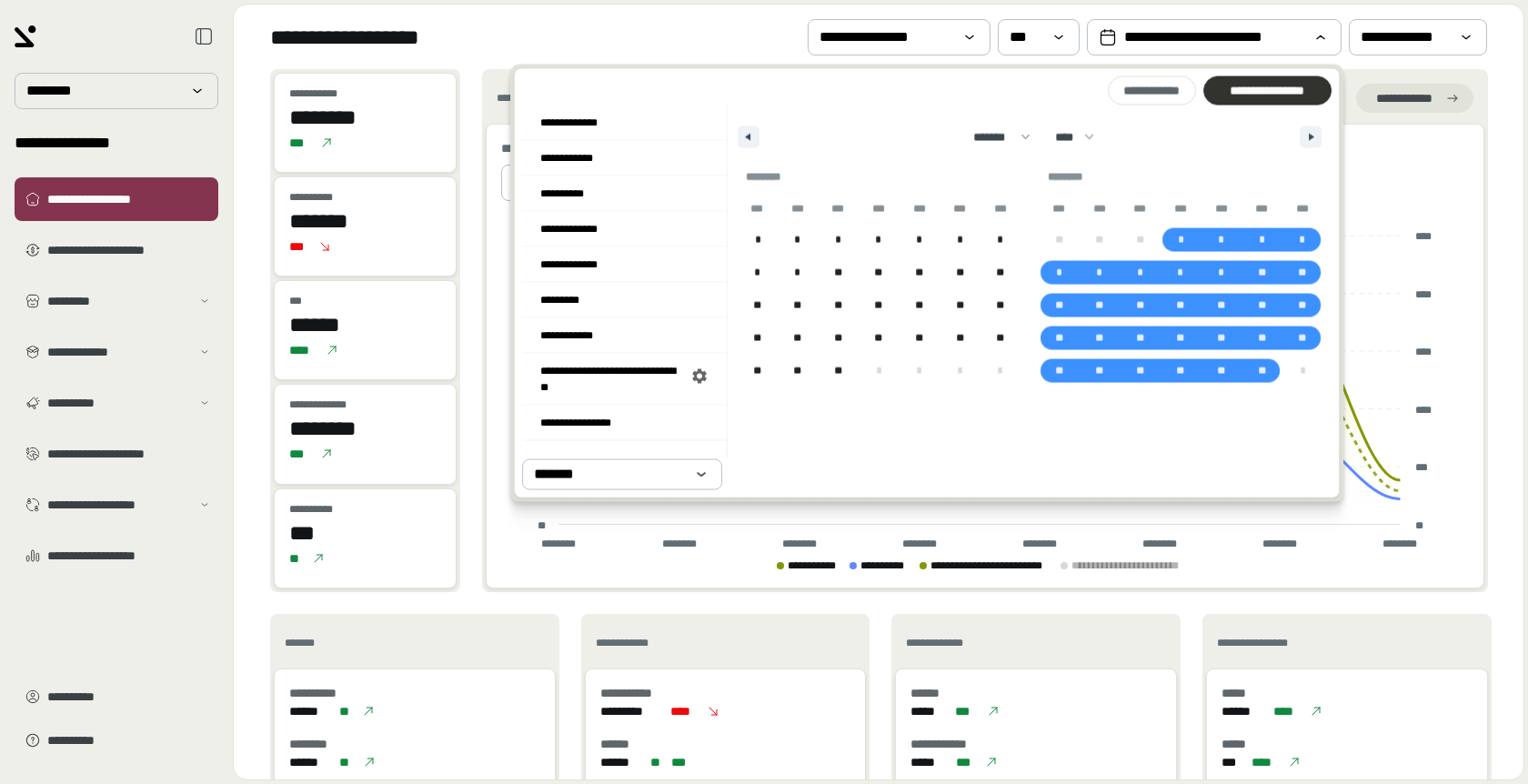 click at bounding box center (1267, 91) 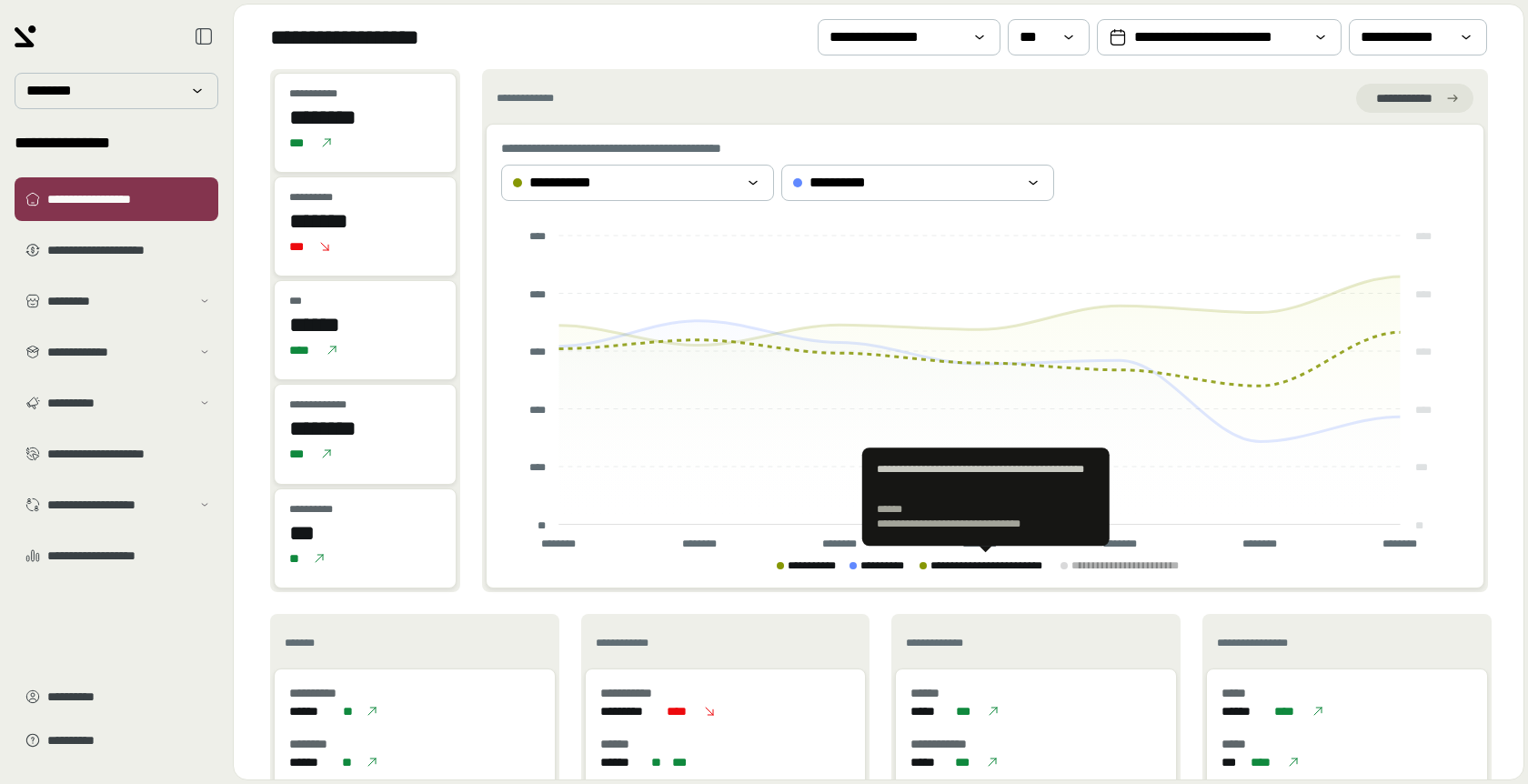 click on "**********" at bounding box center [992, 566] 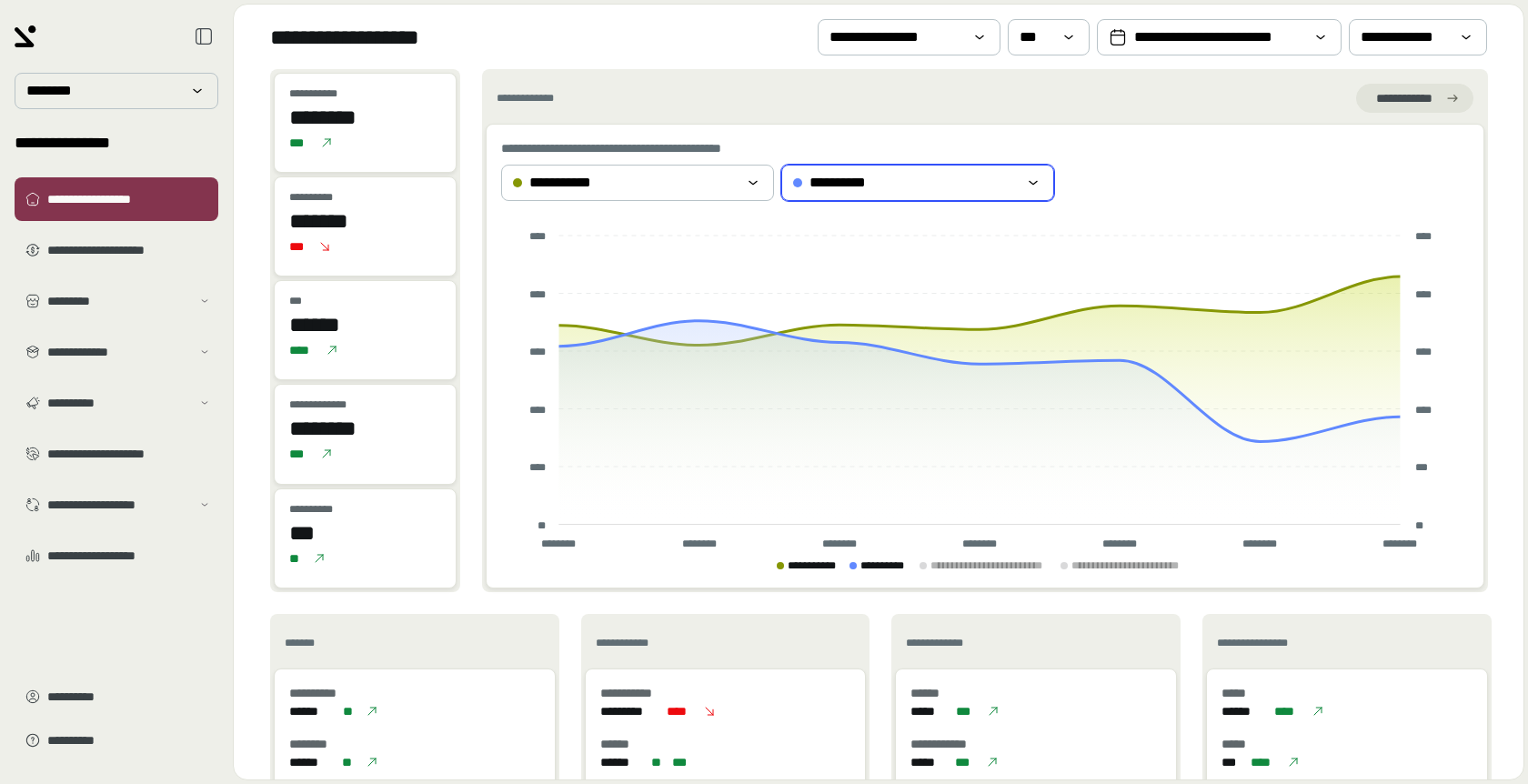 click on "**********" at bounding box center [905, 183] 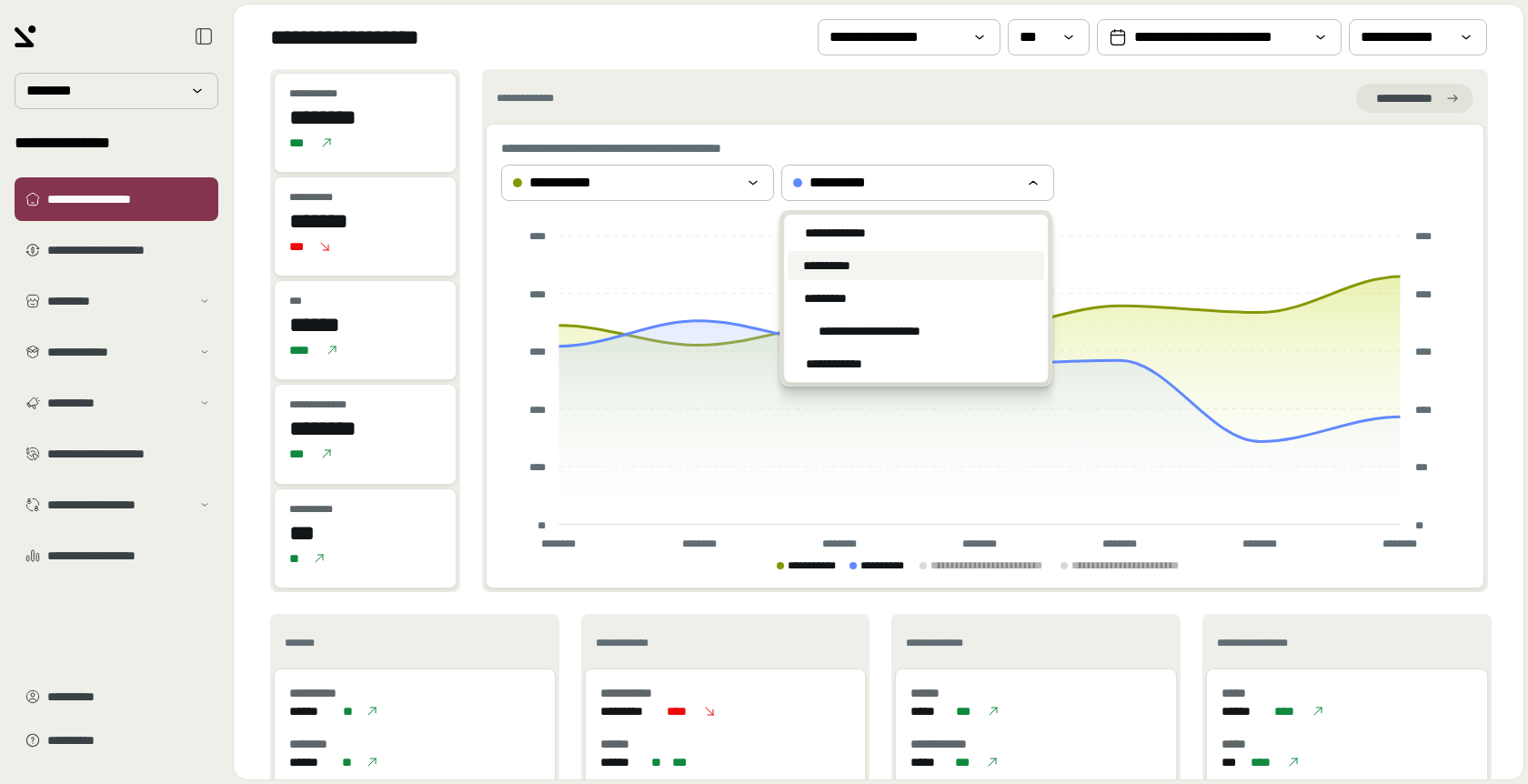 click on "**********" at bounding box center [986, 148] 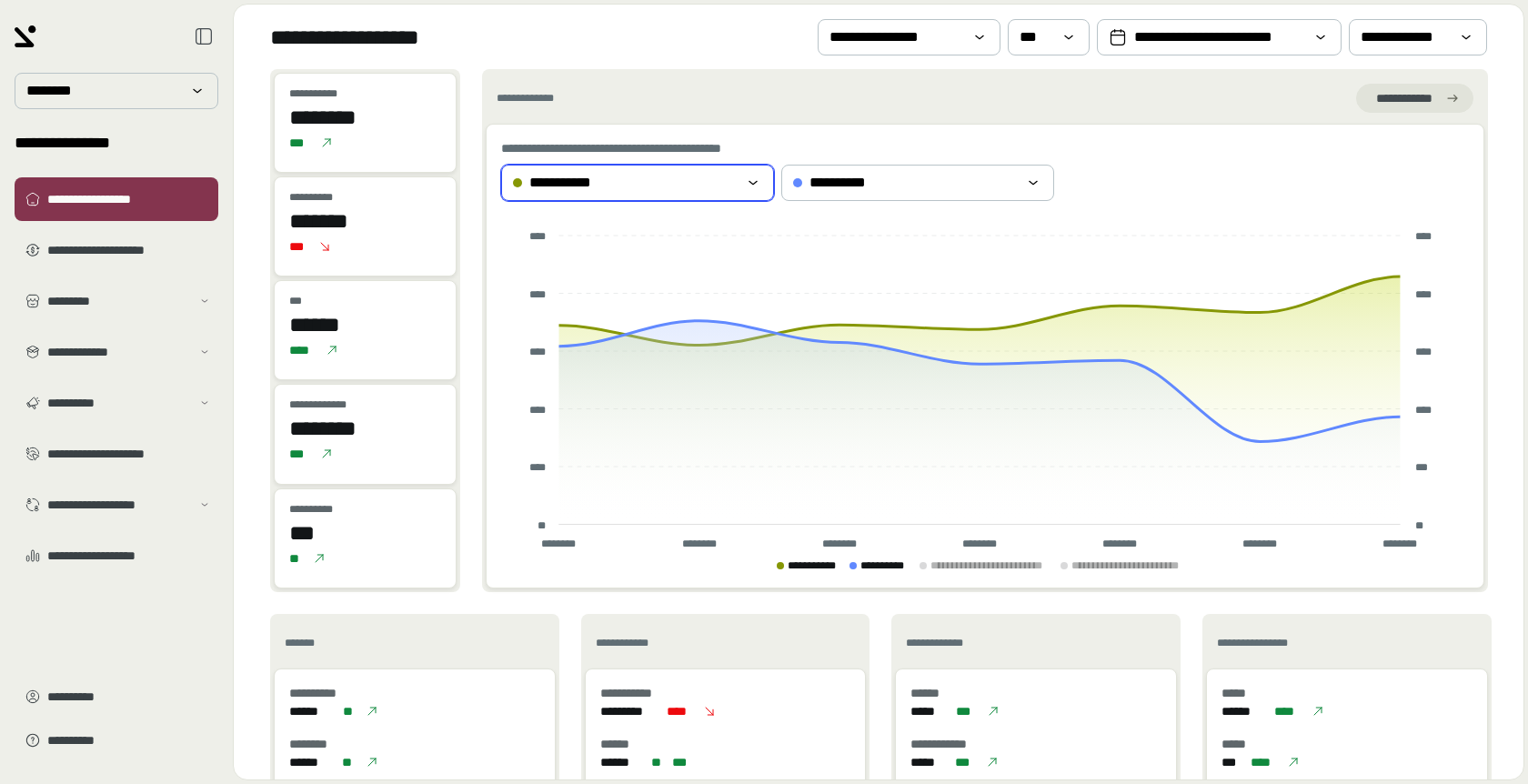 click on "**********" at bounding box center [625, 183] 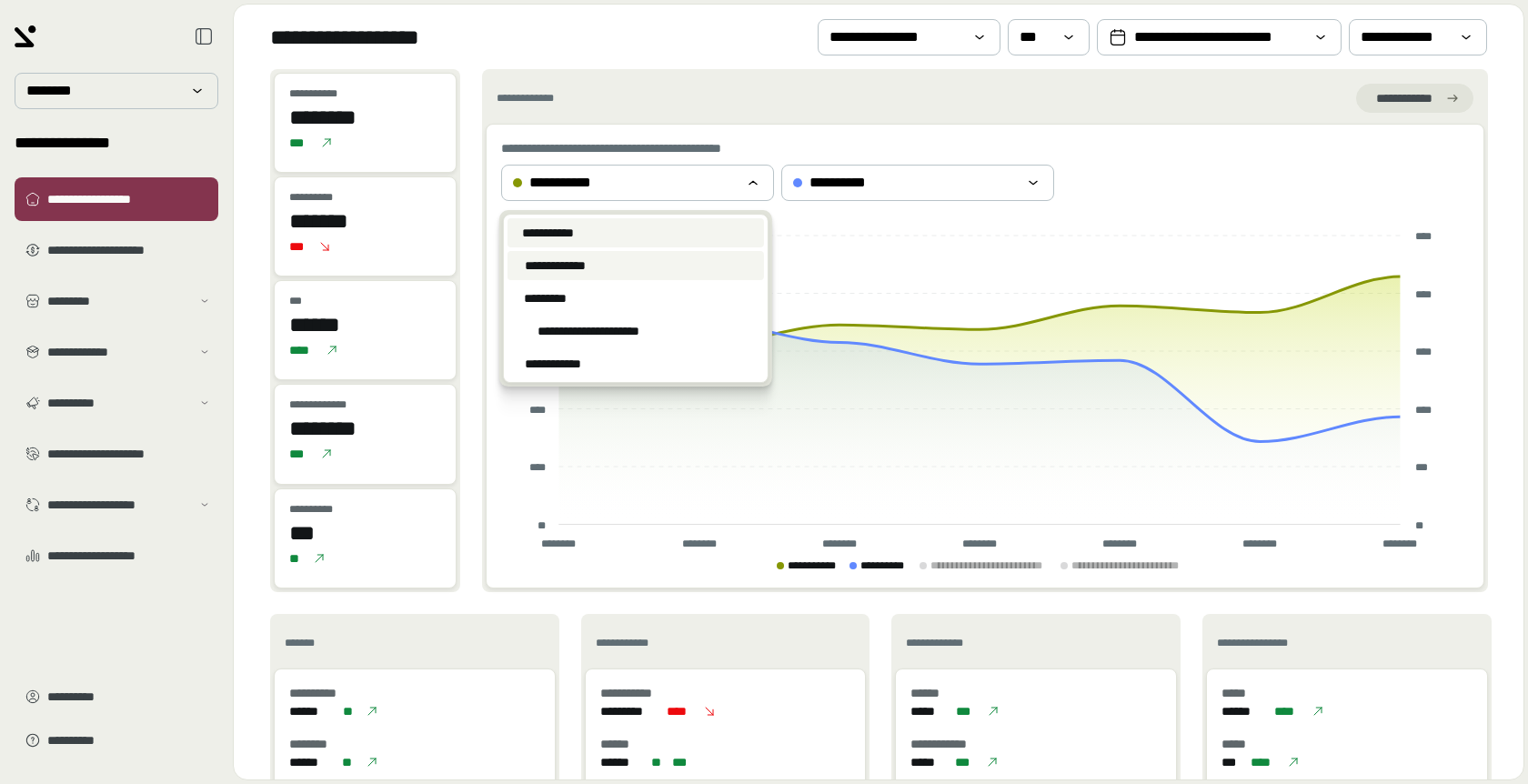 click on "**********" at bounding box center [555, 266] 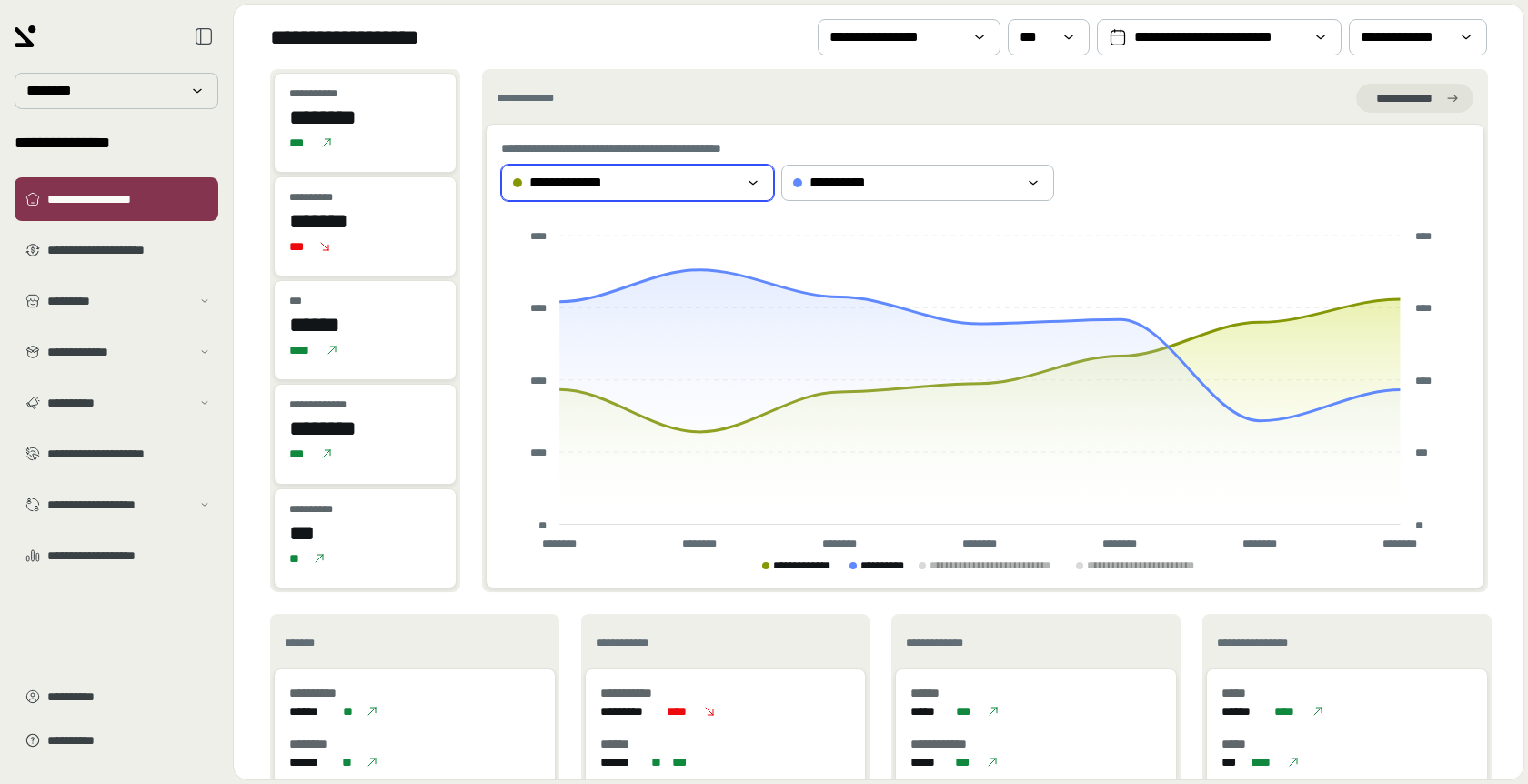 click on "**********" at bounding box center (625, 183) 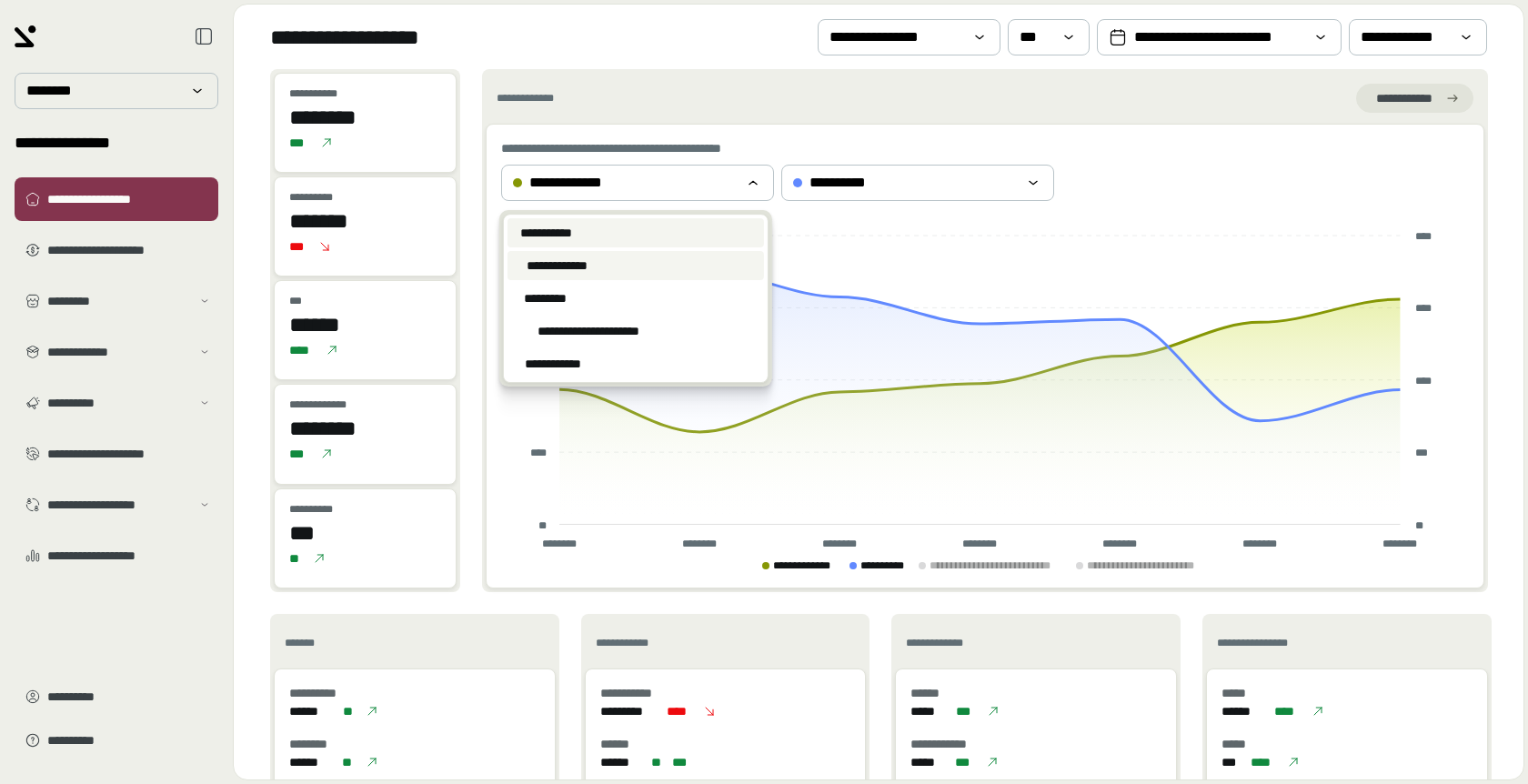click on "**********" at bounding box center (636, 233) 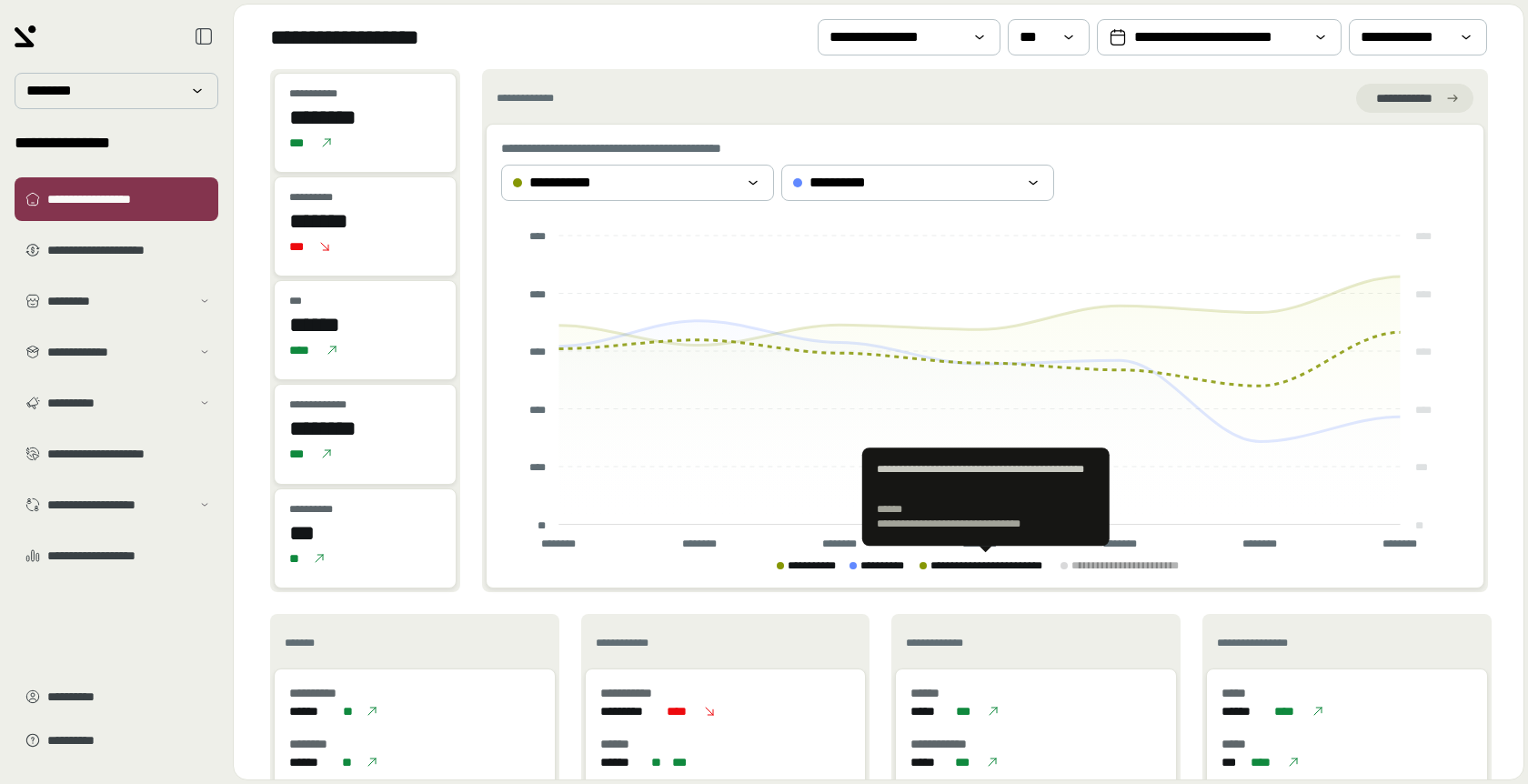 click on "**********" at bounding box center [992, 566] 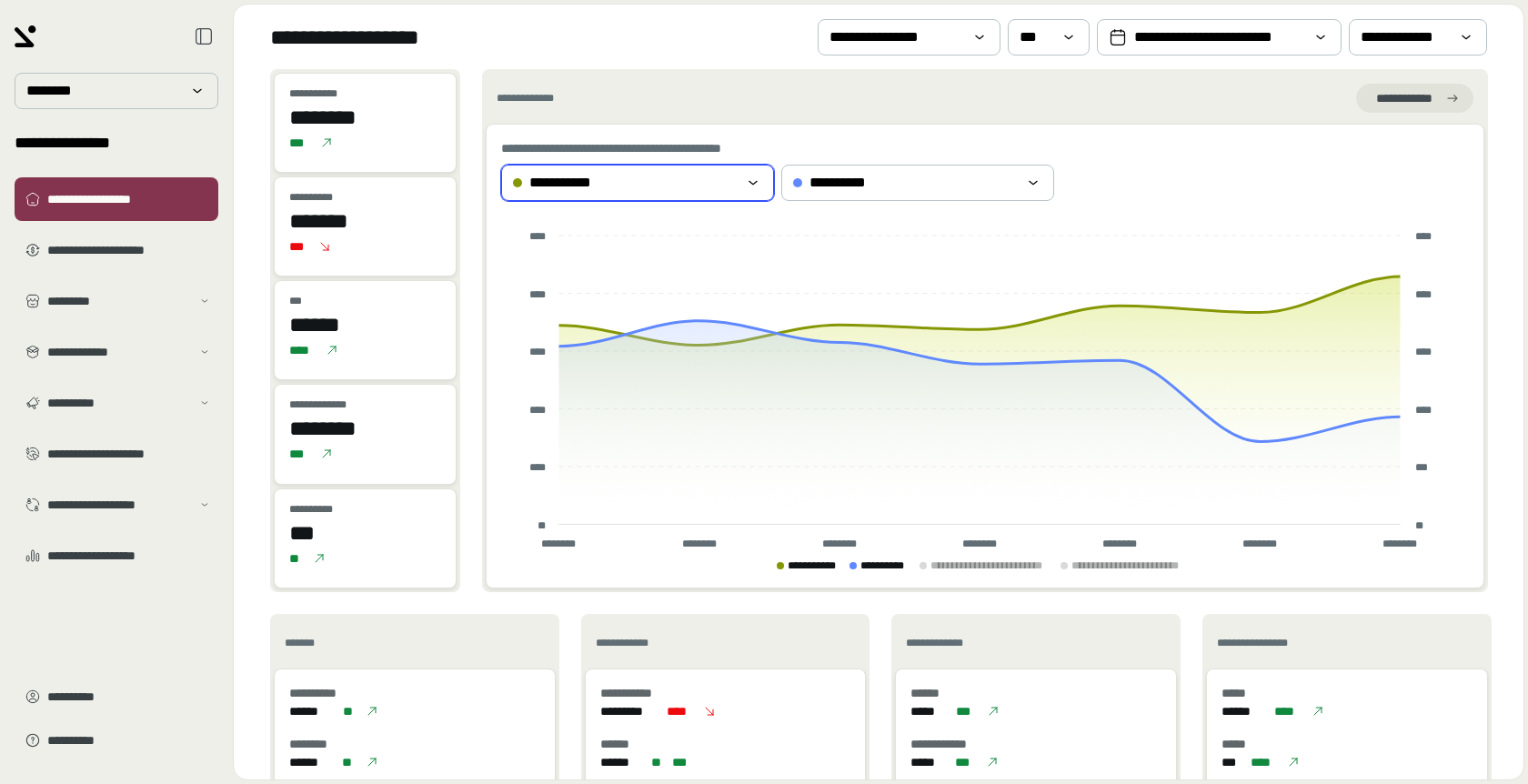 click on "**********" at bounding box center [625, 183] 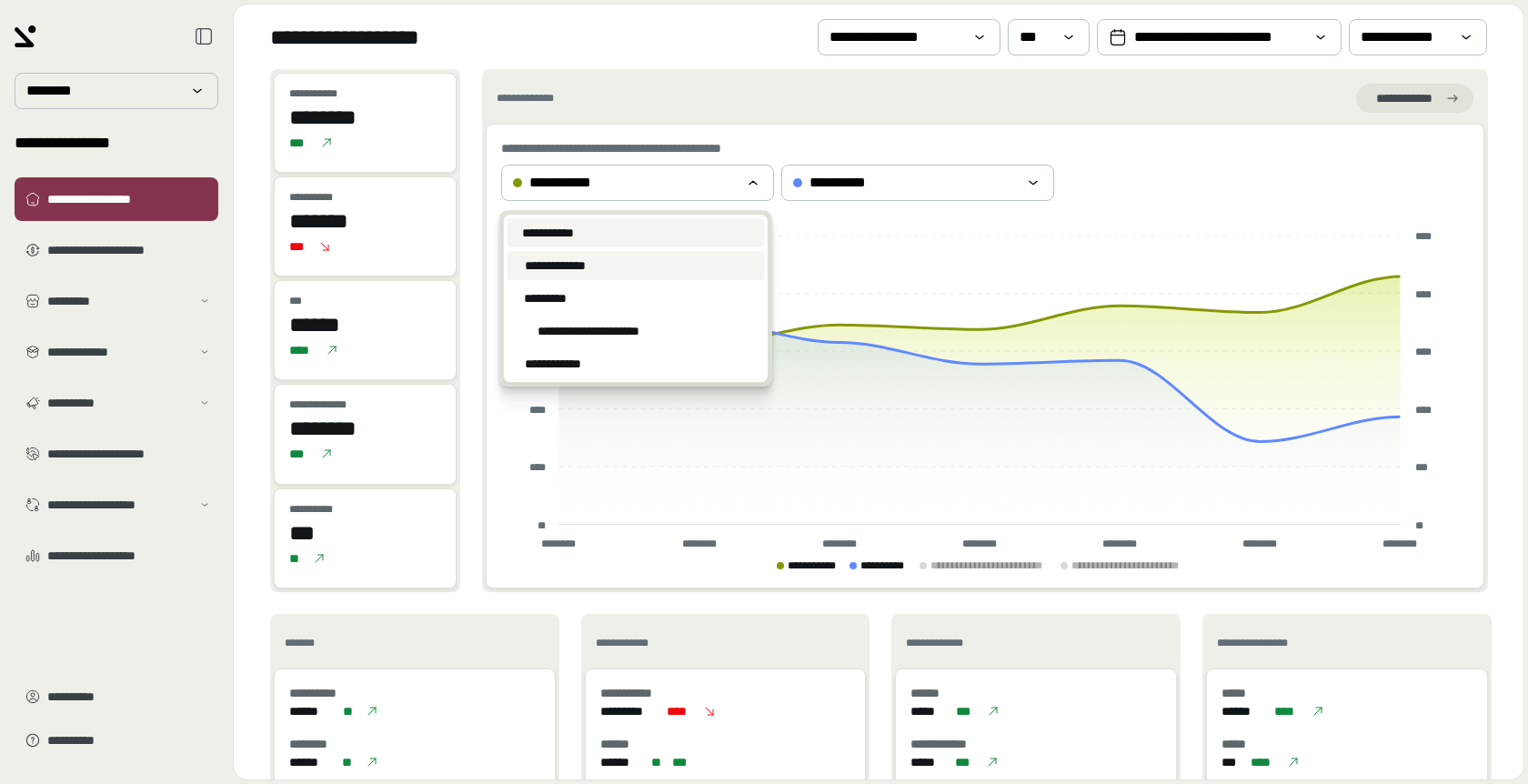 click on "**********" at bounding box center (555, 266) 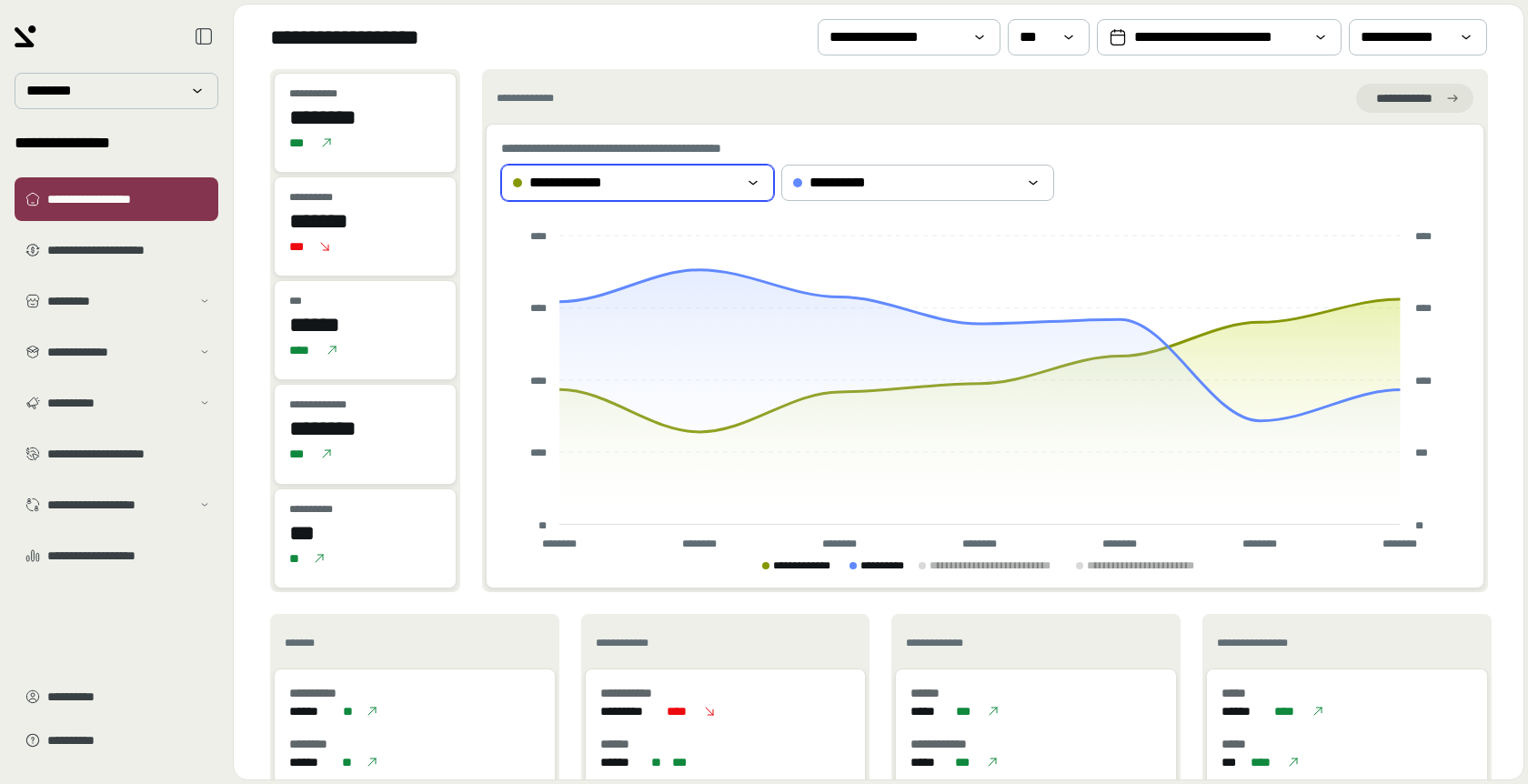 click on "**********" at bounding box center [625, 183] 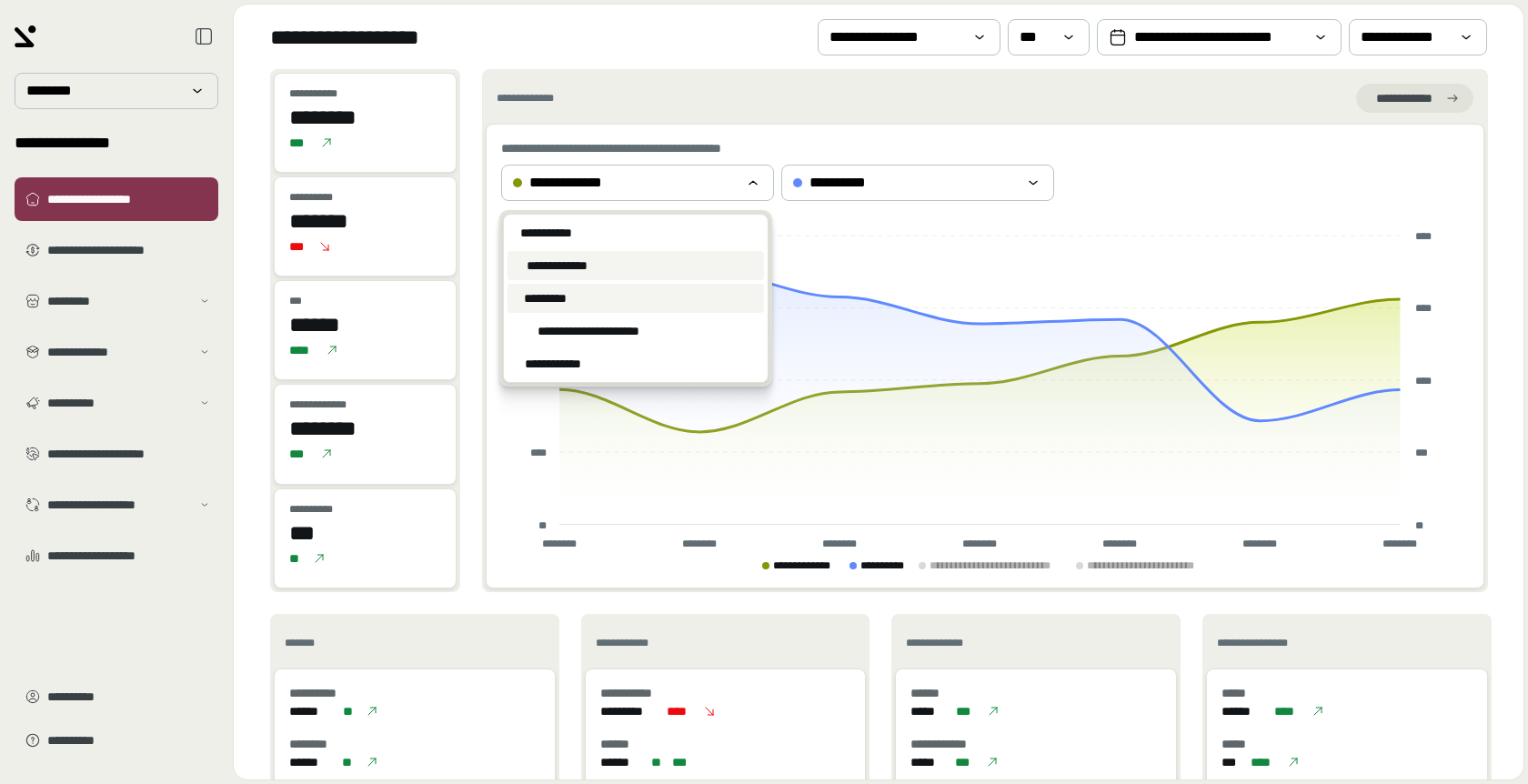 click on "*********" at bounding box center [636, 298] 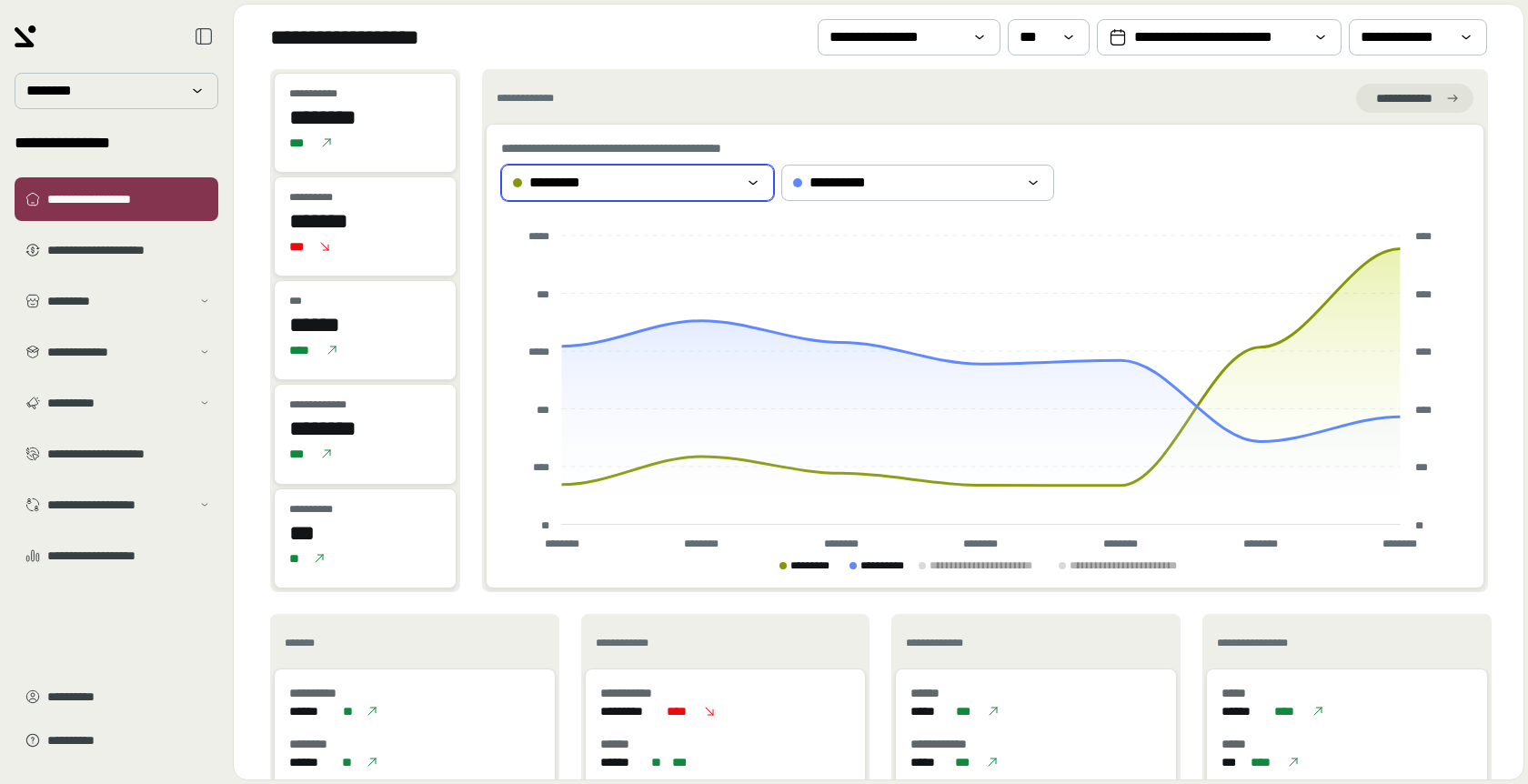 click on "*********" at bounding box center [625, 183] 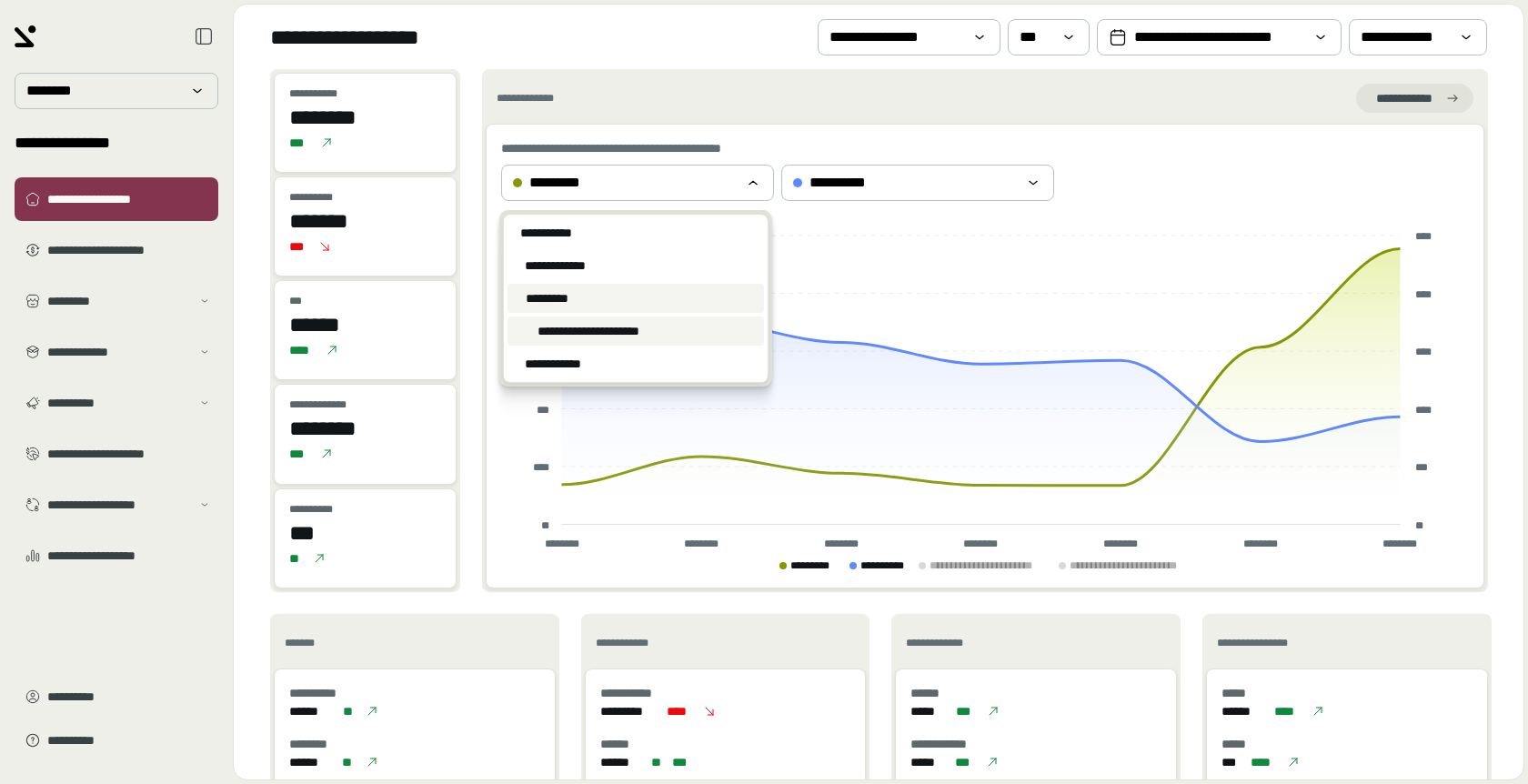 click on "**********" at bounding box center (588, 331) 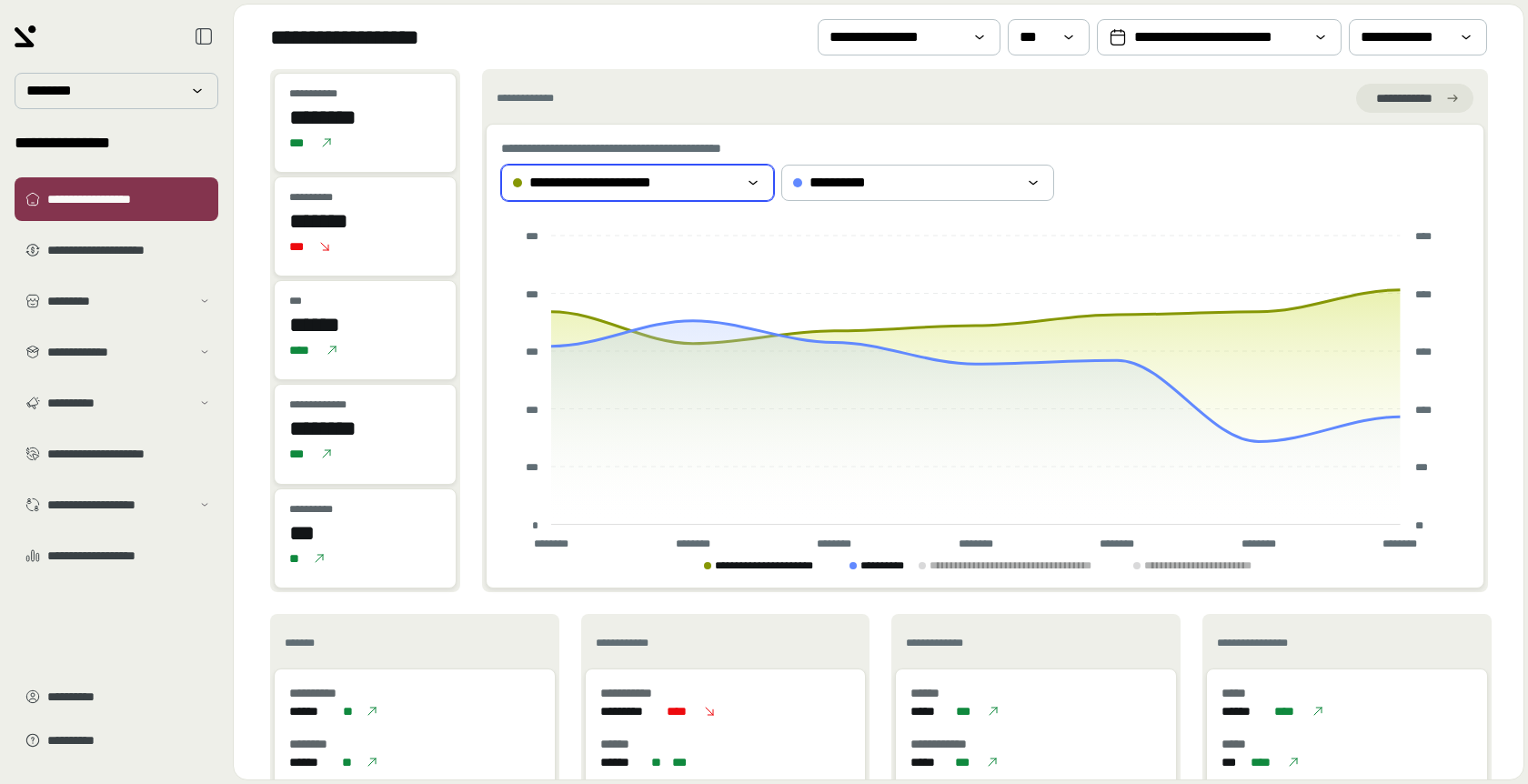 click on "**********" at bounding box center [625, 183] 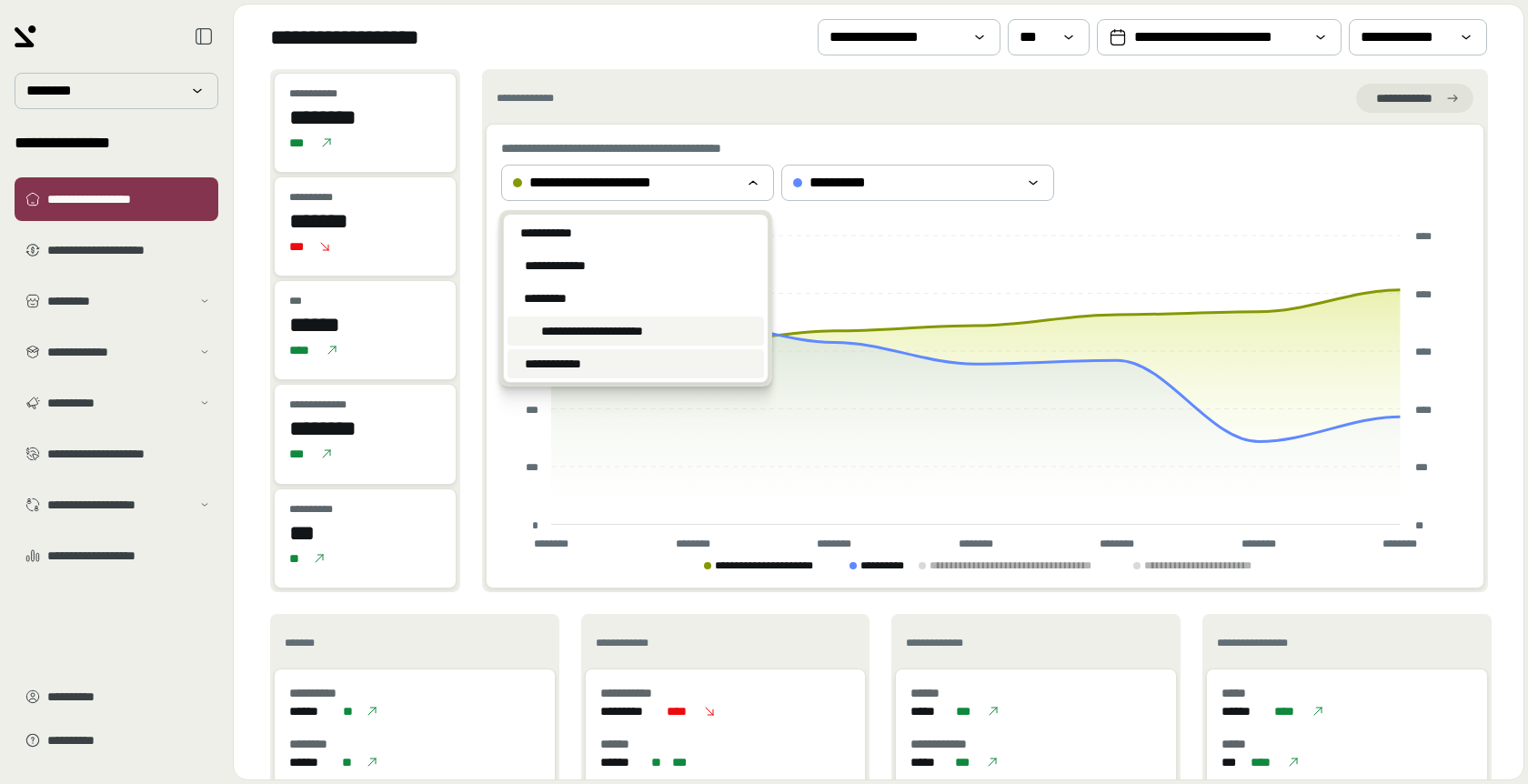 click on "**********" at bounding box center (553, 364) 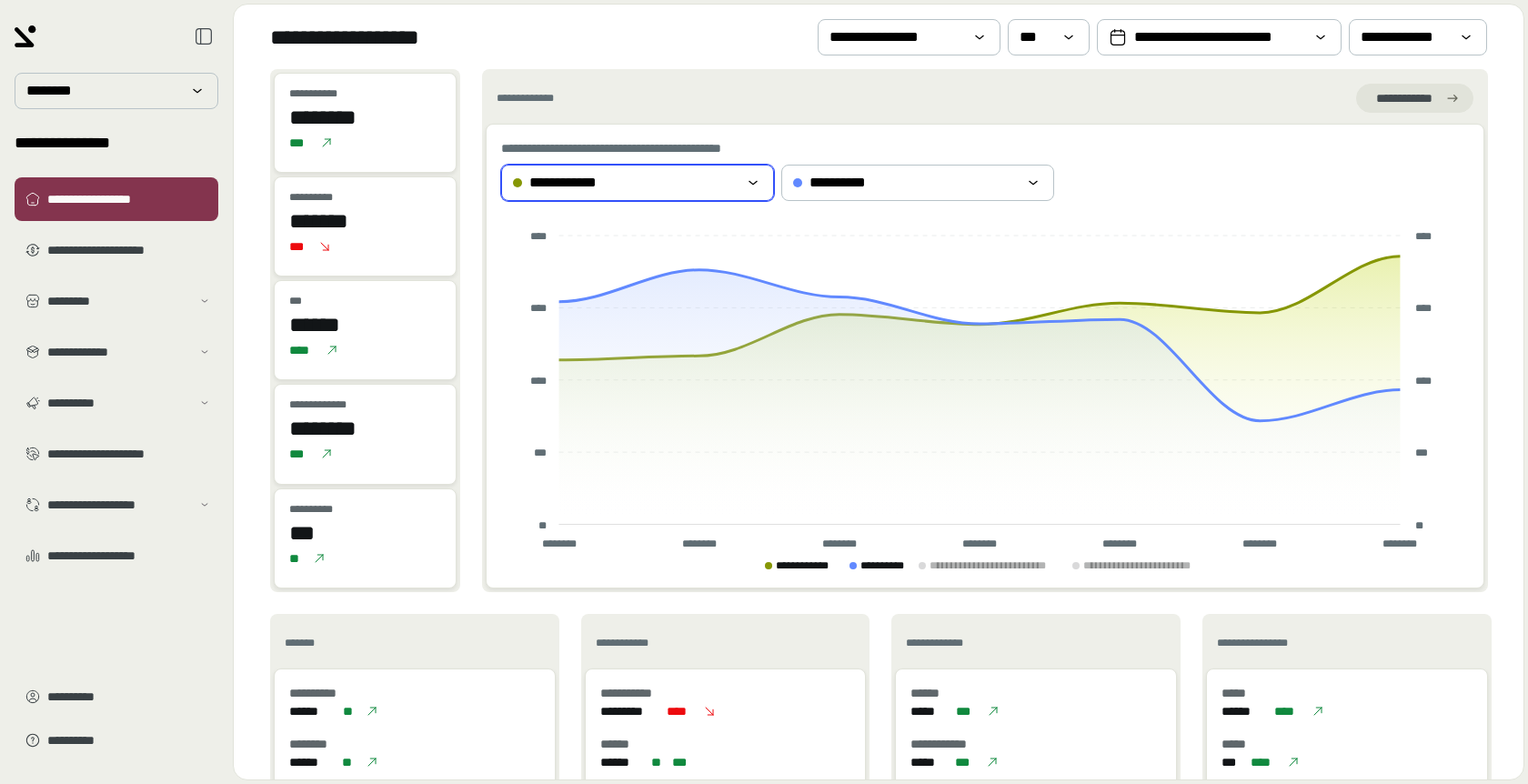 click on "**********" at bounding box center (573, 183) 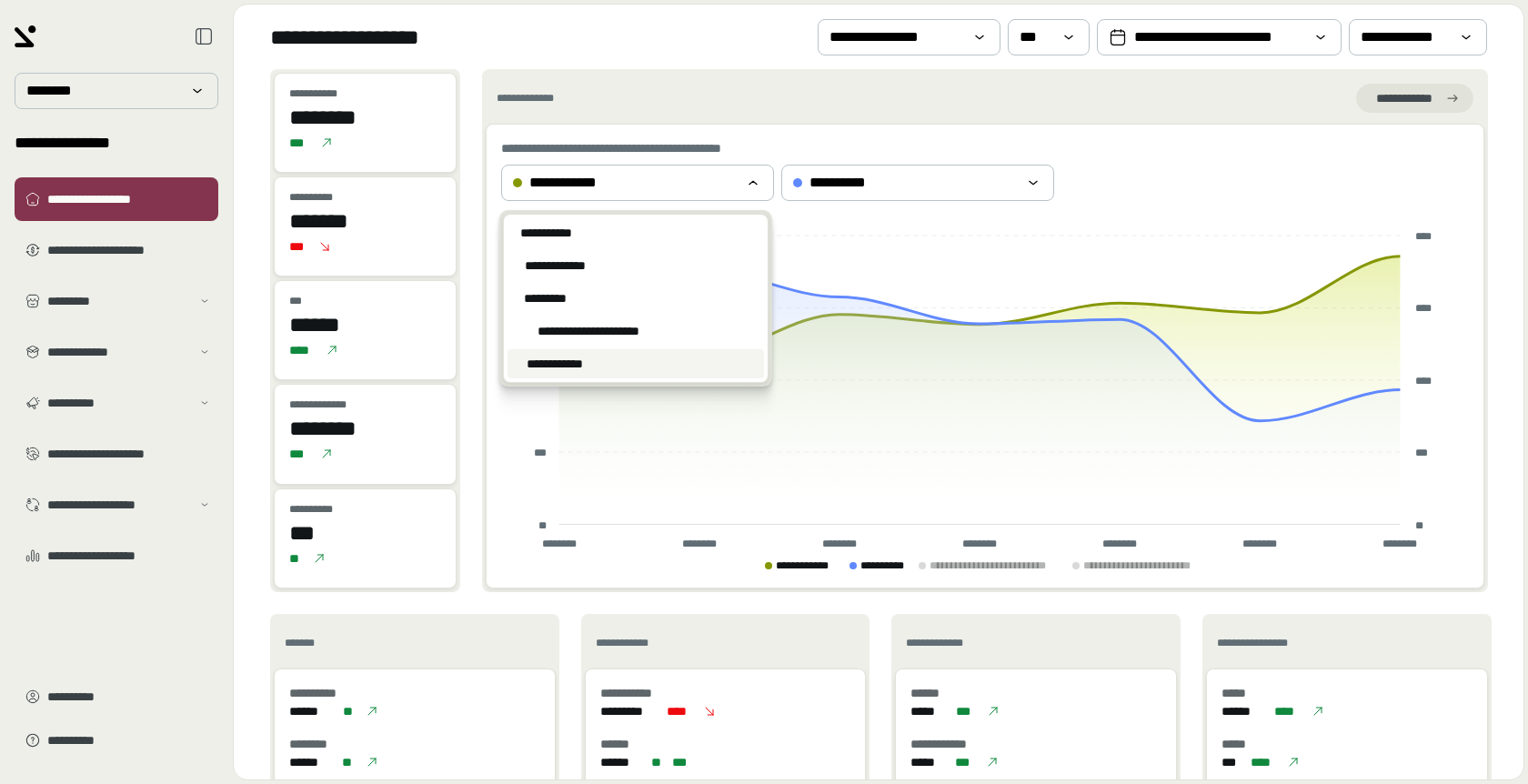 click on "**********" at bounding box center [985, 98] 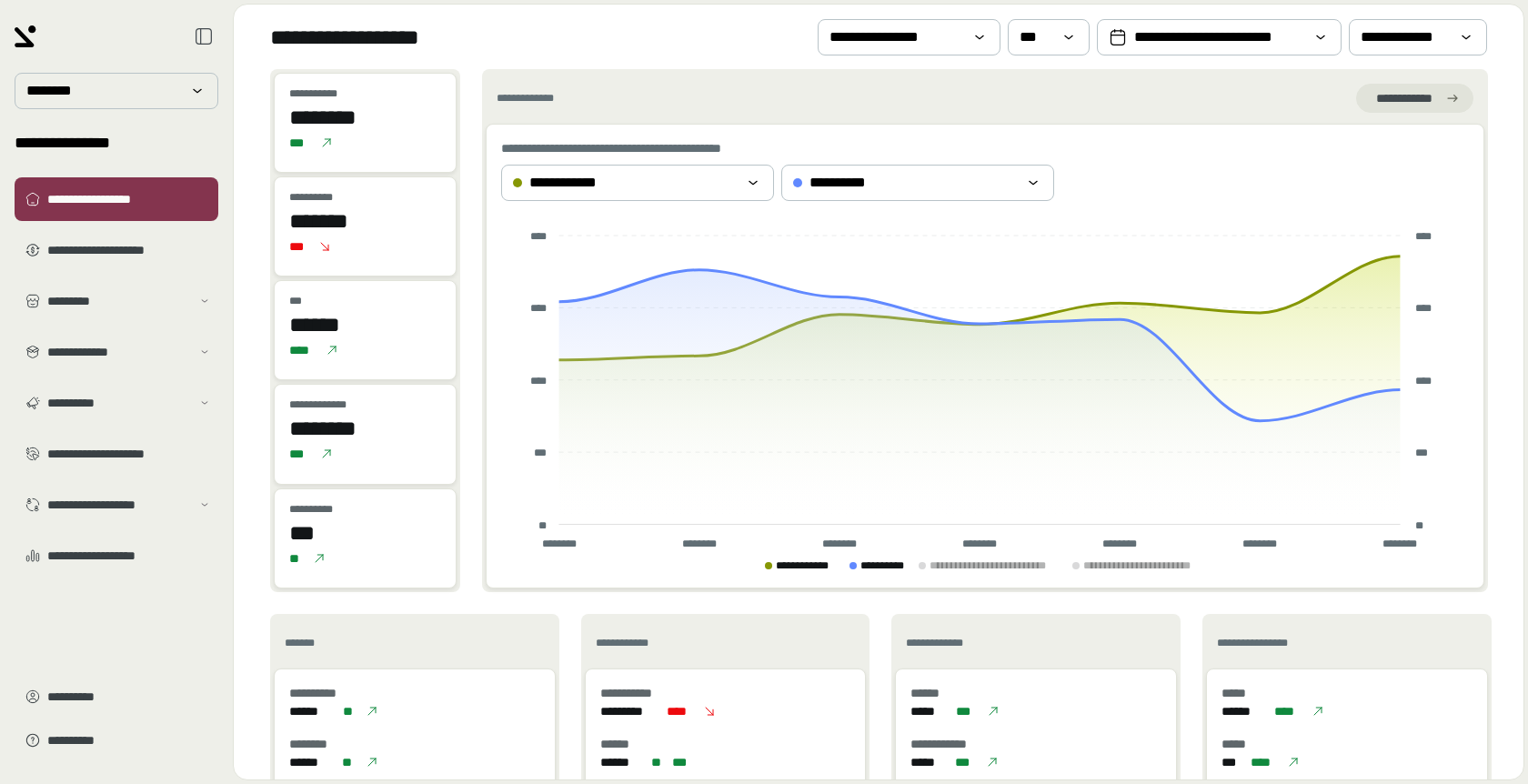 scroll, scrollTop: 14, scrollLeft: 0, axis: vertical 